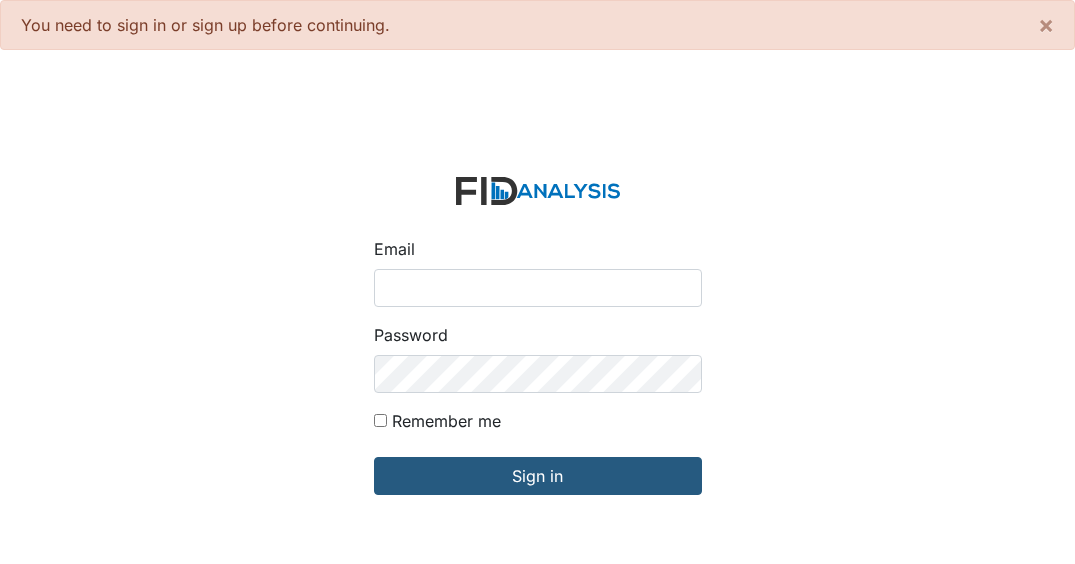 scroll, scrollTop: 0, scrollLeft: 0, axis: both 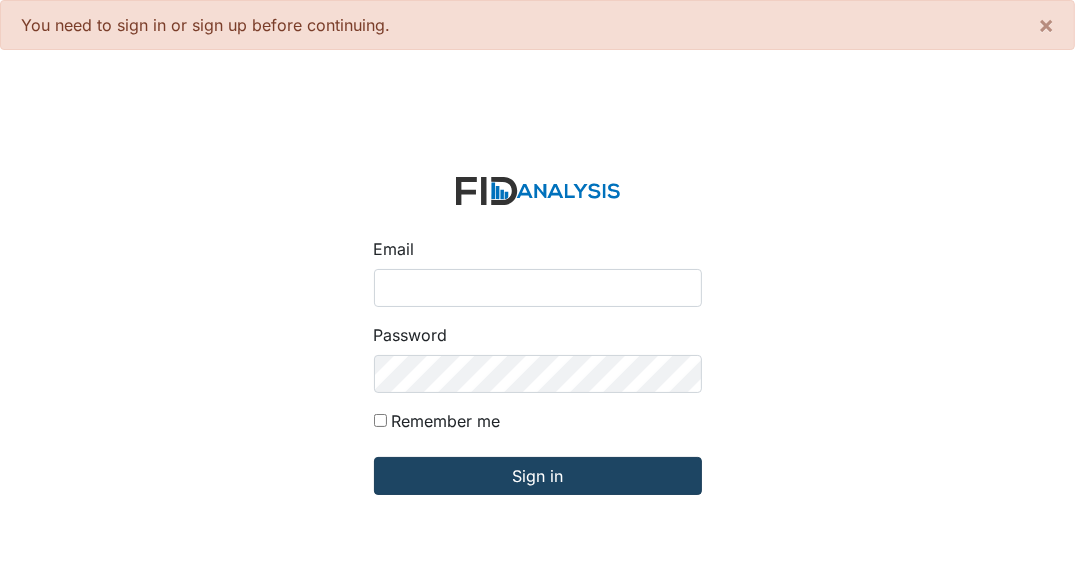 type on "[EMAIL]" 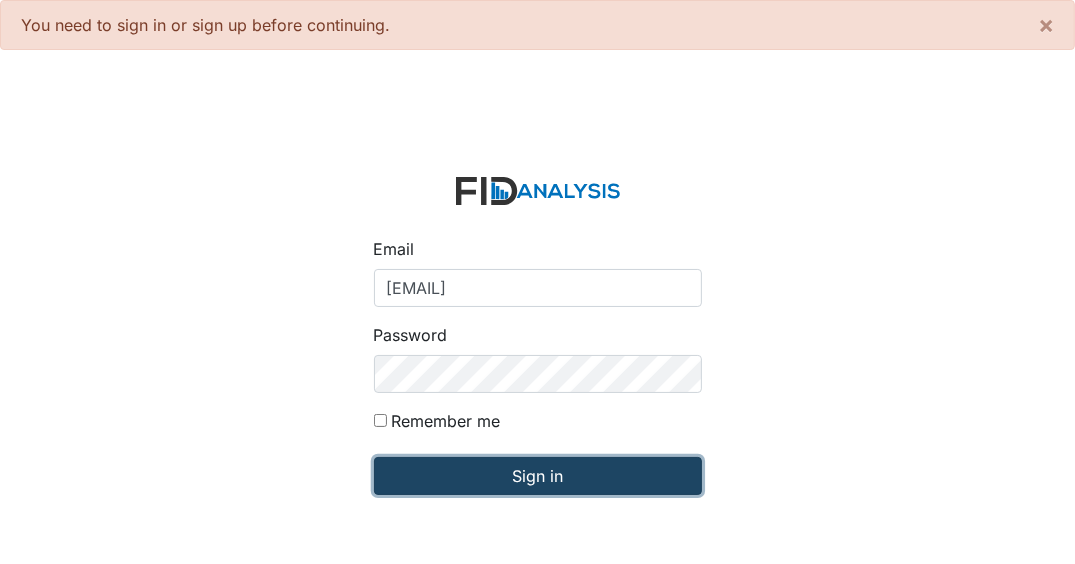 click on "Sign in" at bounding box center [538, 476] 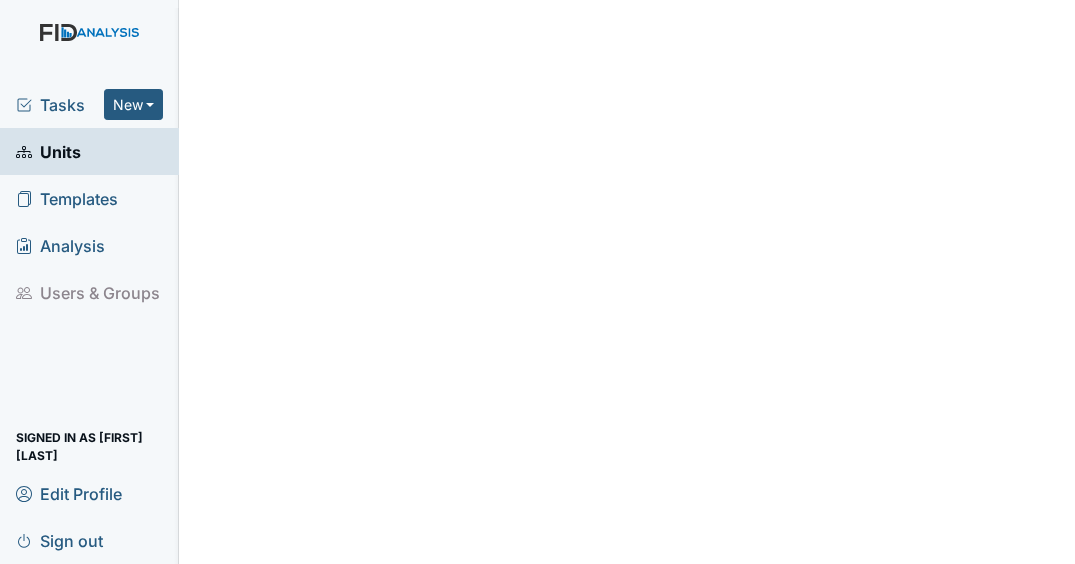 scroll, scrollTop: 0, scrollLeft: 0, axis: both 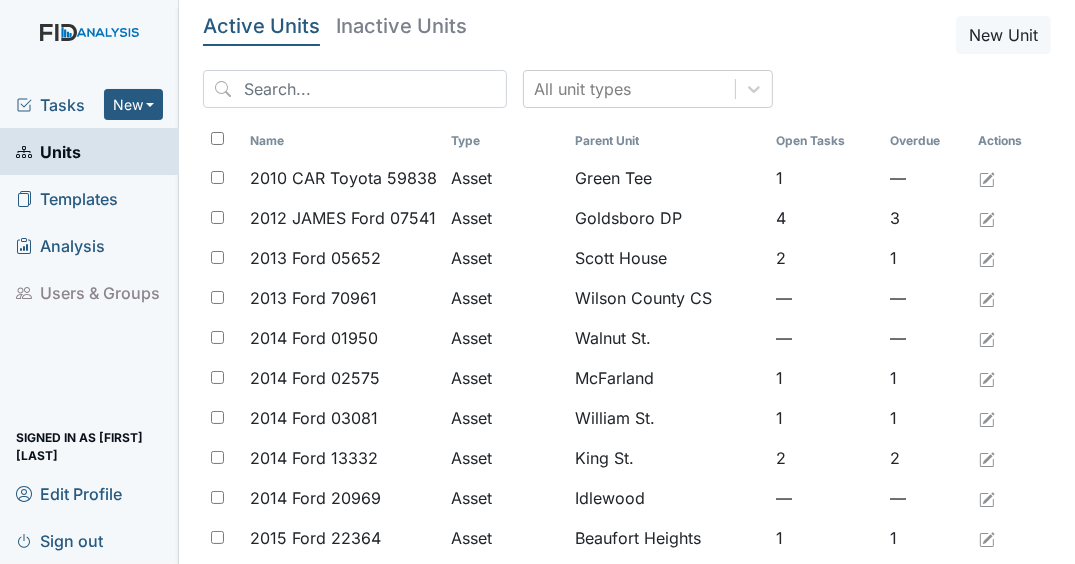 click on "Tasks" at bounding box center (60, 105) 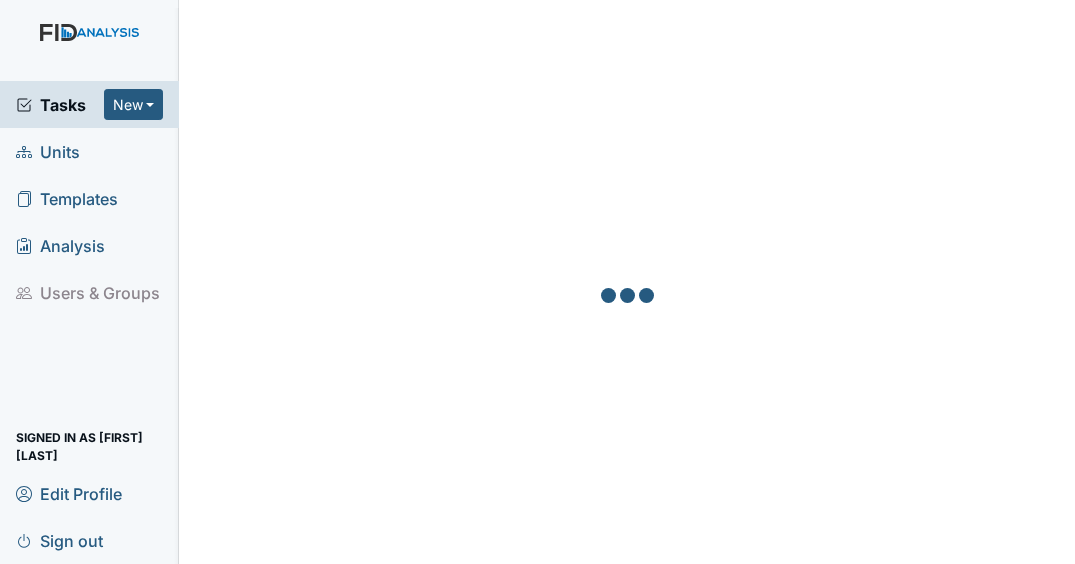 scroll, scrollTop: 0, scrollLeft: 0, axis: both 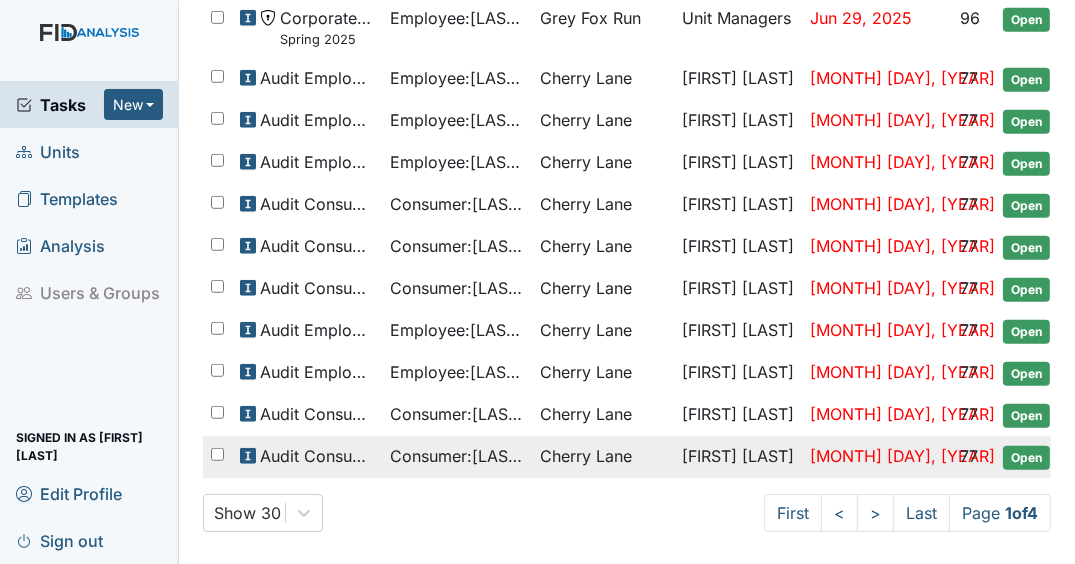 click on "Open" at bounding box center [1026, 458] 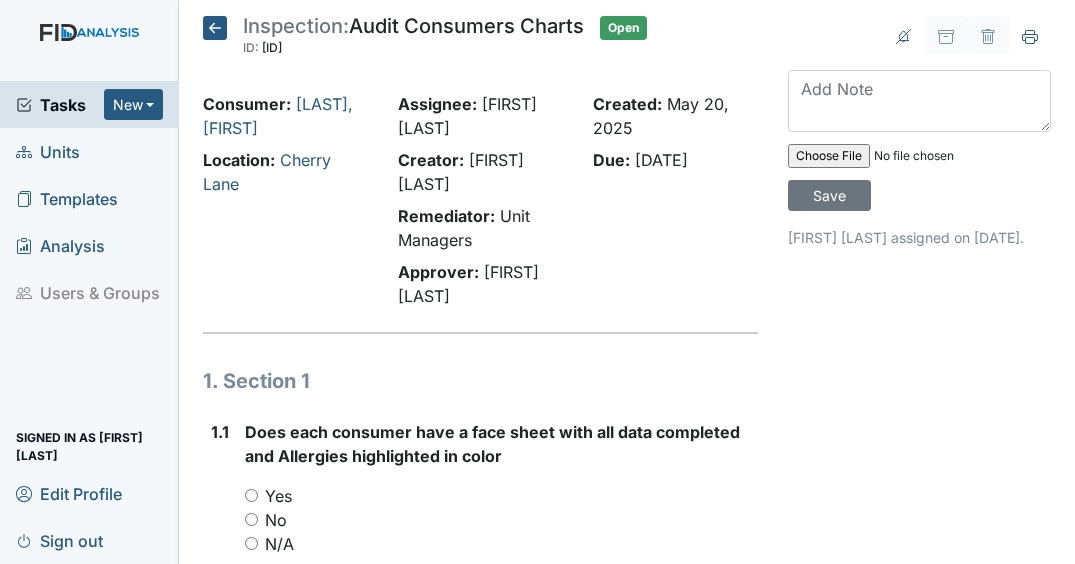 scroll, scrollTop: 0, scrollLeft: 0, axis: both 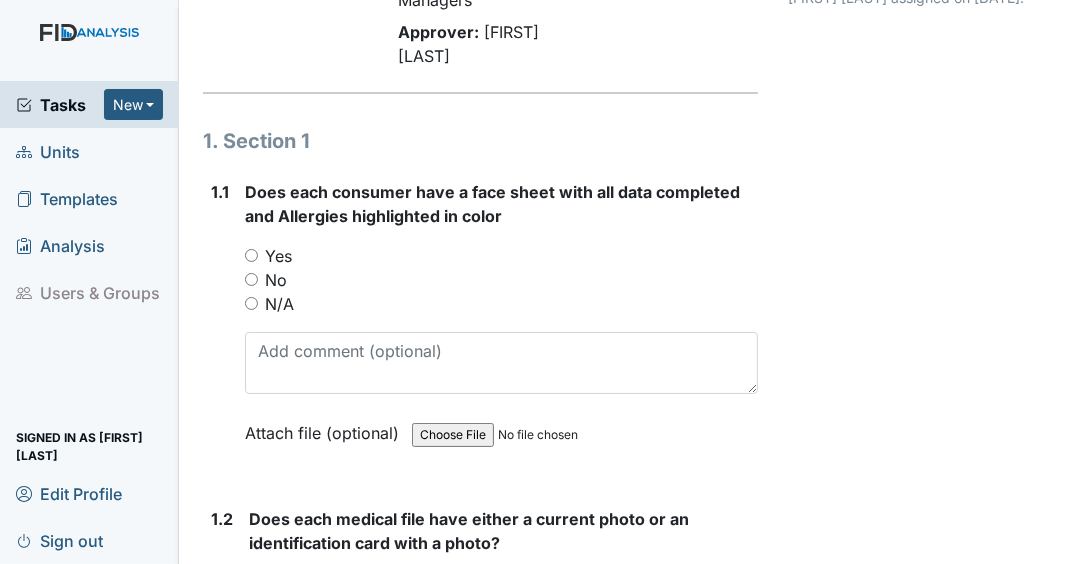click on "N/A" at bounding box center [251, 303] 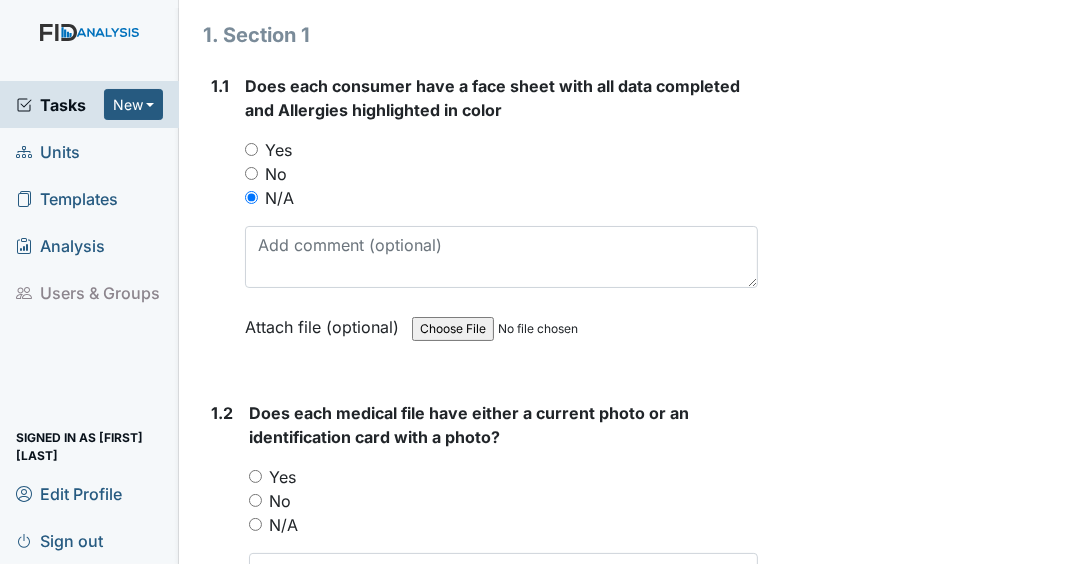 scroll, scrollTop: 480, scrollLeft: 0, axis: vertical 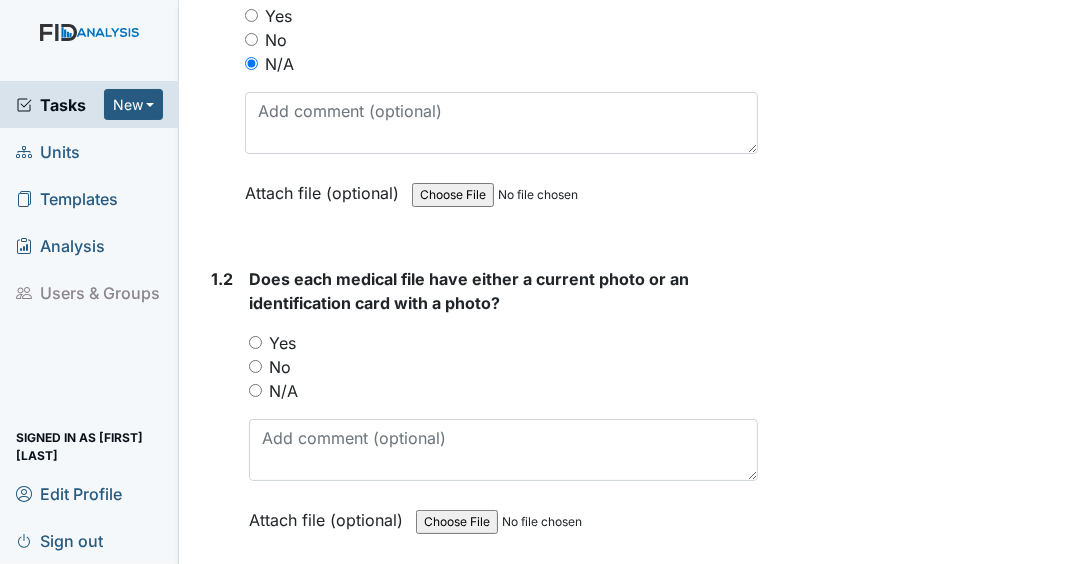 click on "Yes" at bounding box center [255, 342] 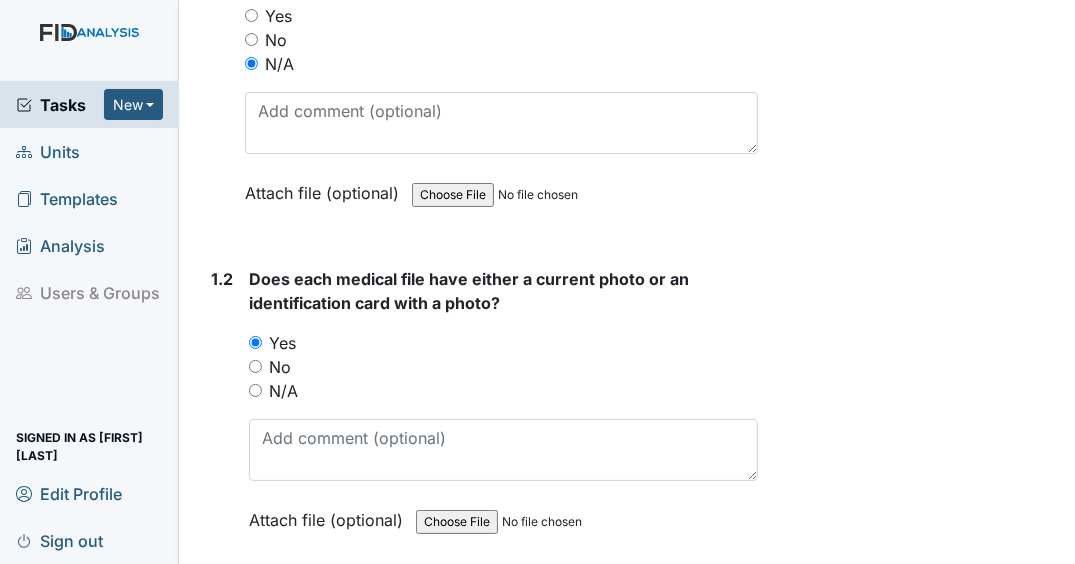 scroll, scrollTop: 800, scrollLeft: 0, axis: vertical 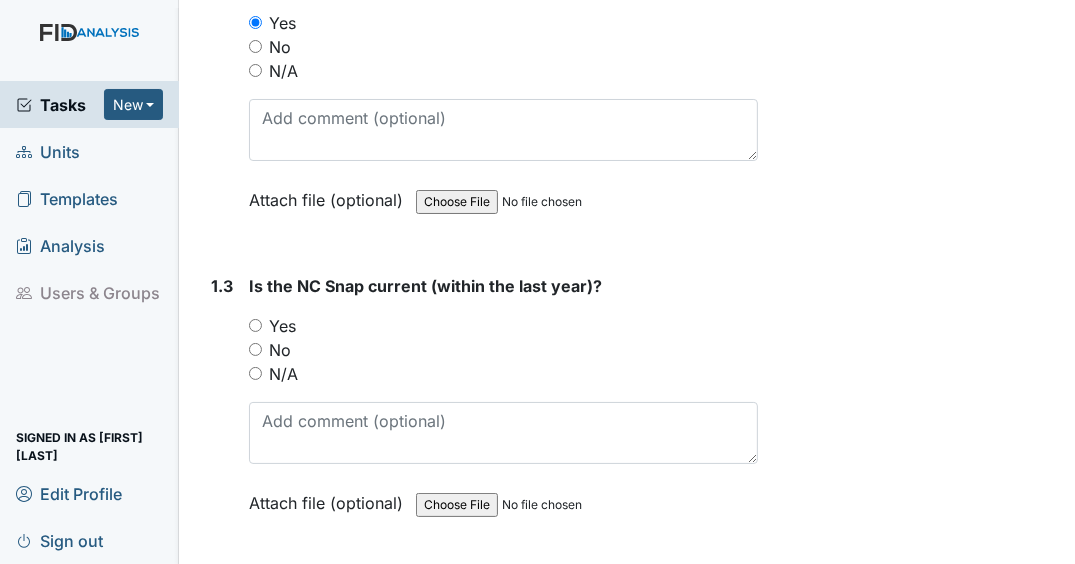 click on "Yes" at bounding box center (255, 325) 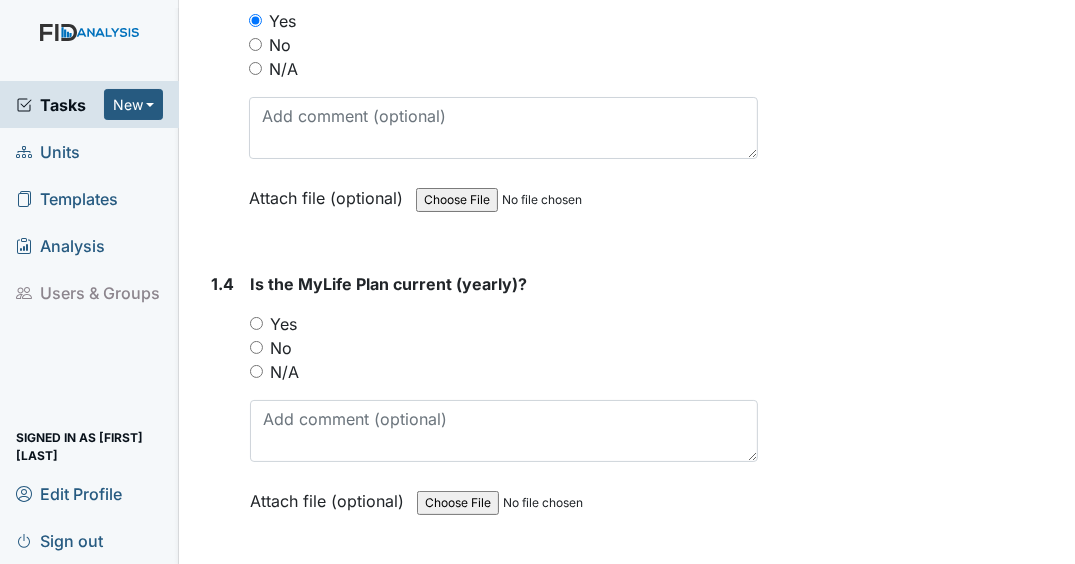 scroll, scrollTop: 1120, scrollLeft: 0, axis: vertical 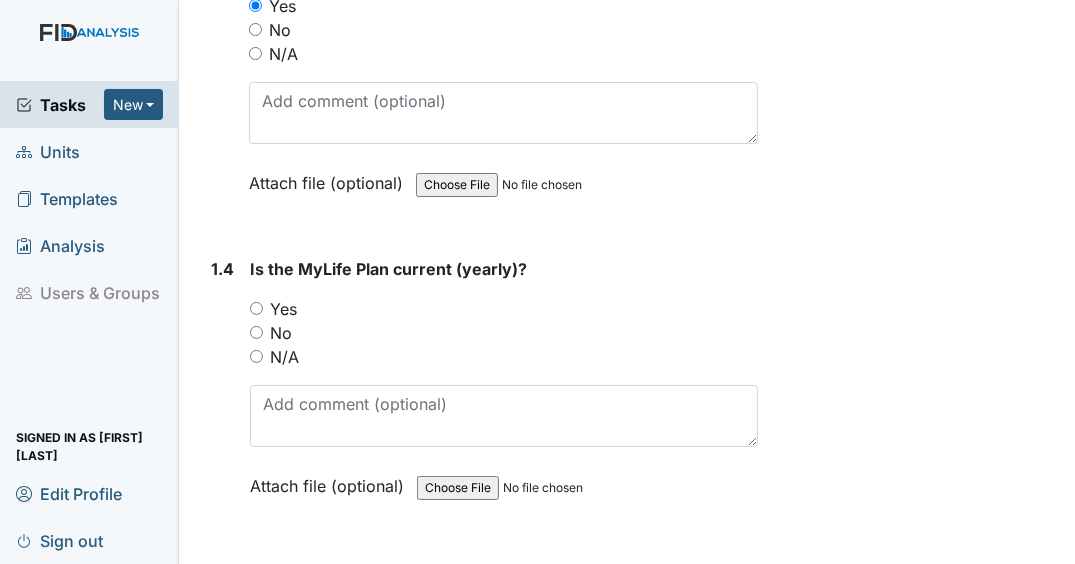 click on "Yes" at bounding box center [256, 308] 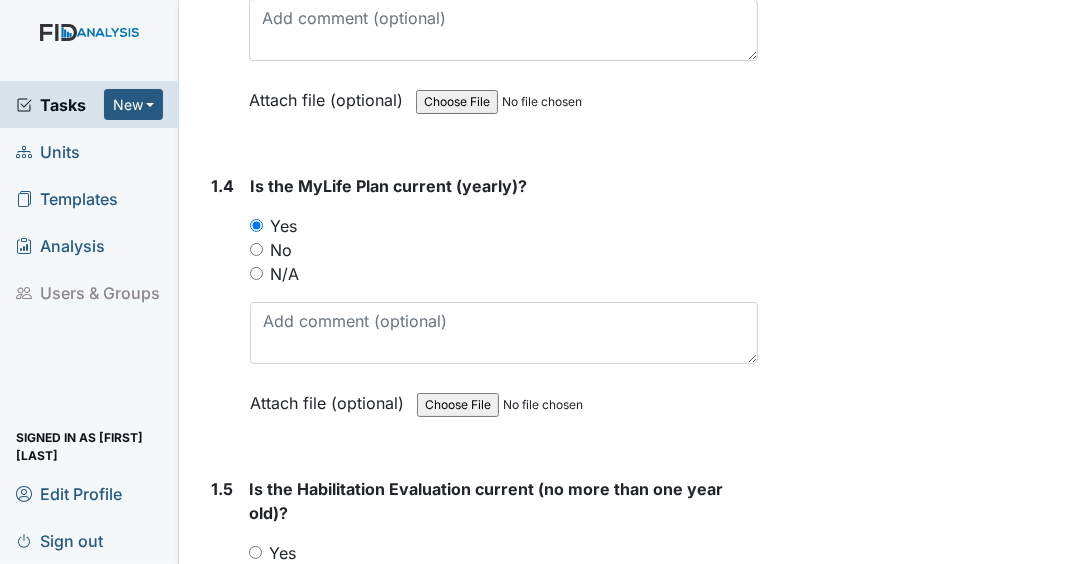scroll, scrollTop: 1280, scrollLeft: 0, axis: vertical 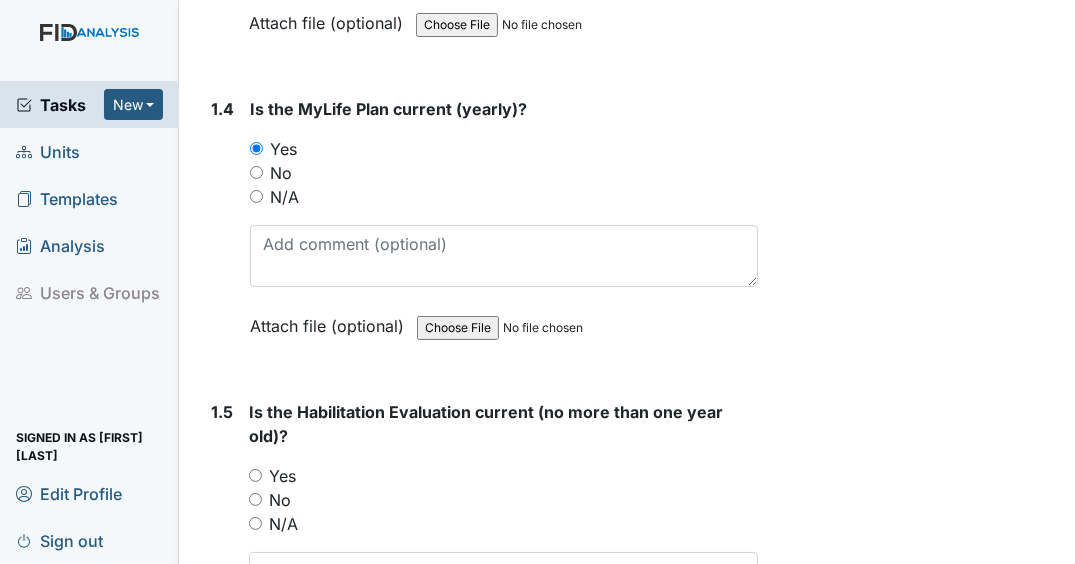 click on "Yes" at bounding box center [255, 475] 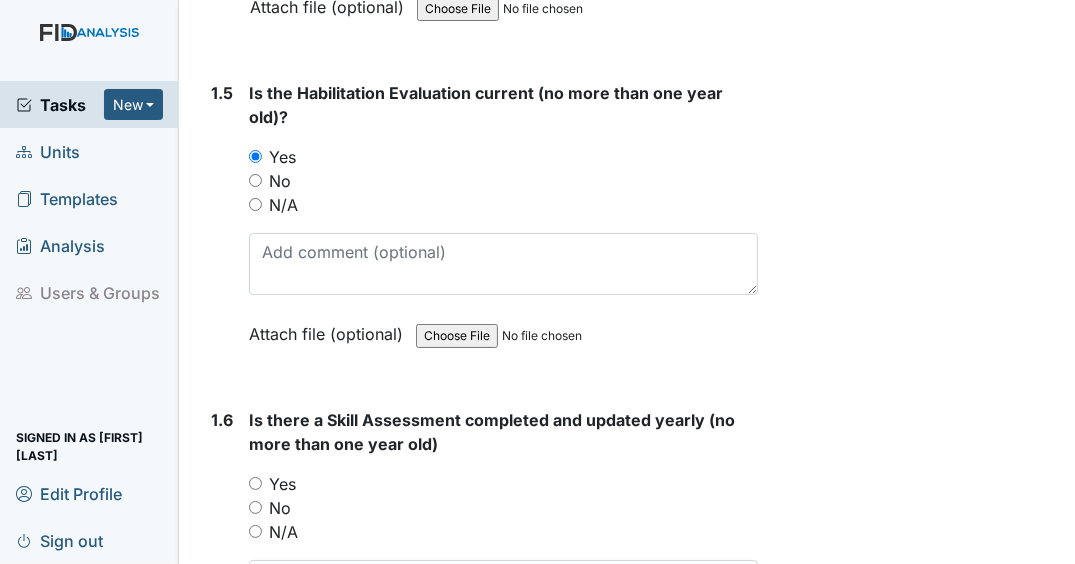 scroll, scrollTop: 1600, scrollLeft: 0, axis: vertical 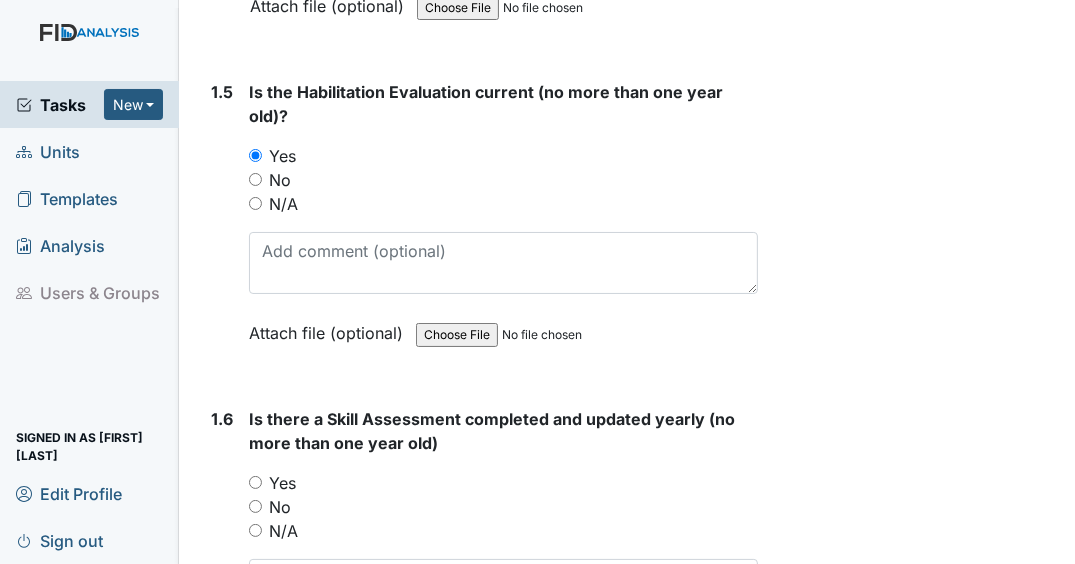 click on "Yes" at bounding box center (255, 482) 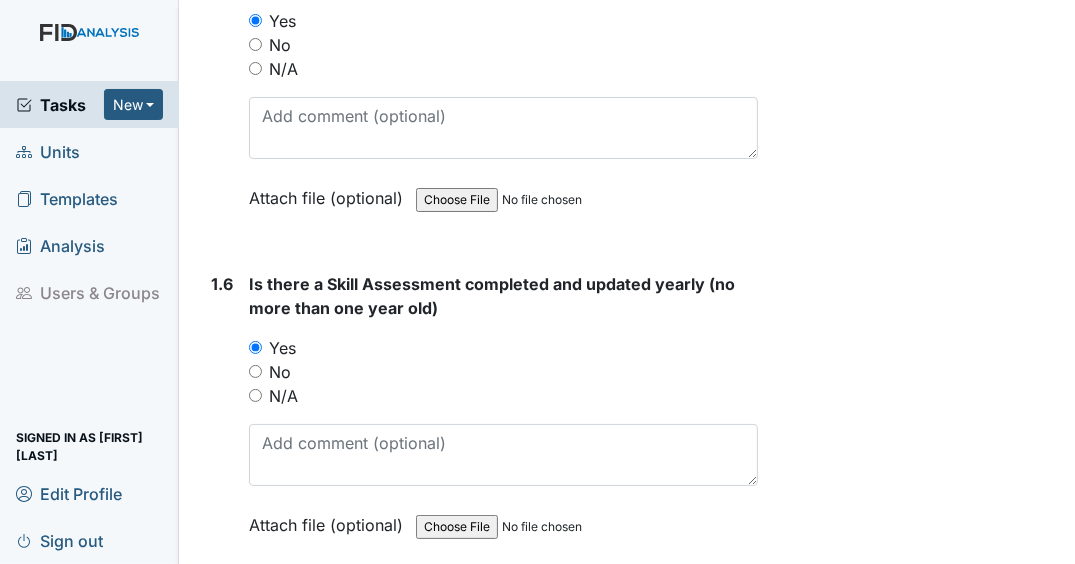 scroll, scrollTop: 1920, scrollLeft: 0, axis: vertical 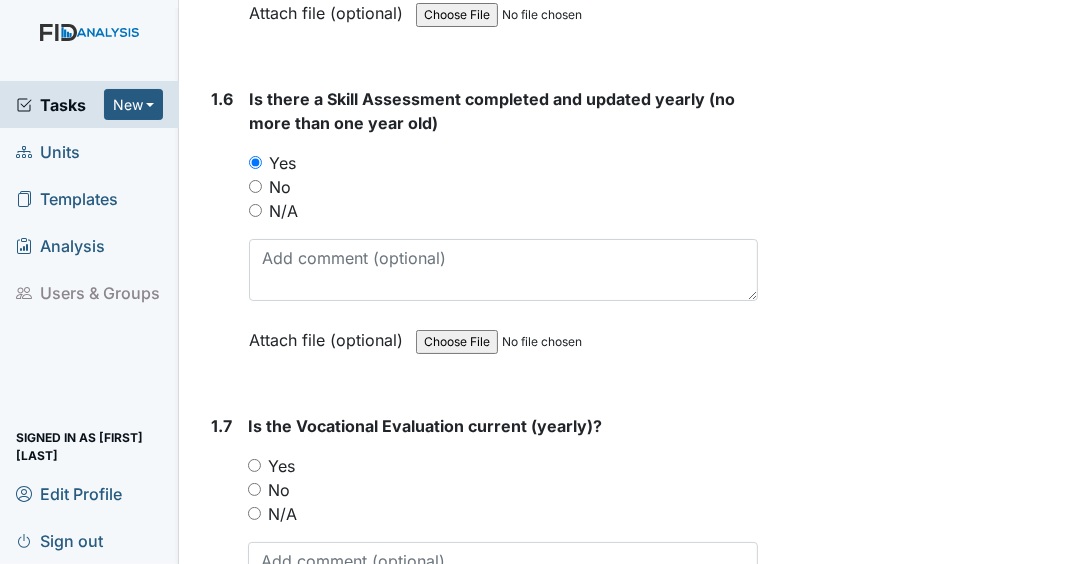click on "Yes" at bounding box center (254, 465) 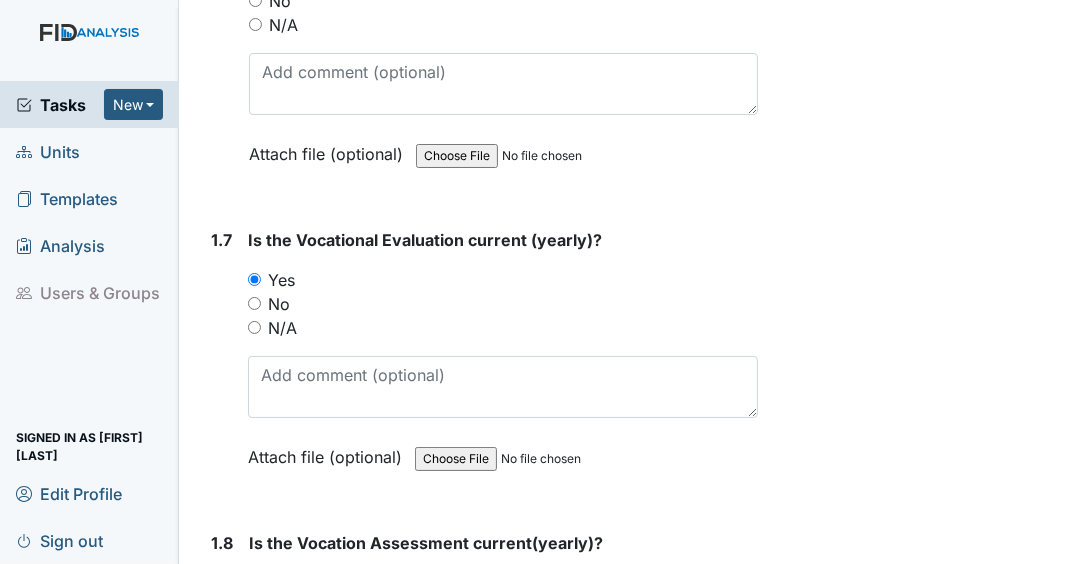 scroll, scrollTop: 2240, scrollLeft: 0, axis: vertical 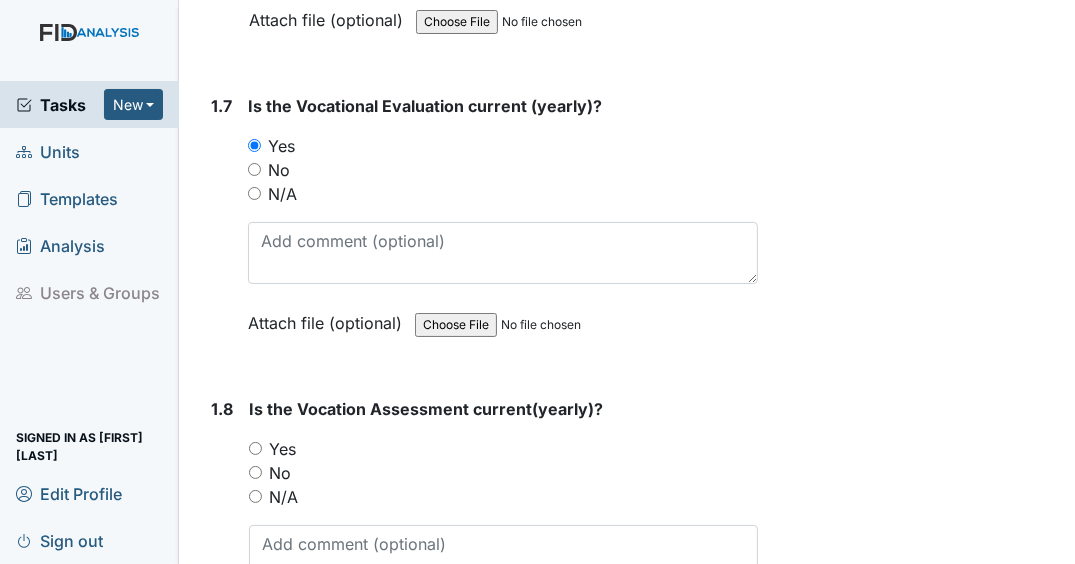 click on "Yes" at bounding box center [255, 448] 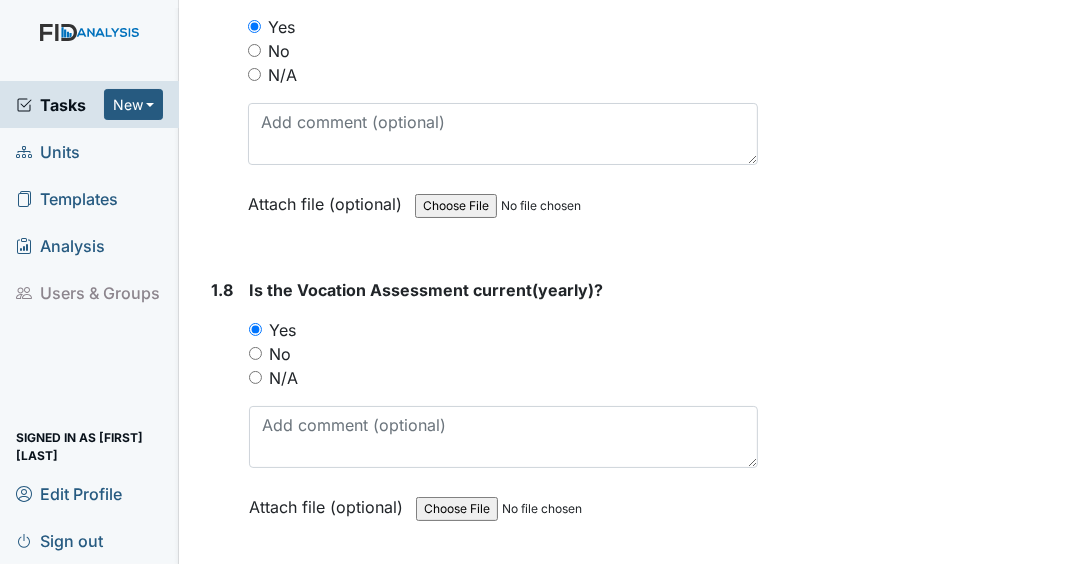 scroll, scrollTop: 2640, scrollLeft: 0, axis: vertical 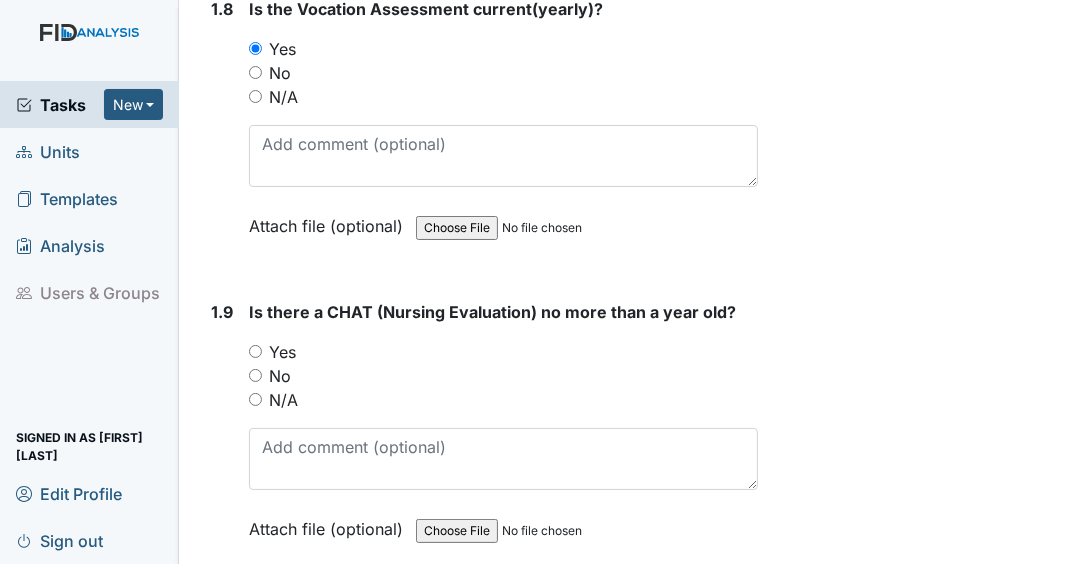 click on "Yes" at bounding box center (255, 351) 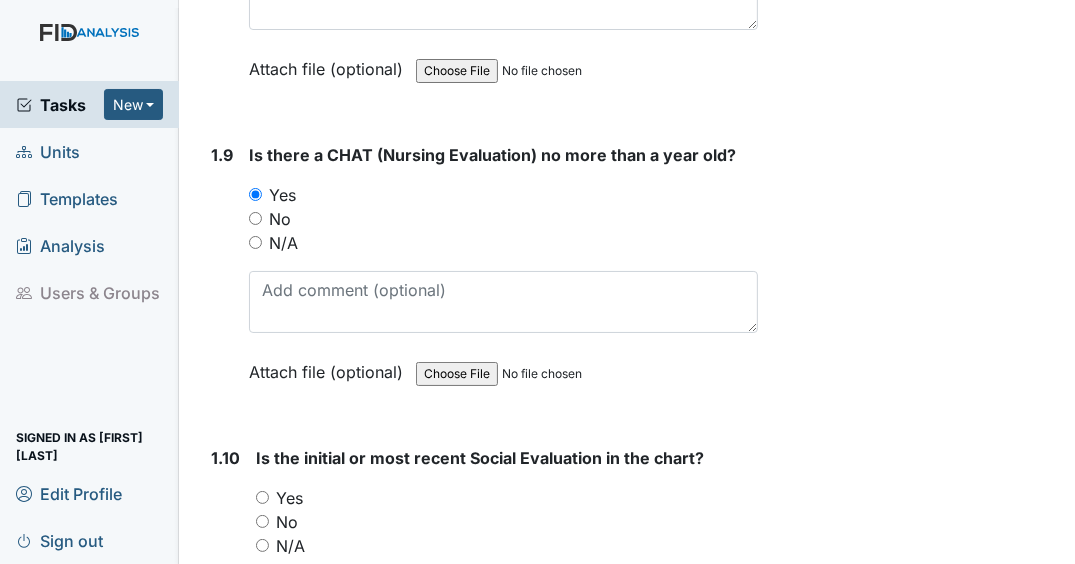 scroll, scrollTop: 3040, scrollLeft: 0, axis: vertical 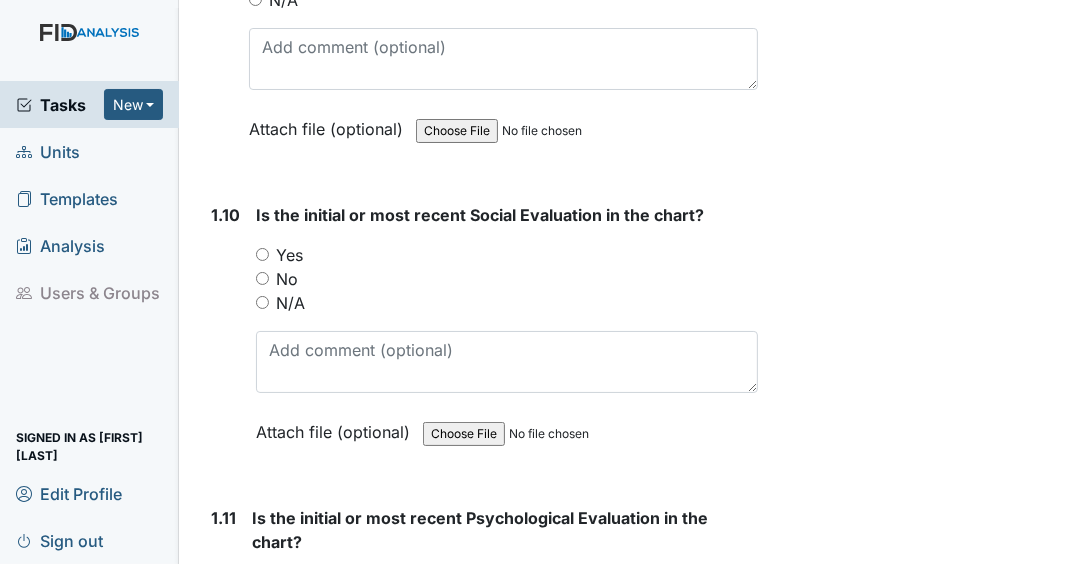 click on "Yes" at bounding box center (262, 254) 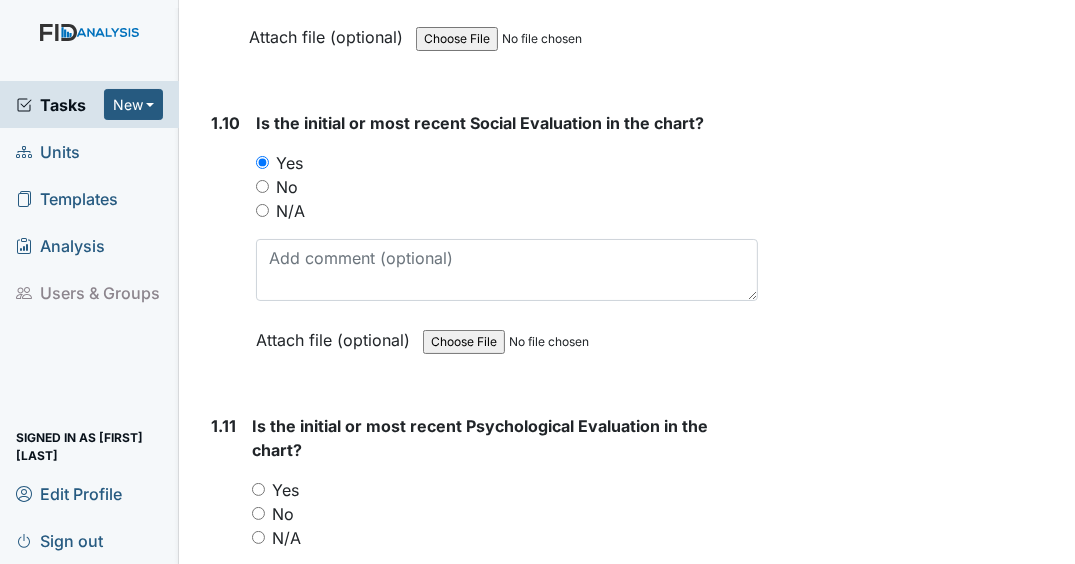 scroll, scrollTop: 3120, scrollLeft: 0, axis: vertical 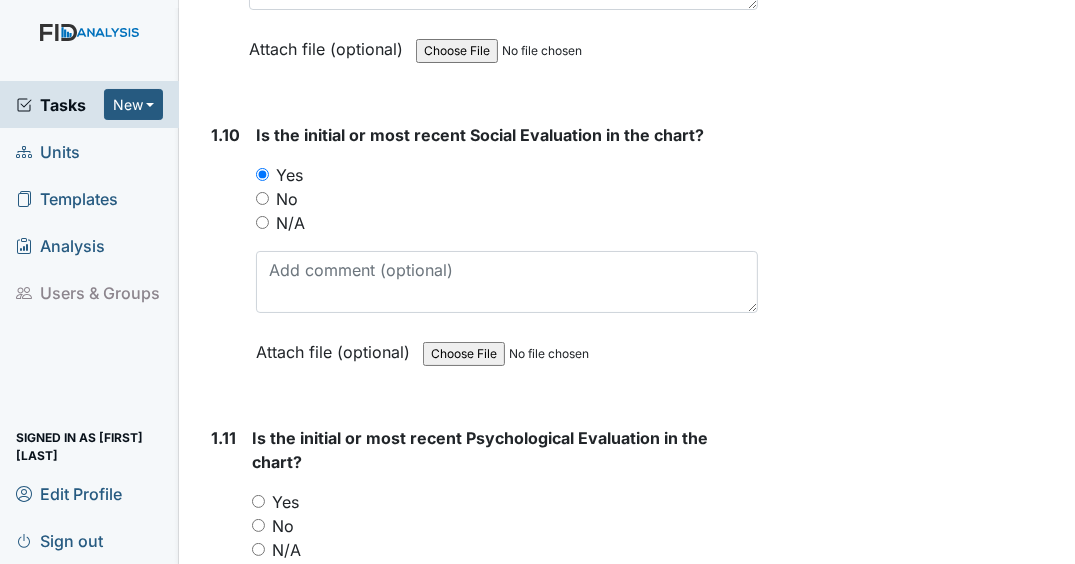 click on "No" at bounding box center (262, 198) 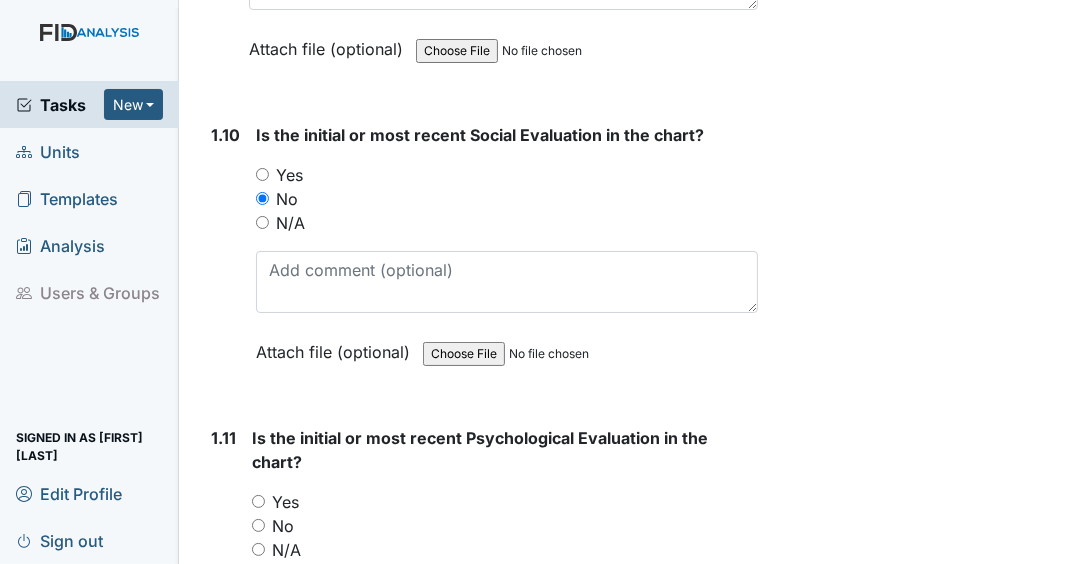 scroll, scrollTop: 3360, scrollLeft: 0, axis: vertical 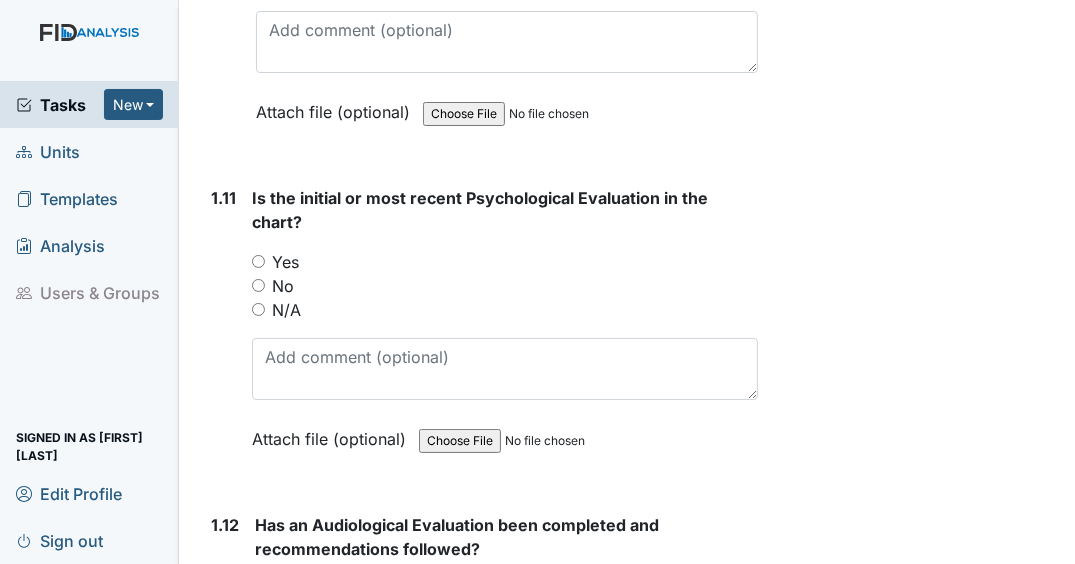 click on "Yes" at bounding box center [258, 261] 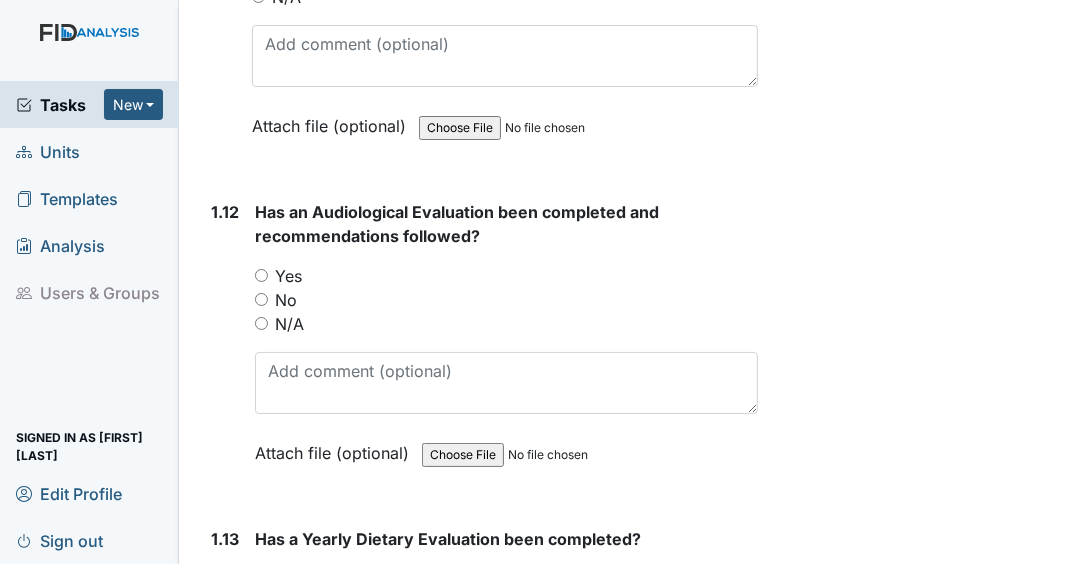 scroll, scrollTop: 3680, scrollLeft: 0, axis: vertical 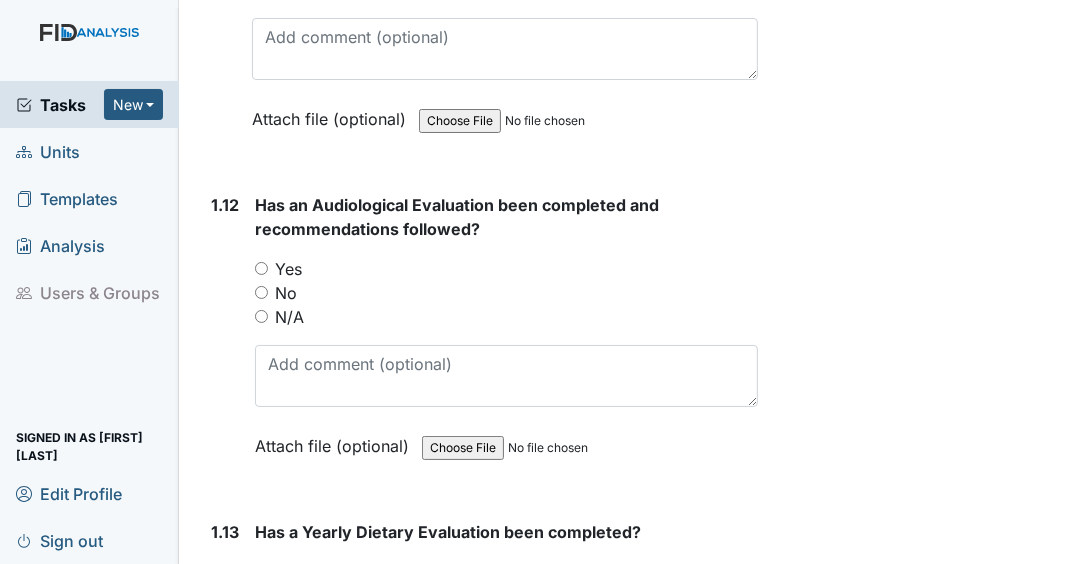 click on "Yes" at bounding box center (261, 268) 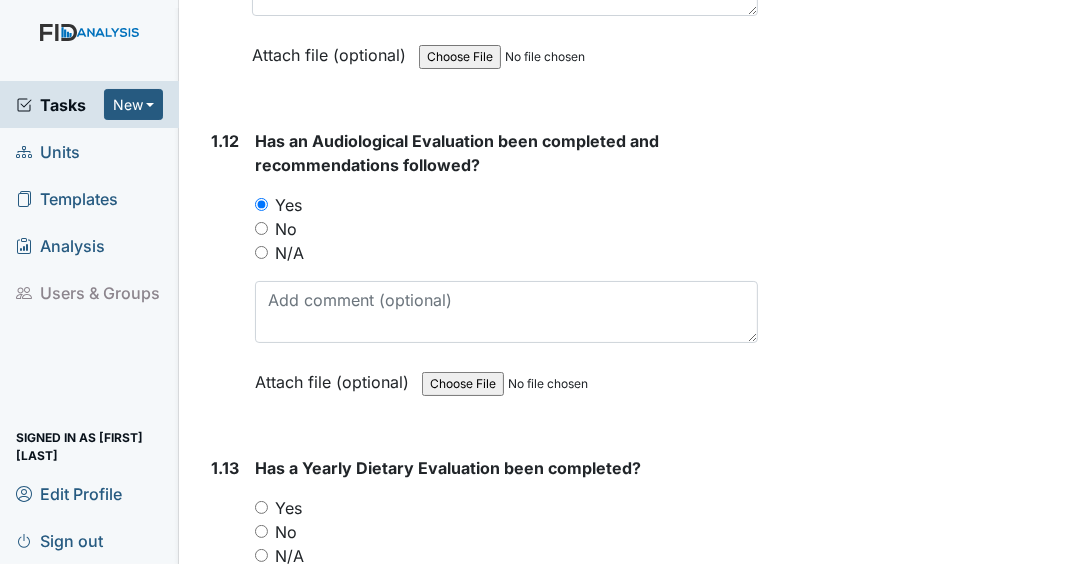 scroll, scrollTop: 3840, scrollLeft: 0, axis: vertical 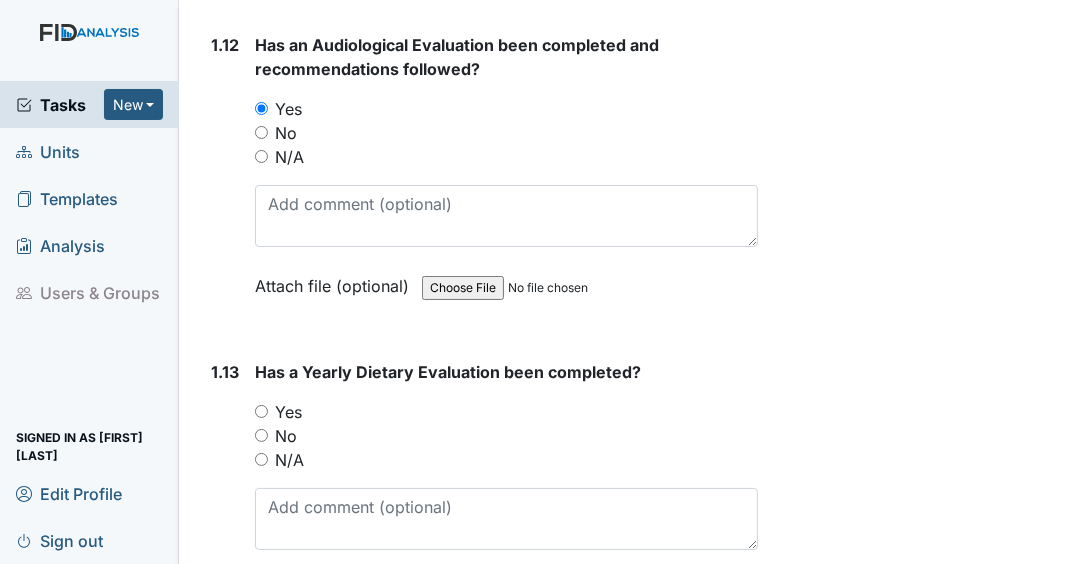 click on "Yes" at bounding box center [261, 411] 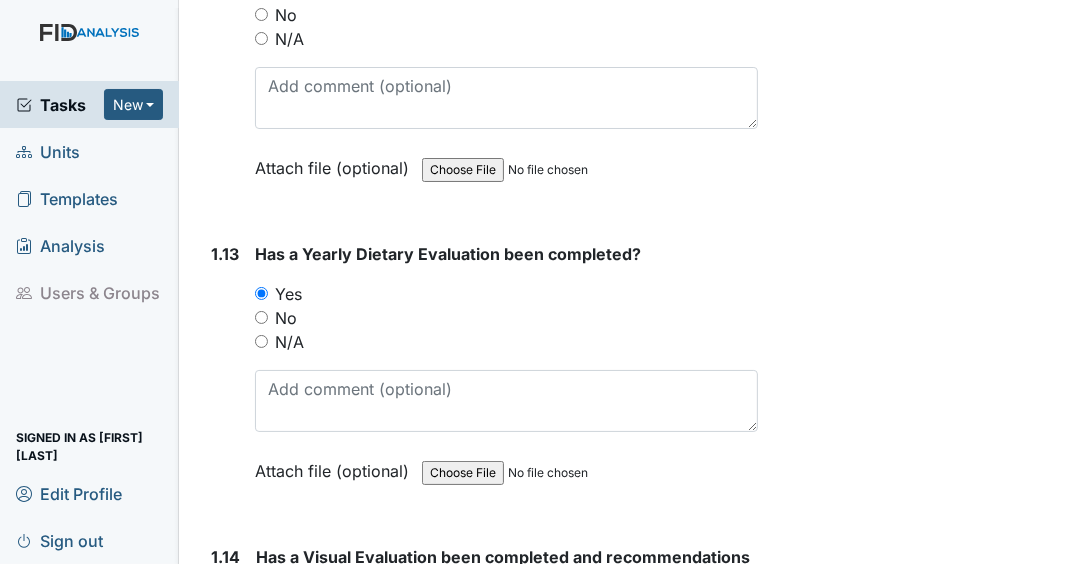 scroll, scrollTop: 4320, scrollLeft: 0, axis: vertical 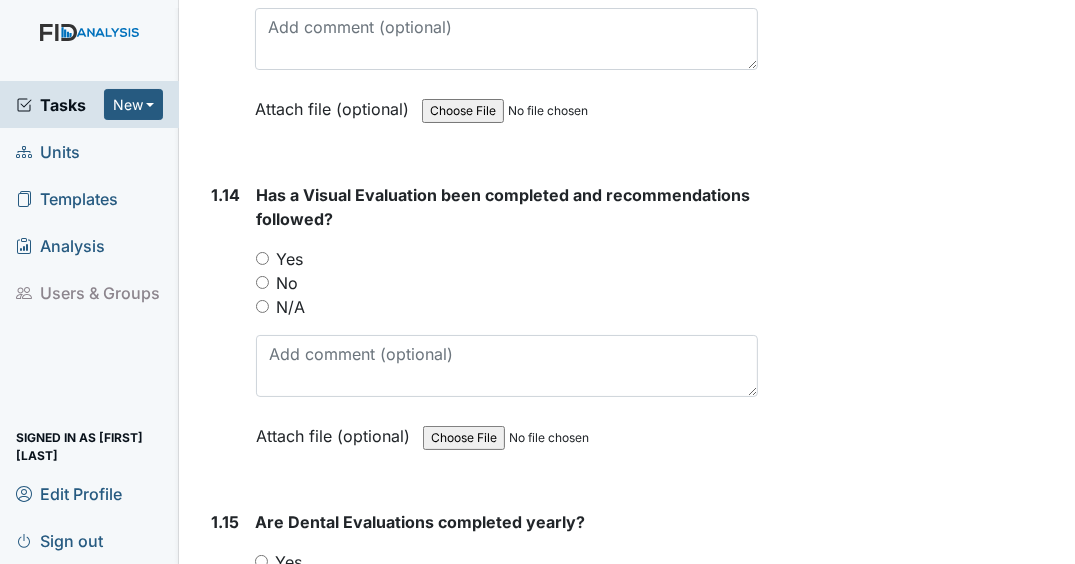 click on "Yes" at bounding box center (262, 258) 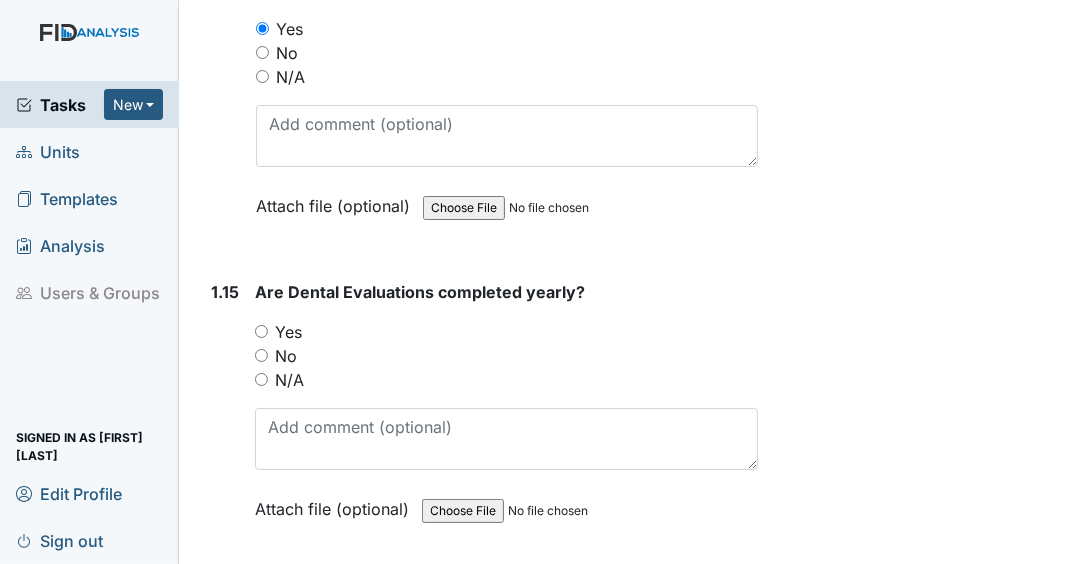 scroll, scrollTop: 4560, scrollLeft: 0, axis: vertical 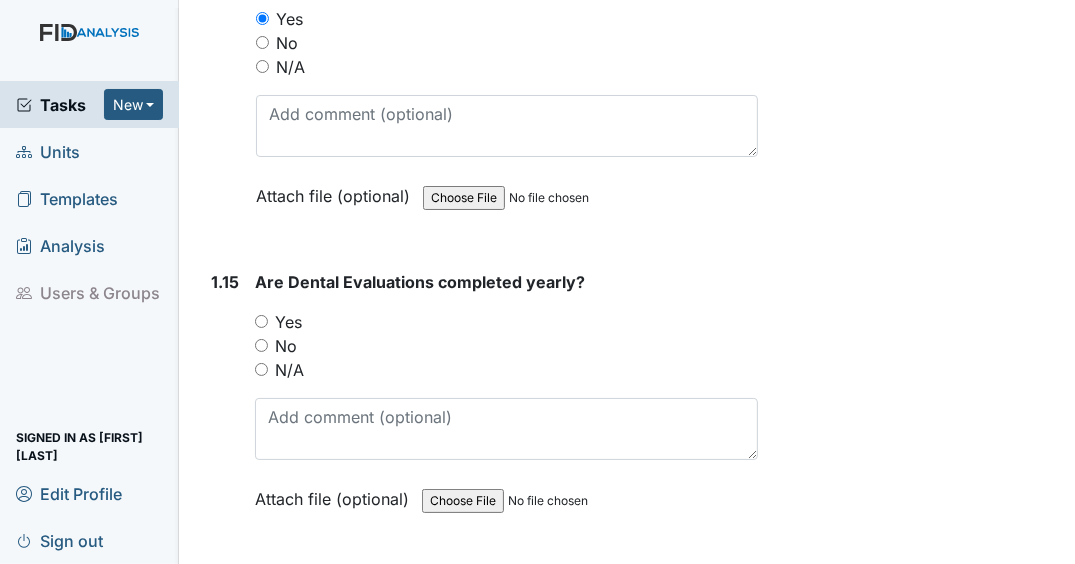 click on "Yes" at bounding box center [261, 321] 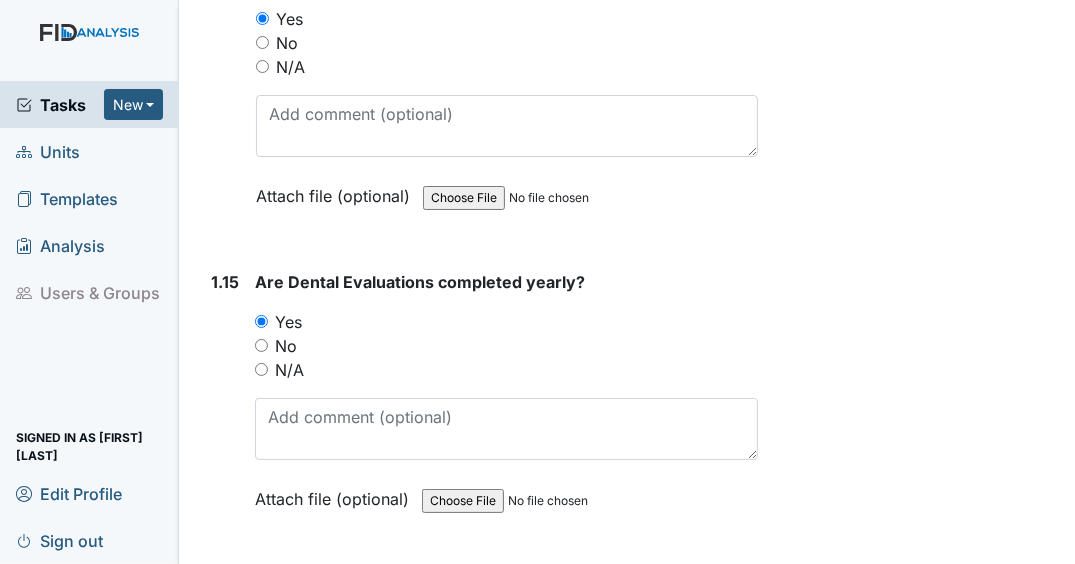 scroll, scrollTop: 4800, scrollLeft: 0, axis: vertical 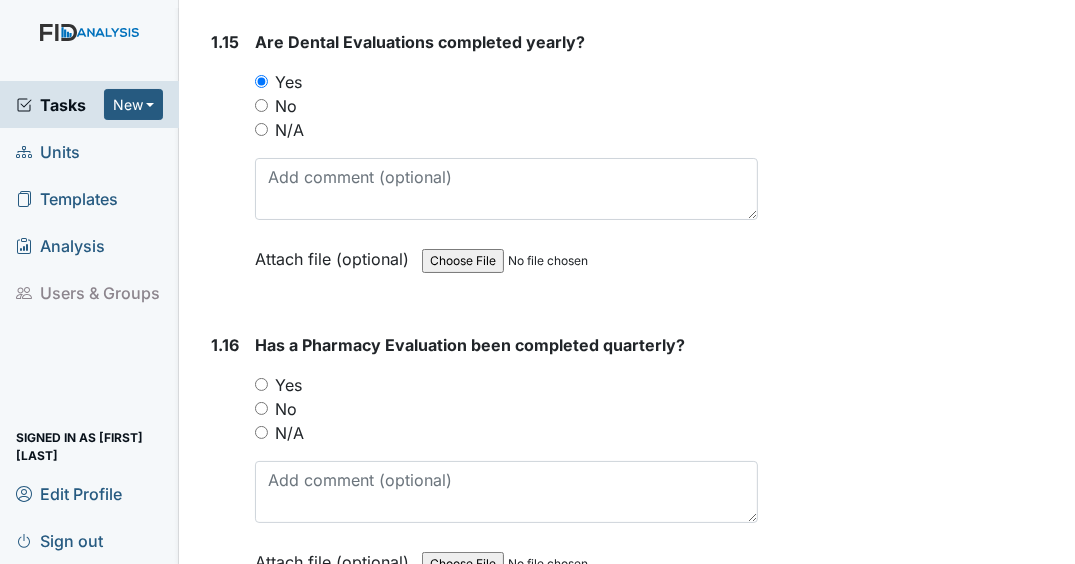 click on "Yes" at bounding box center [261, 384] 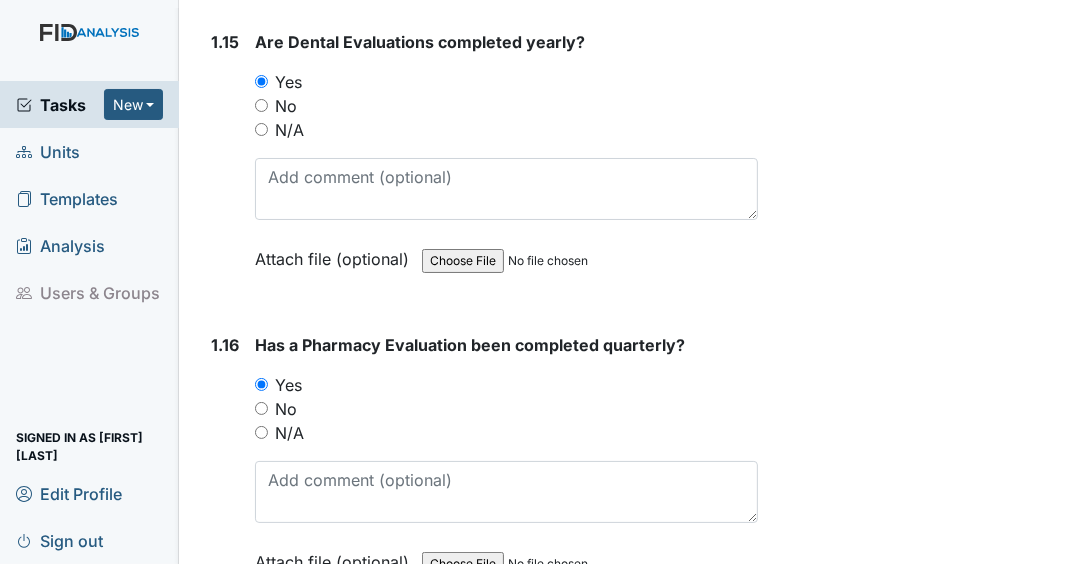 scroll, scrollTop: 5040, scrollLeft: 0, axis: vertical 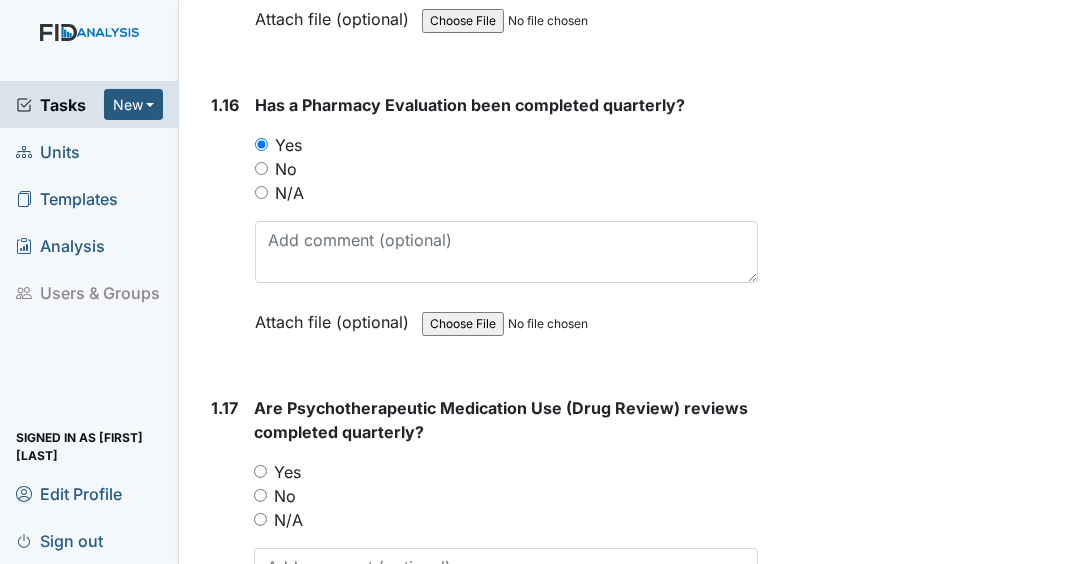 click on "Yes" at bounding box center [260, 471] 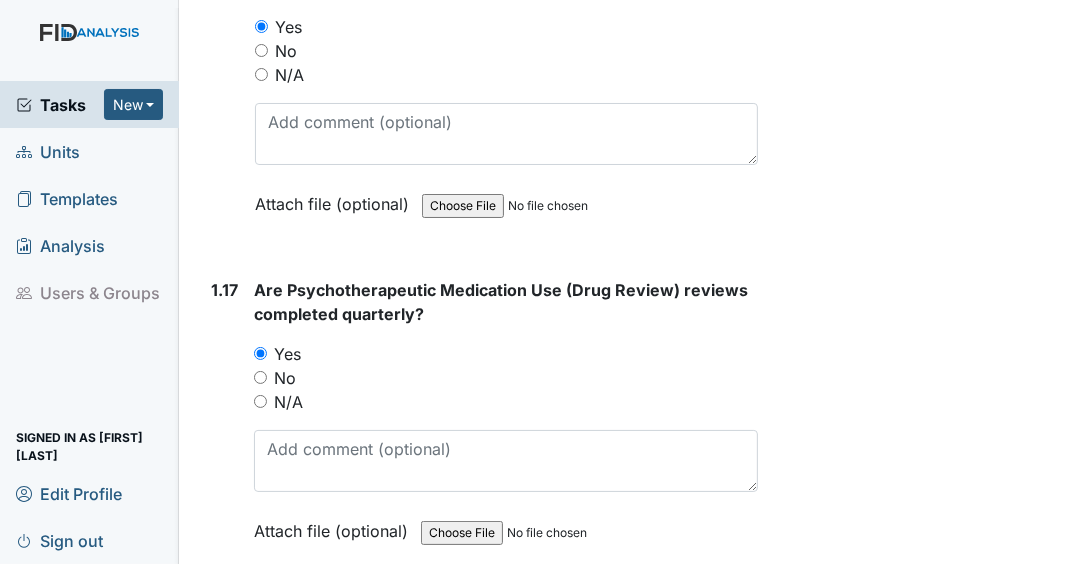 scroll, scrollTop: 5440, scrollLeft: 0, axis: vertical 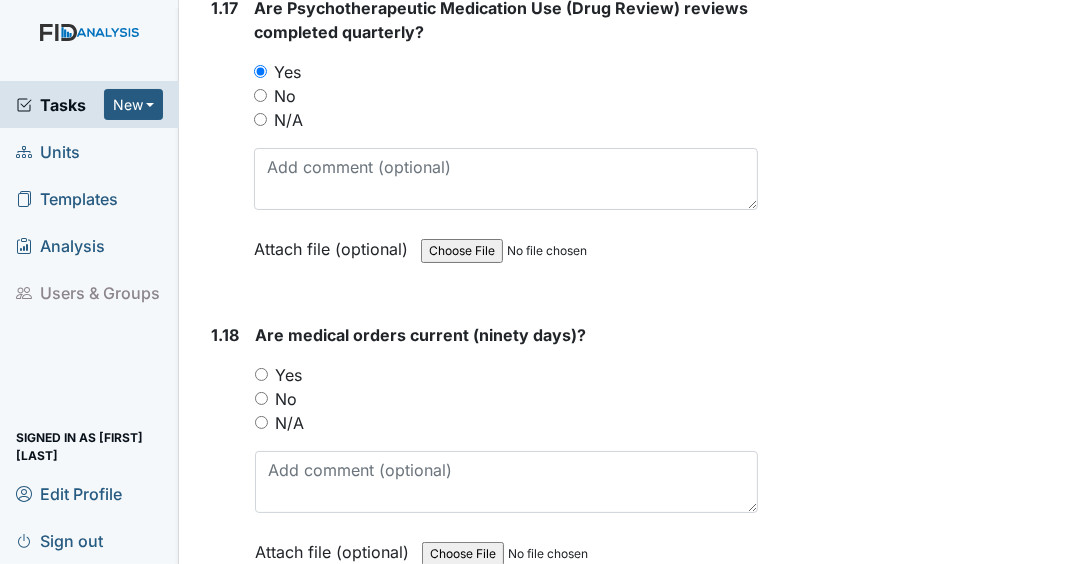click on "Yes" at bounding box center [261, 374] 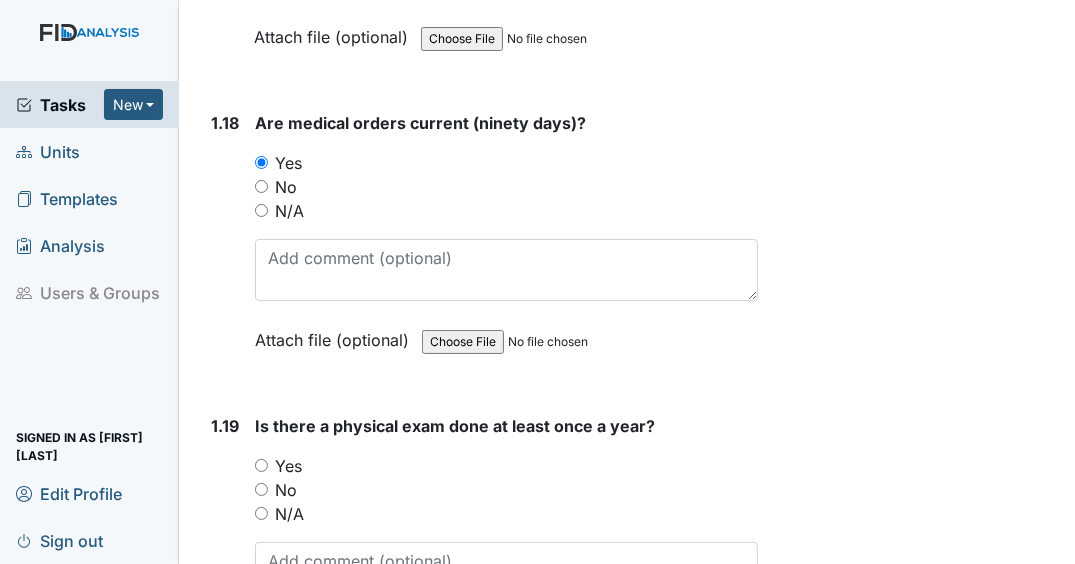 scroll, scrollTop: 5760, scrollLeft: 0, axis: vertical 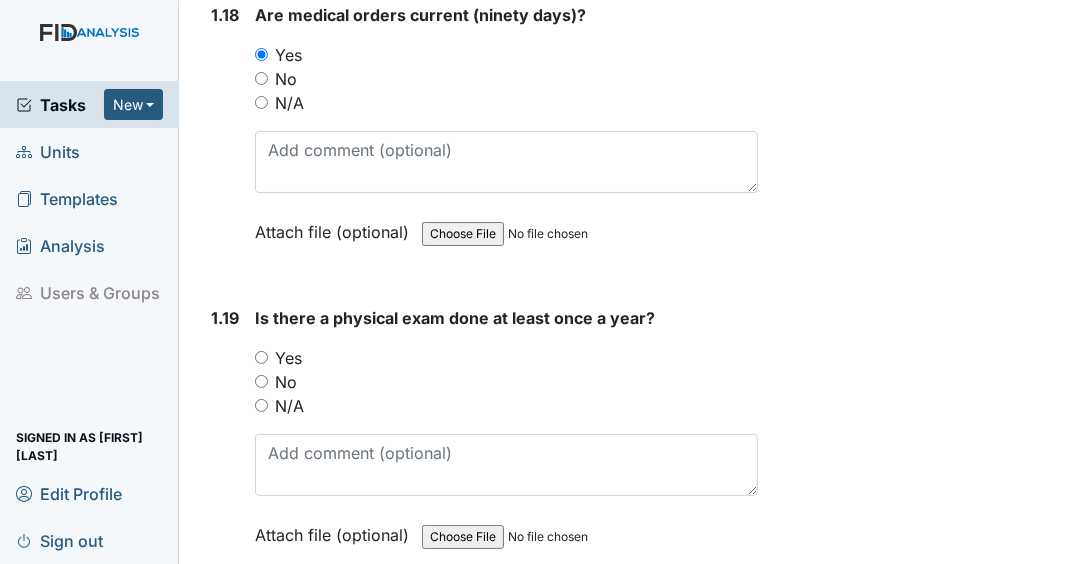 click on "Yes" at bounding box center (261, 357) 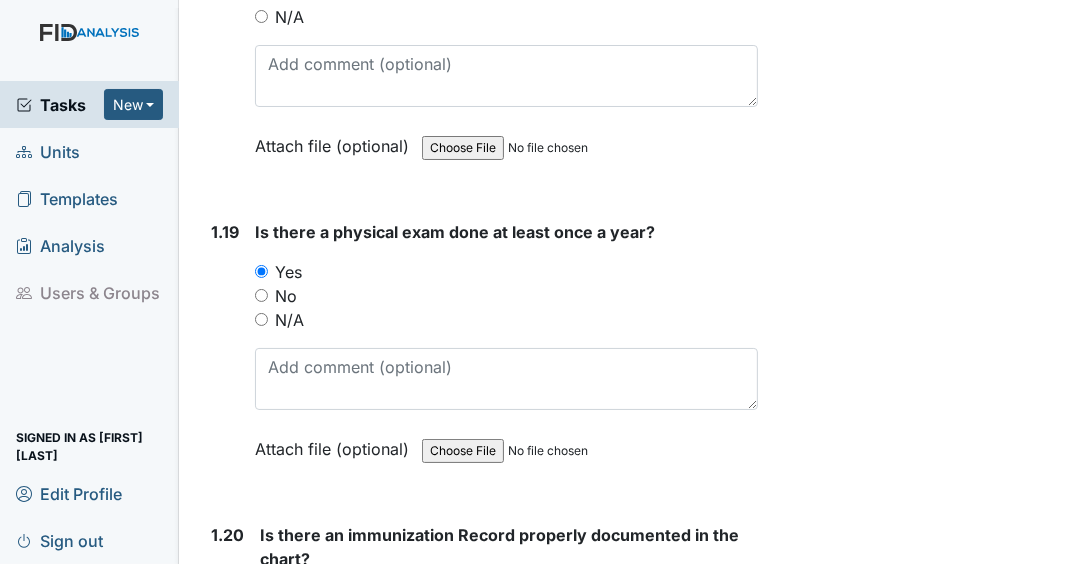 scroll, scrollTop: 6080, scrollLeft: 0, axis: vertical 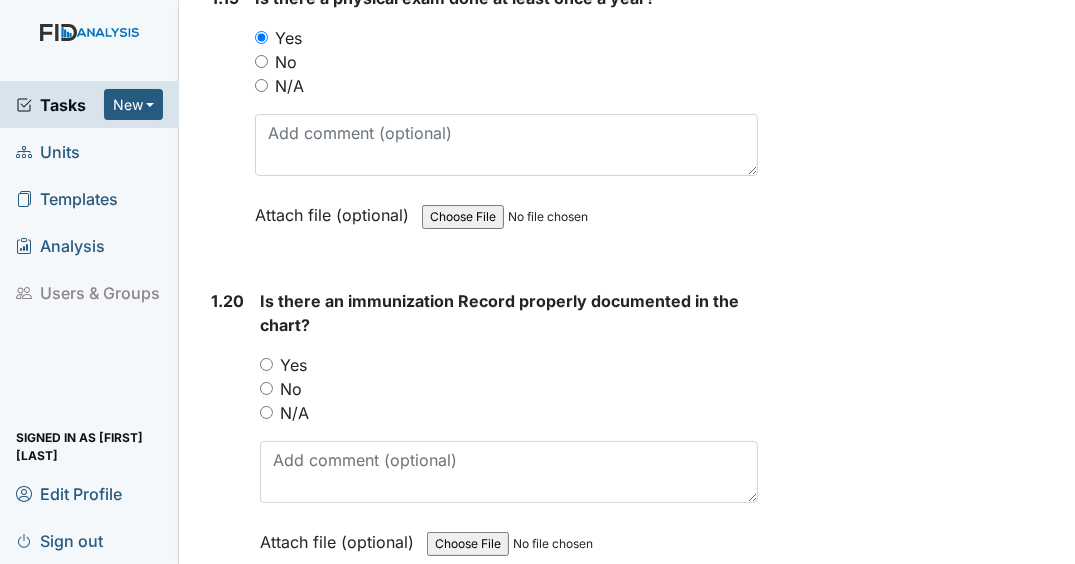 click on "Yes" at bounding box center (509, 365) 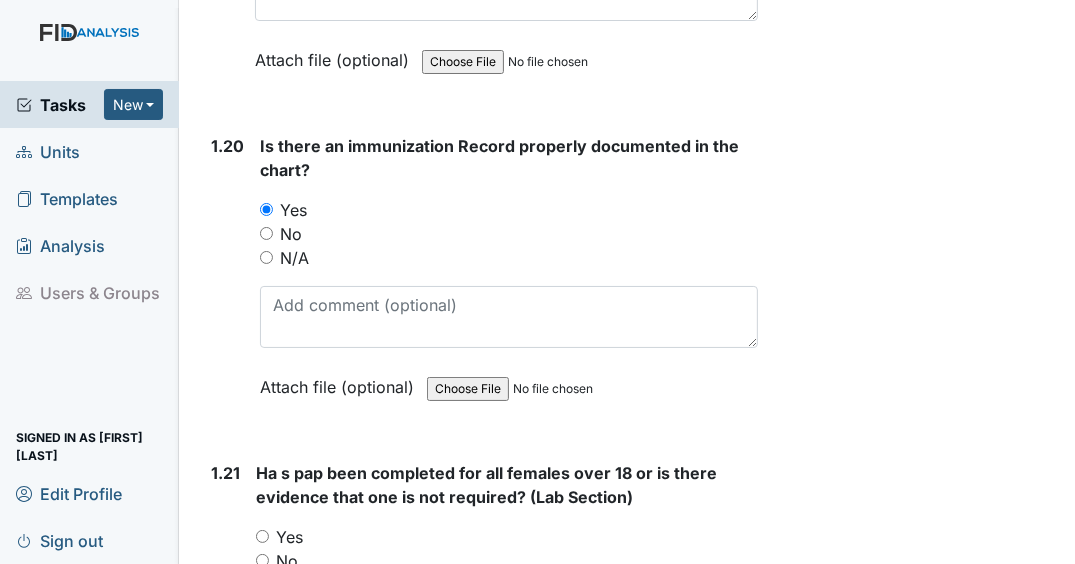 scroll, scrollTop: 6400, scrollLeft: 0, axis: vertical 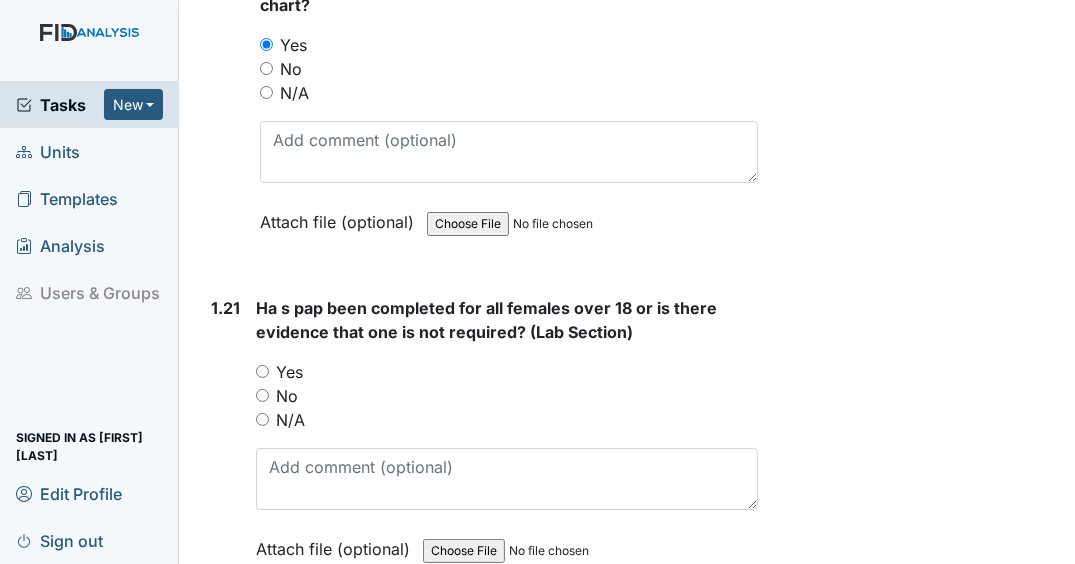 click on "N/A" at bounding box center (262, 419) 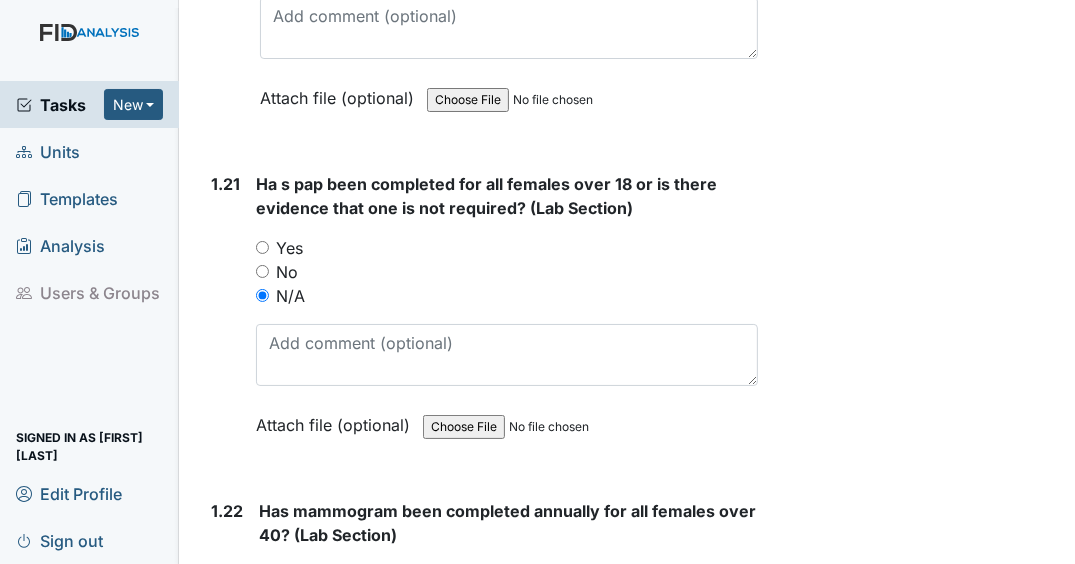 scroll, scrollTop: 6800, scrollLeft: 0, axis: vertical 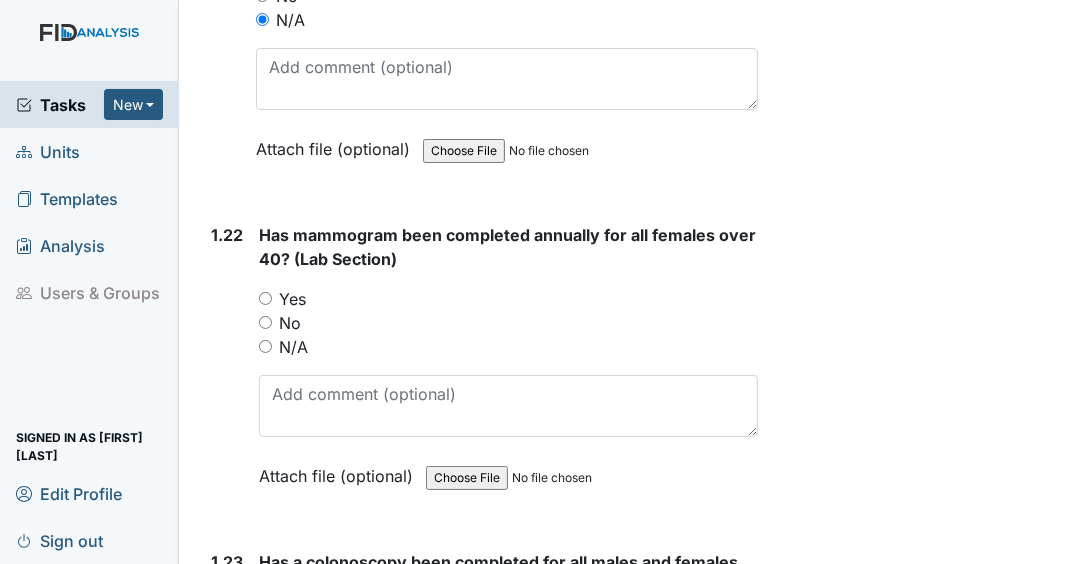 click on "N/A" at bounding box center (265, 346) 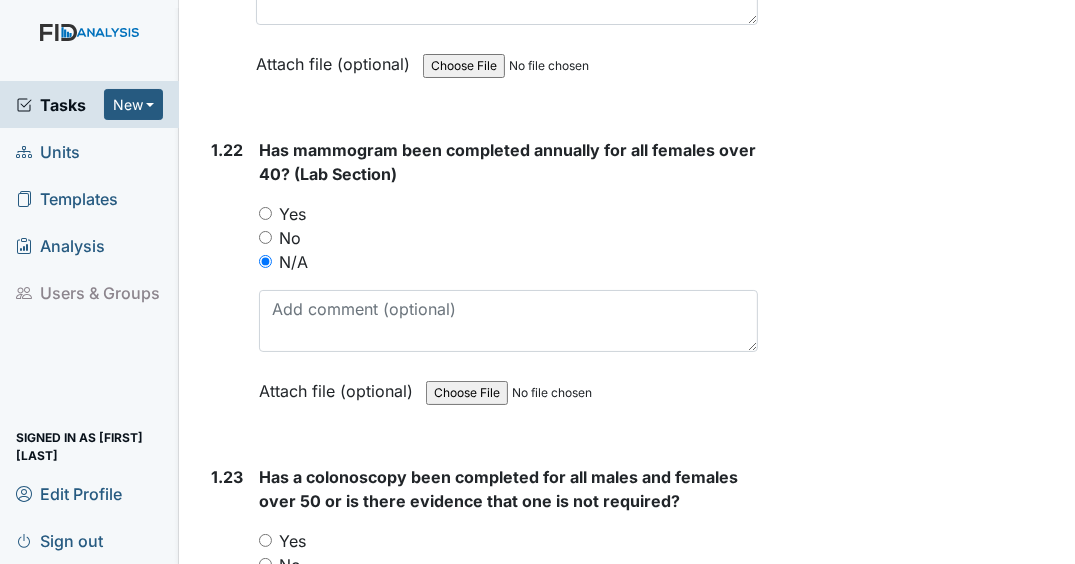 scroll, scrollTop: 7040, scrollLeft: 0, axis: vertical 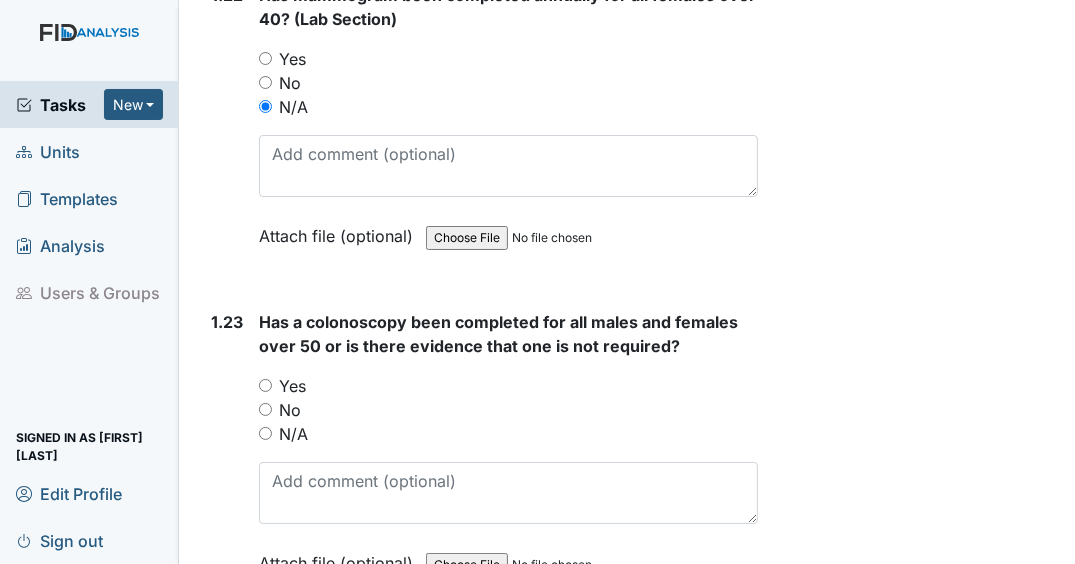click on "N/A" at bounding box center (265, 433) 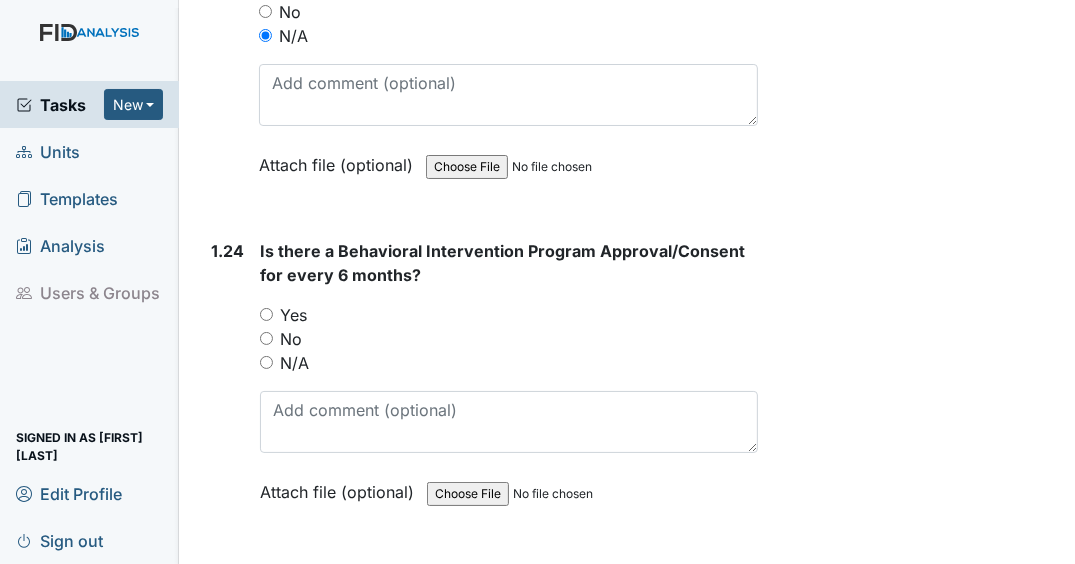 scroll, scrollTop: 7440, scrollLeft: 0, axis: vertical 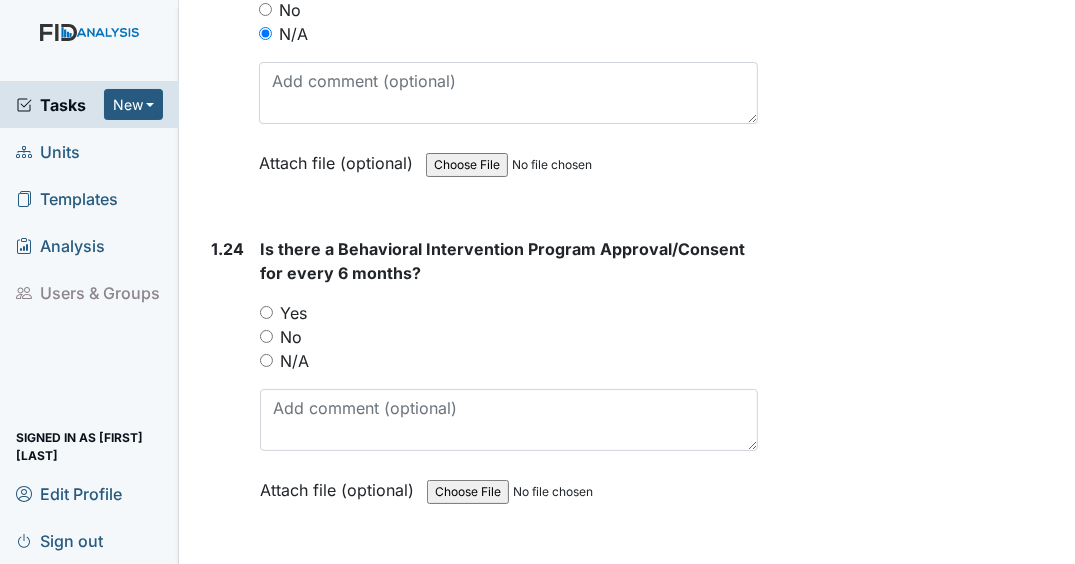 click on "Yes" at bounding box center (266, 312) 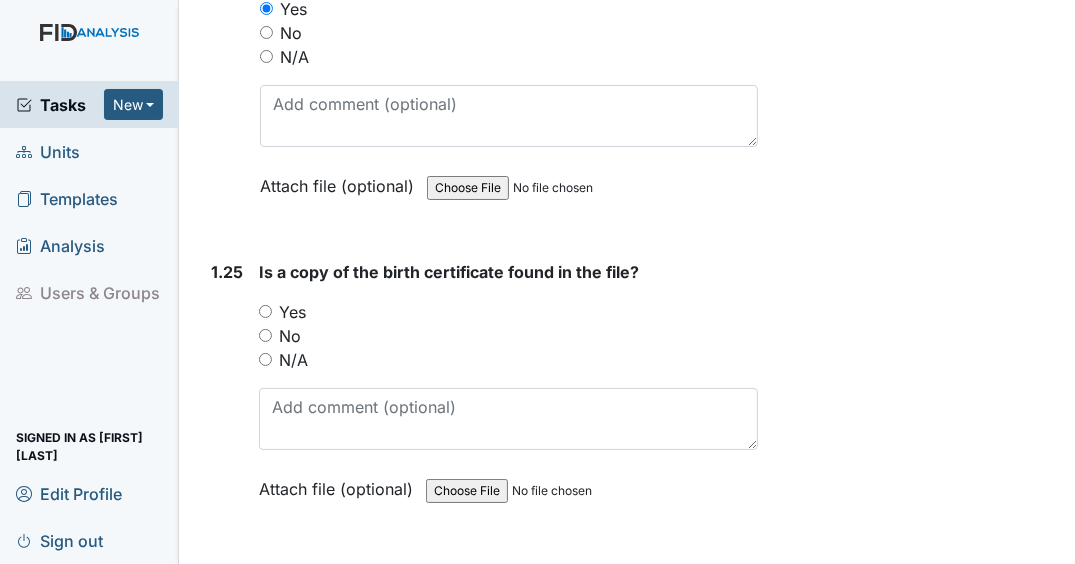 scroll, scrollTop: 7760, scrollLeft: 0, axis: vertical 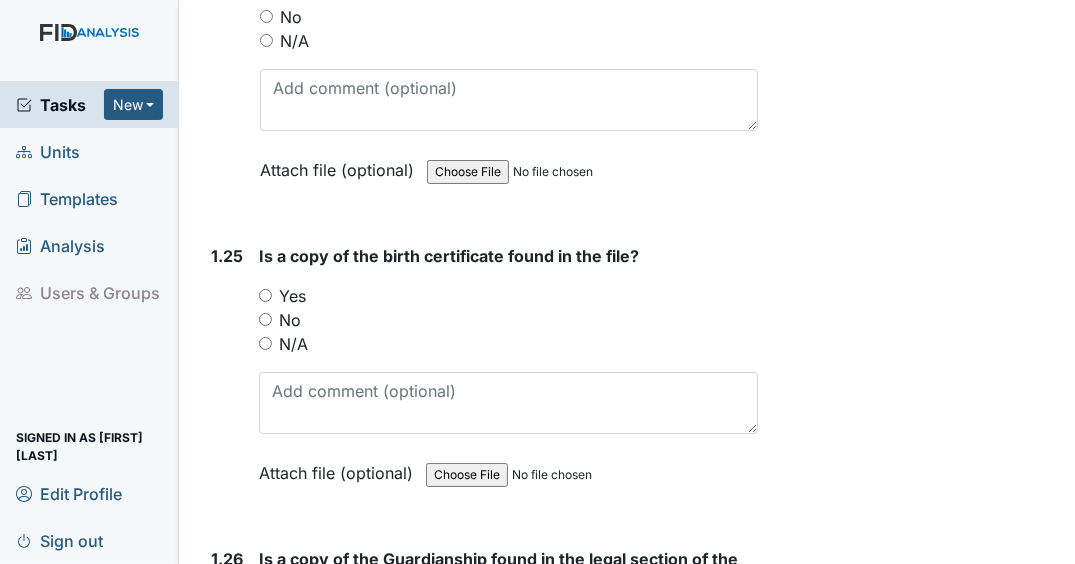 click on "Yes" at bounding box center [265, 295] 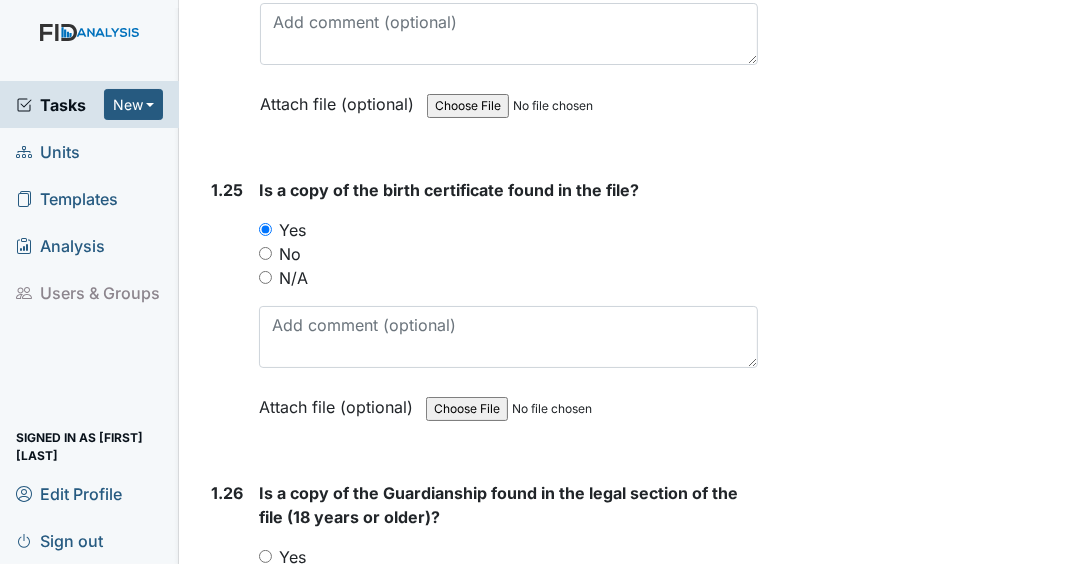 scroll, scrollTop: 7920, scrollLeft: 0, axis: vertical 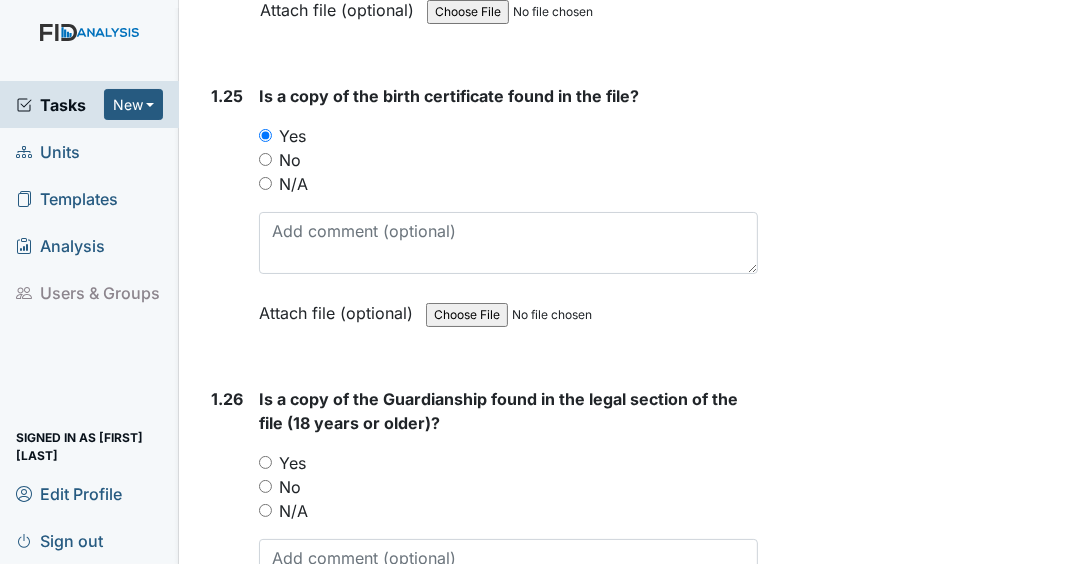 click on "Yes" at bounding box center (265, 462) 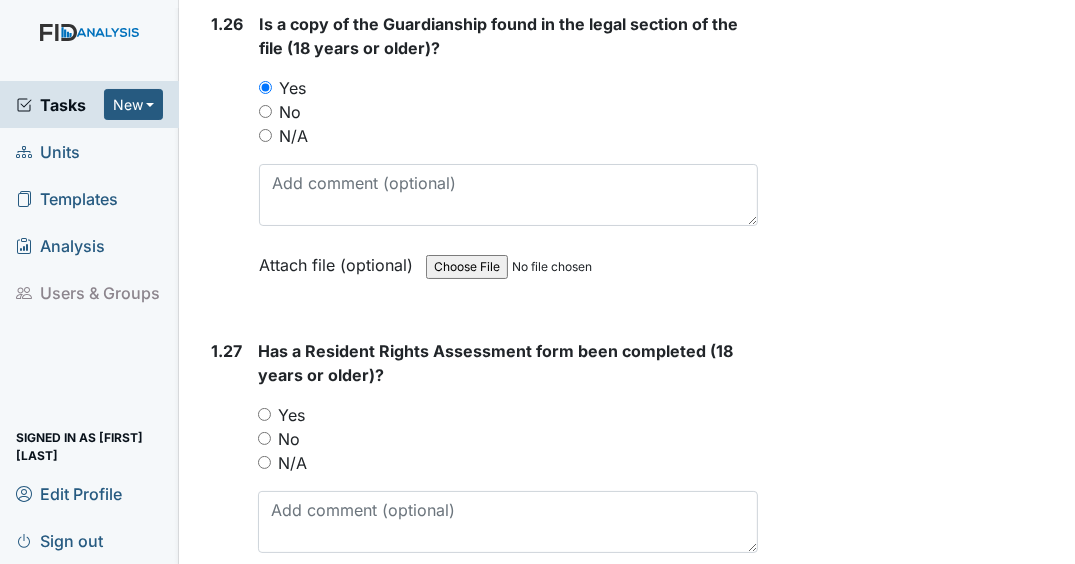 scroll, scrollTop: 8320, scrollLeft: 0, axis: vertical 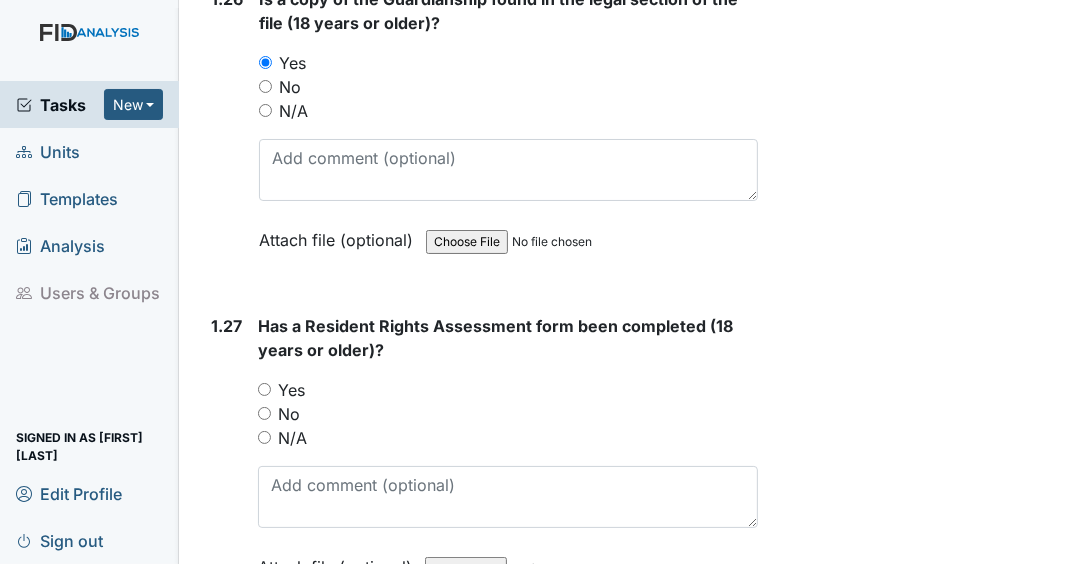 click on "Yes" at bounding box center [264, 389] 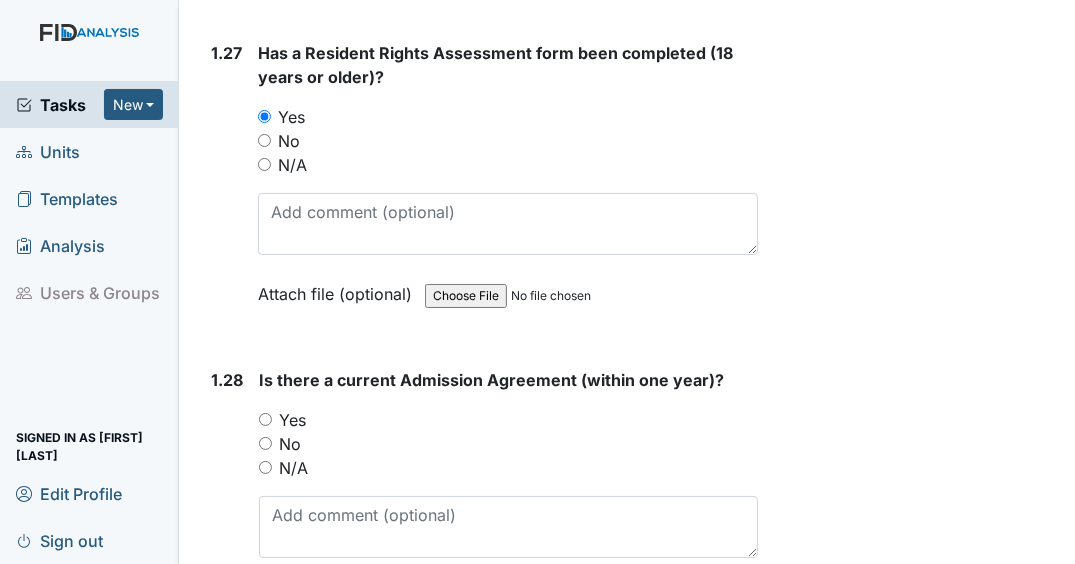 scroll, scrollTop: 8640, scrollLeft: 0, axis: vertical 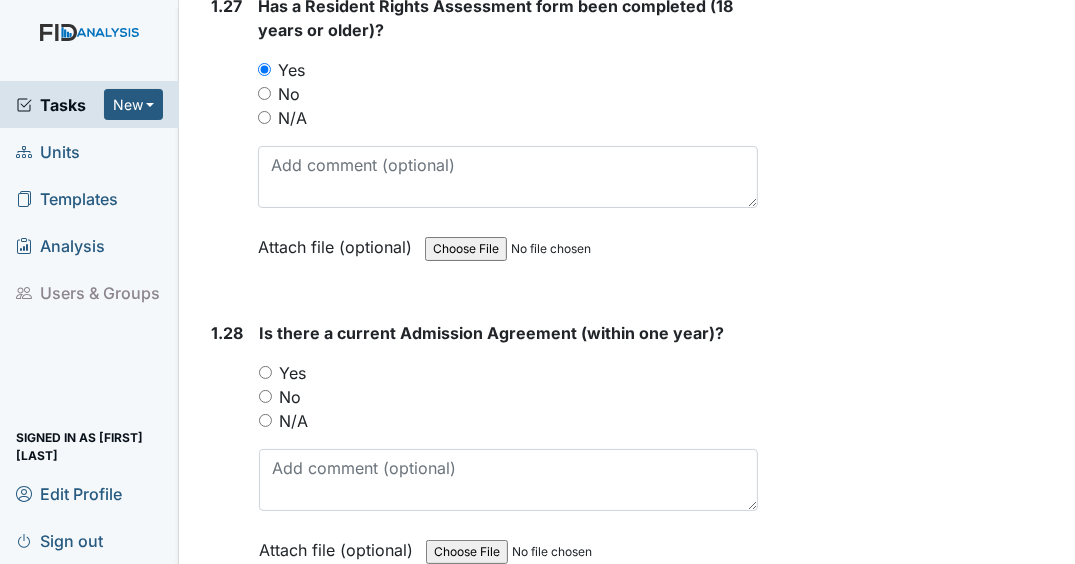 click on "No" at bounding box center [264, 93] 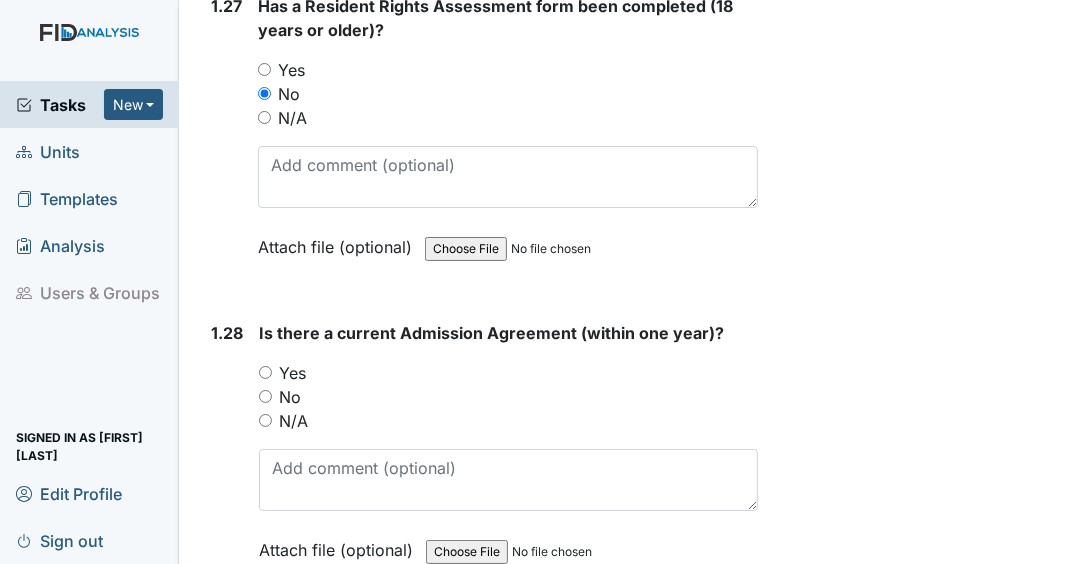 click on "No" at bounding box center [265, 396] 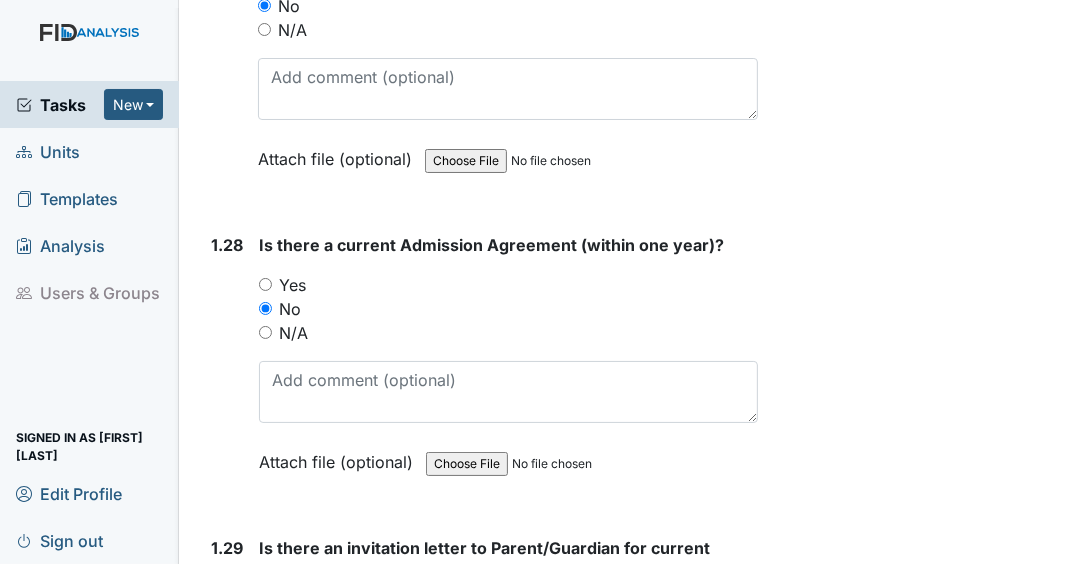 scroll, scrollTop: 8880, scrollLeft: 0, axis: vertical 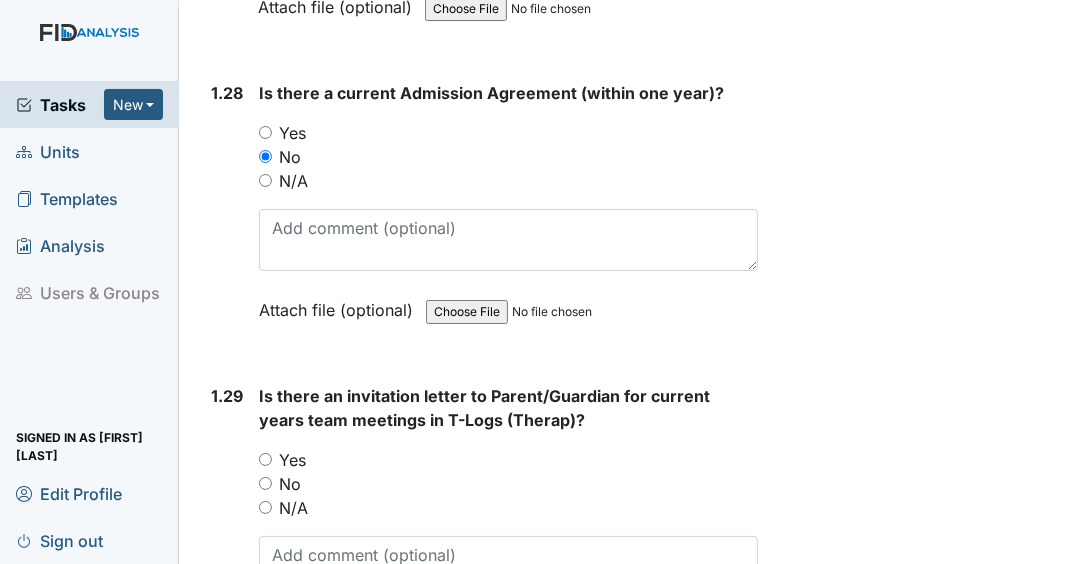click on "No" at bounding box center (265, 483) 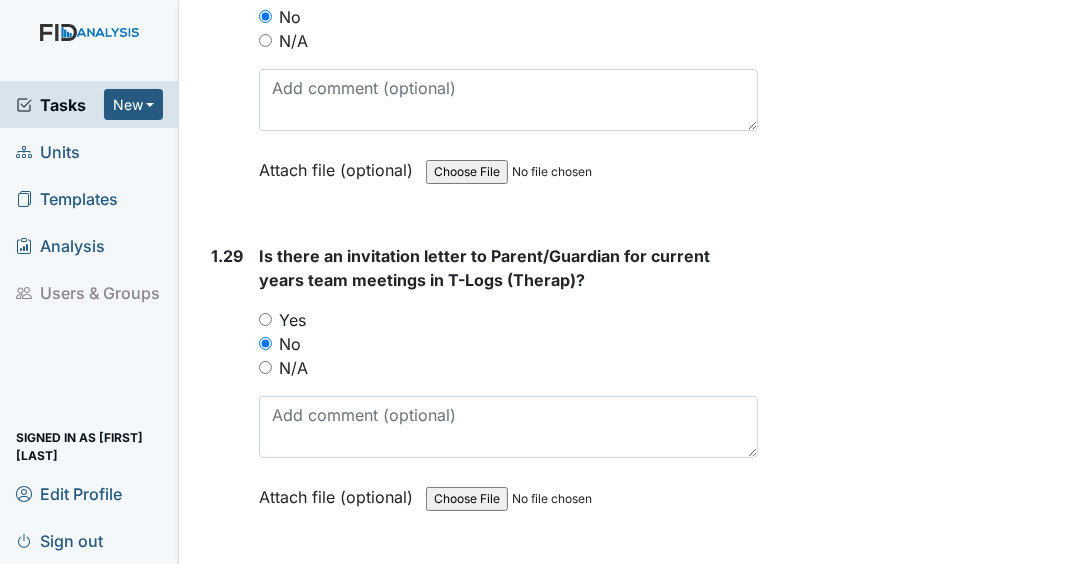 scroll, scrollTop: 9200, scrollLeft: 0, axis: vertical 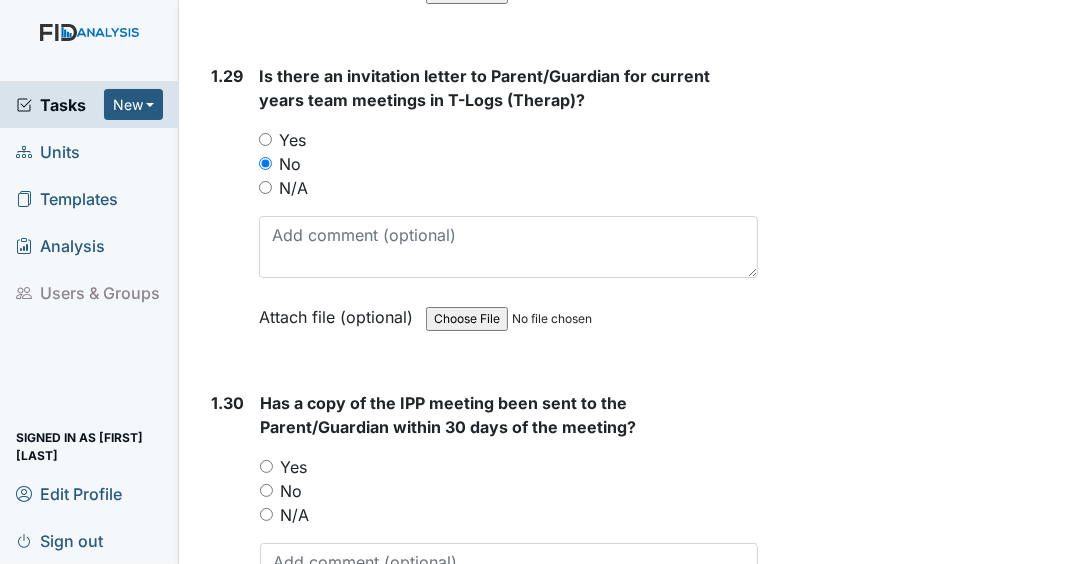 click on "No" at bounding box center (266, 490) 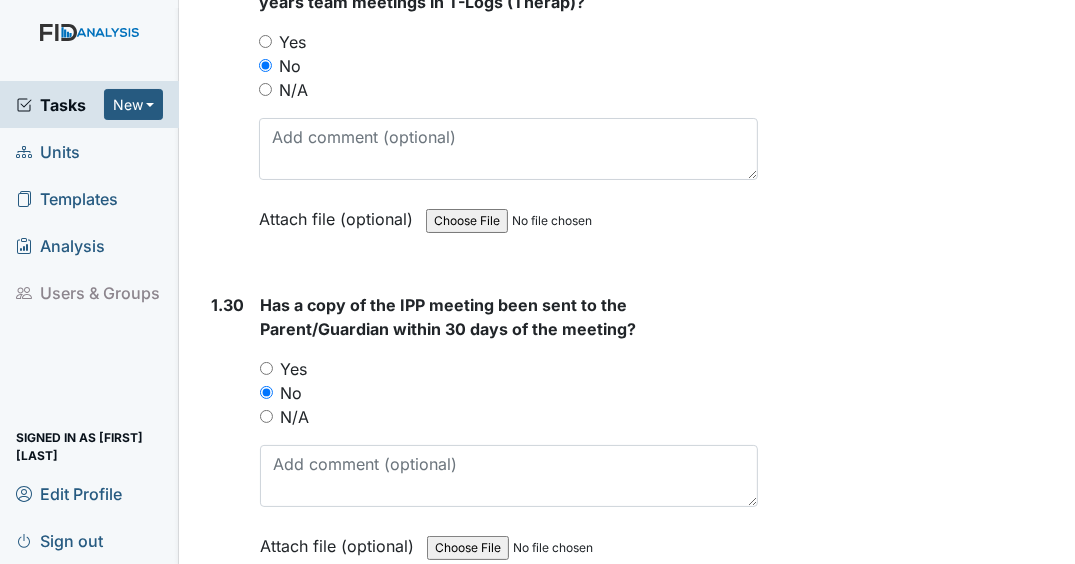 scroll, scrollTop: 9440, scrollLeft: 0, axis: vertical 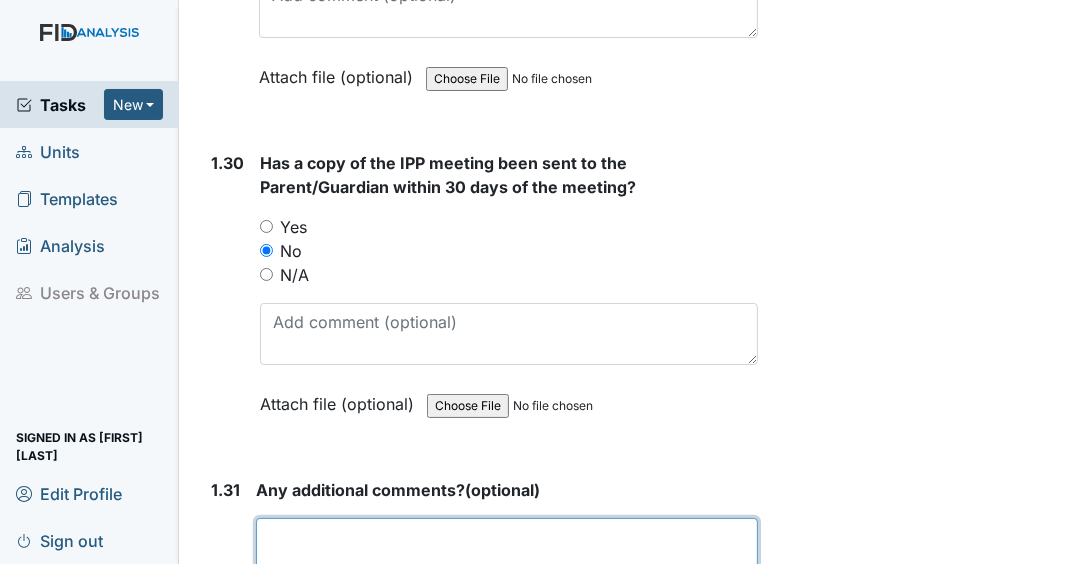 click at bounding box center (507, 549) 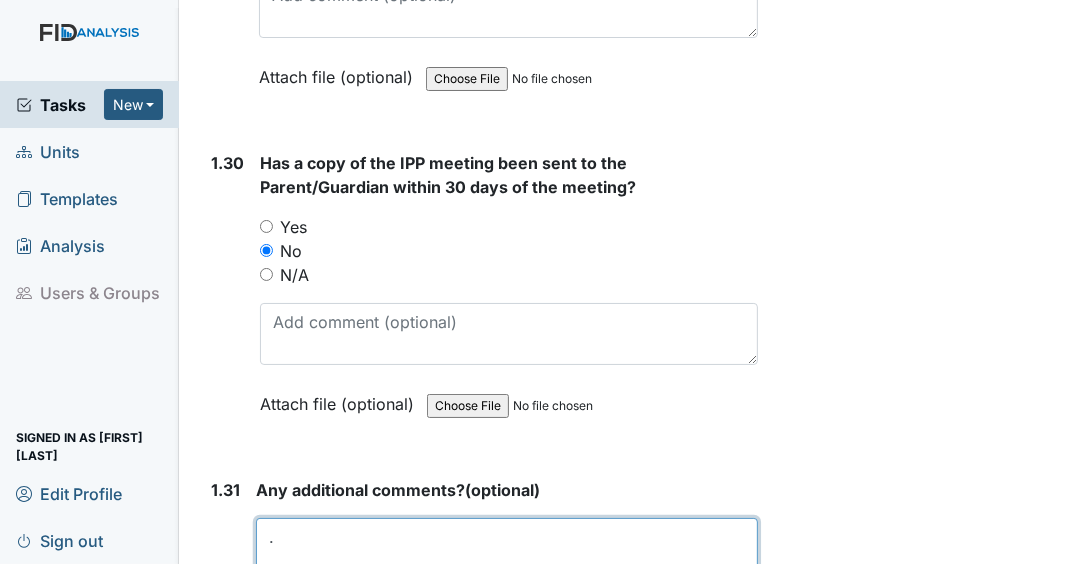 scroll, scrollTop: 9658, scrollLeft: 0, axis: vertical 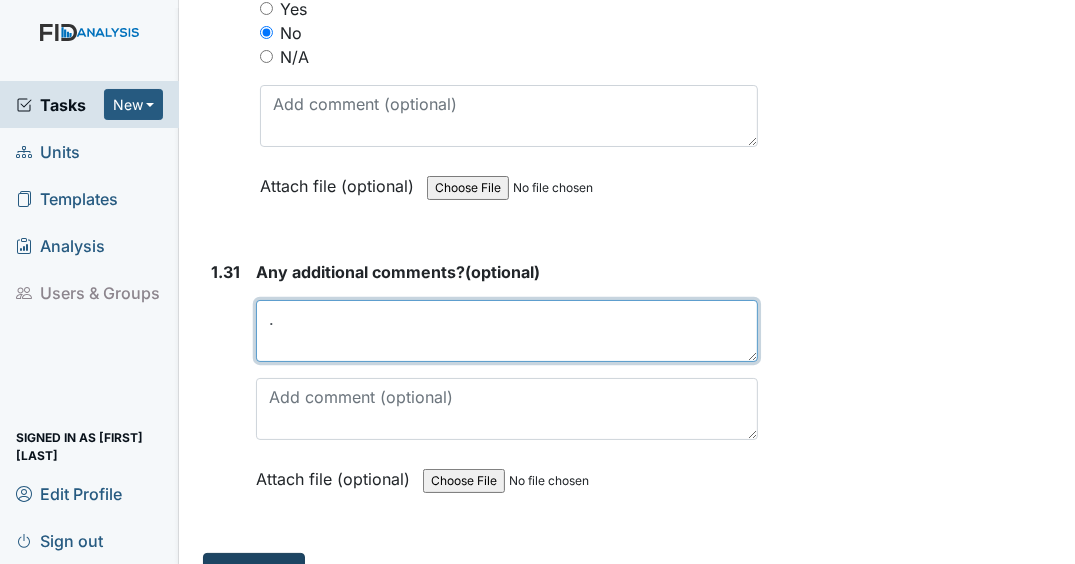 type on "." 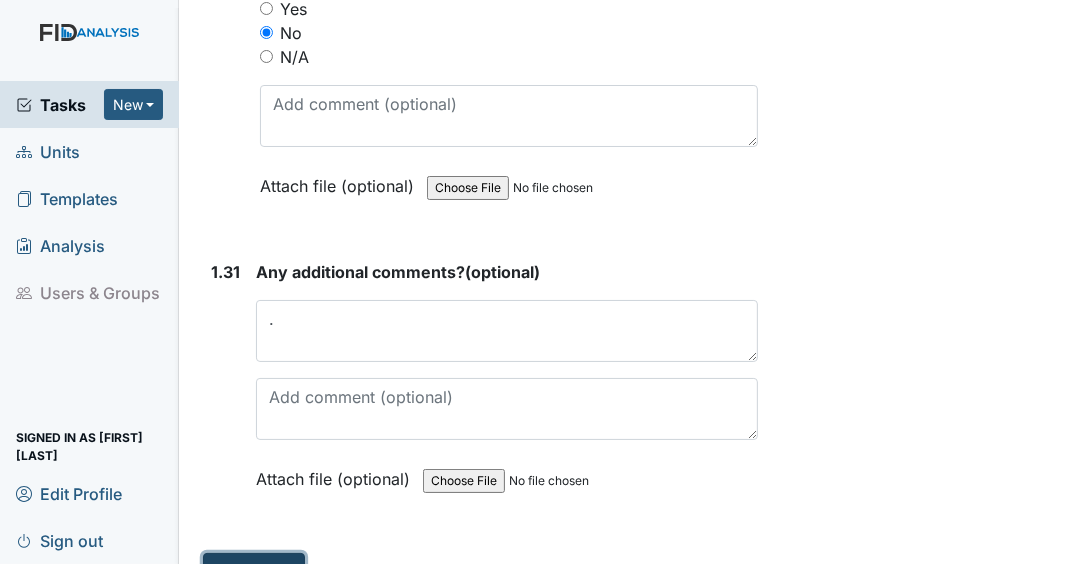 click on "Submit" at bounding box center (254, 572) 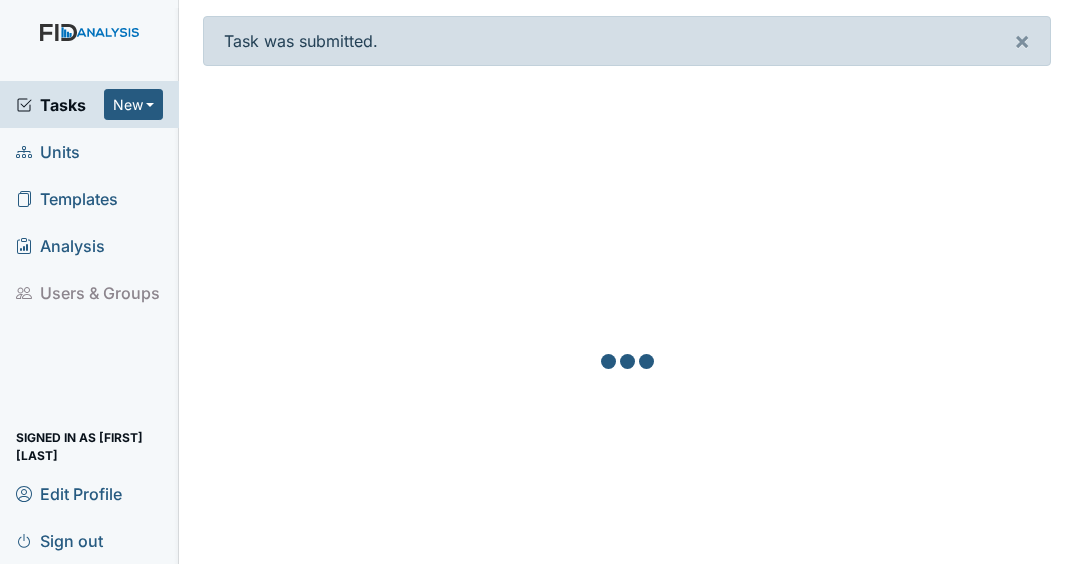 scroll, scrollTop: 0, scrollLeft: 0, axis: both 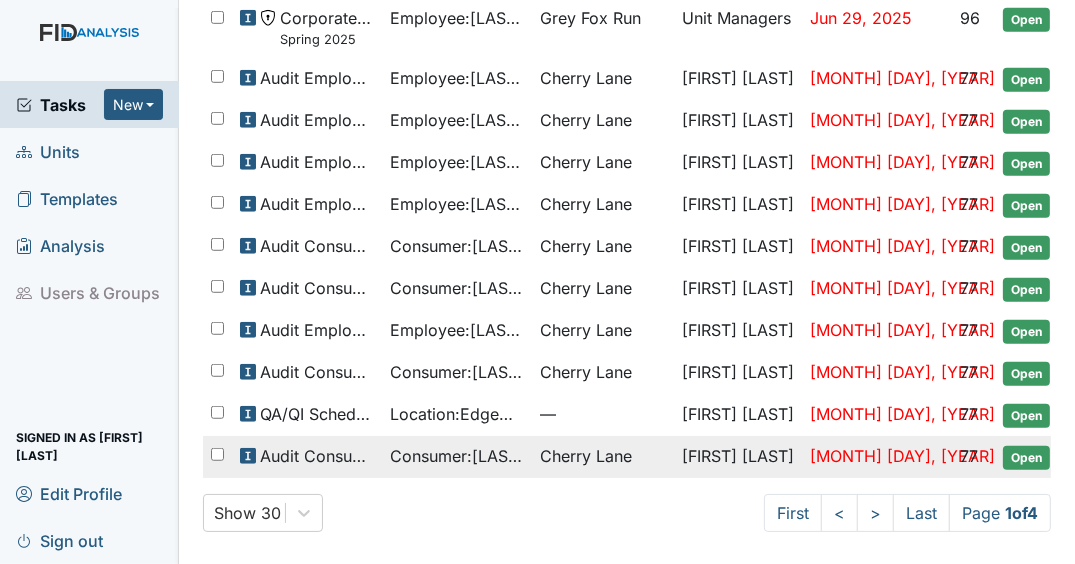 click on "Consumer :  Haines, Kelly" at bounding box center (457, 456) 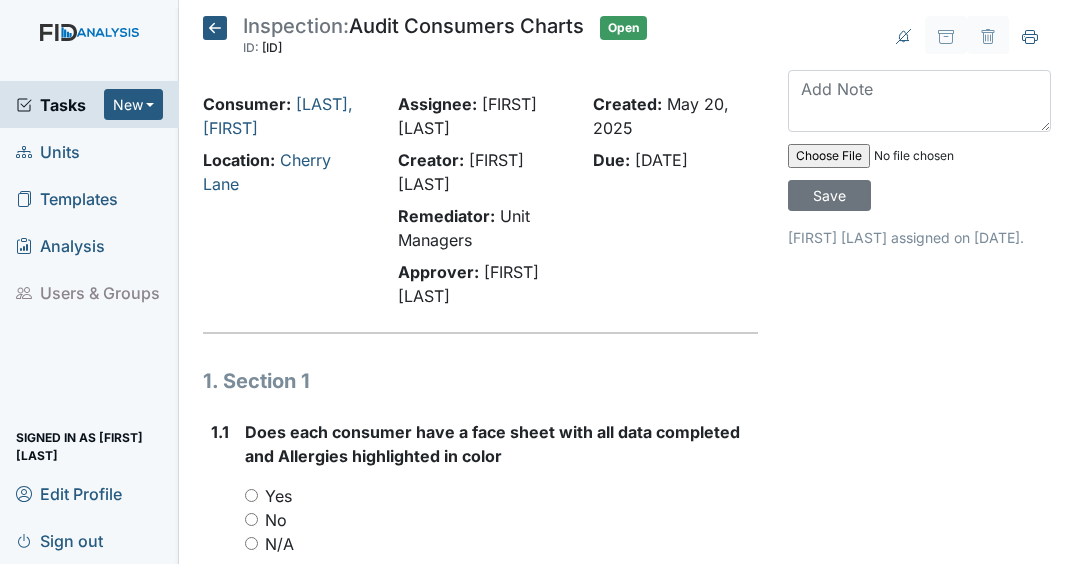 scroll, scrollTop: 0, scrollLeft: 0, axis: both 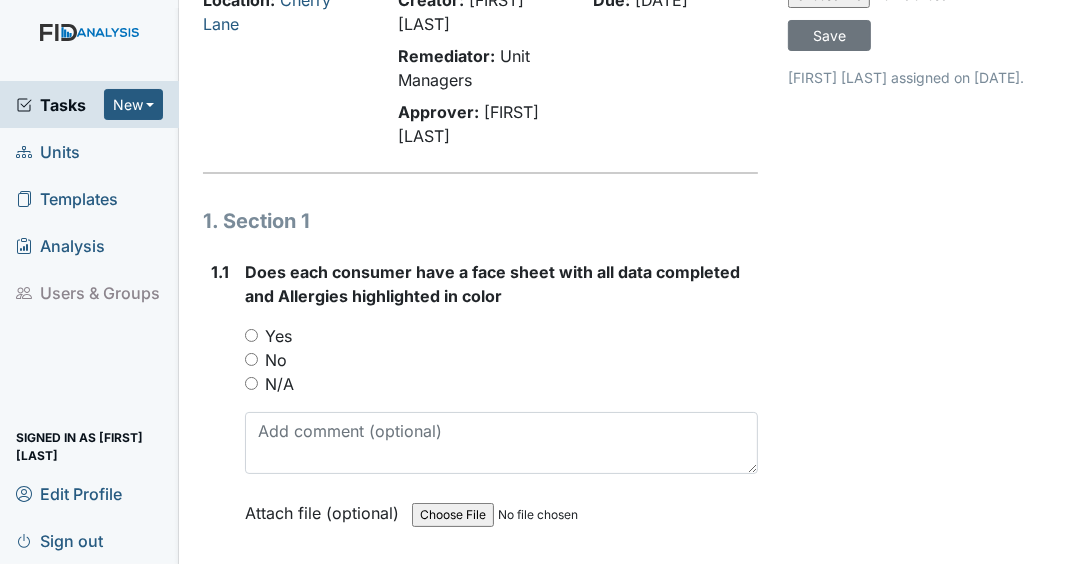click on "N/A" at bounding box center [251, 383] 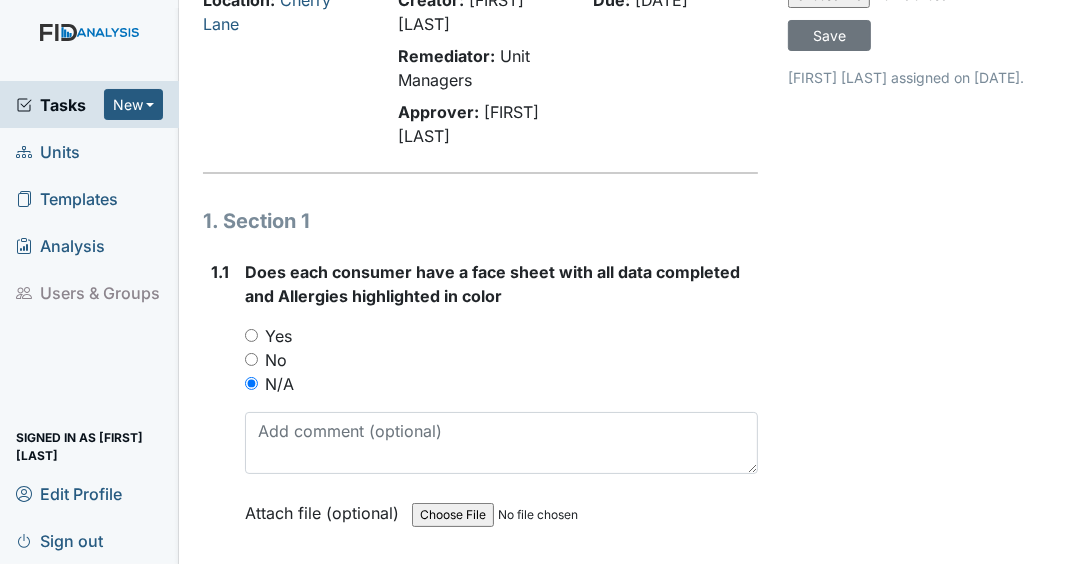 scroll, scrollTop: 400, scrollLeft: 0, axis: vertical 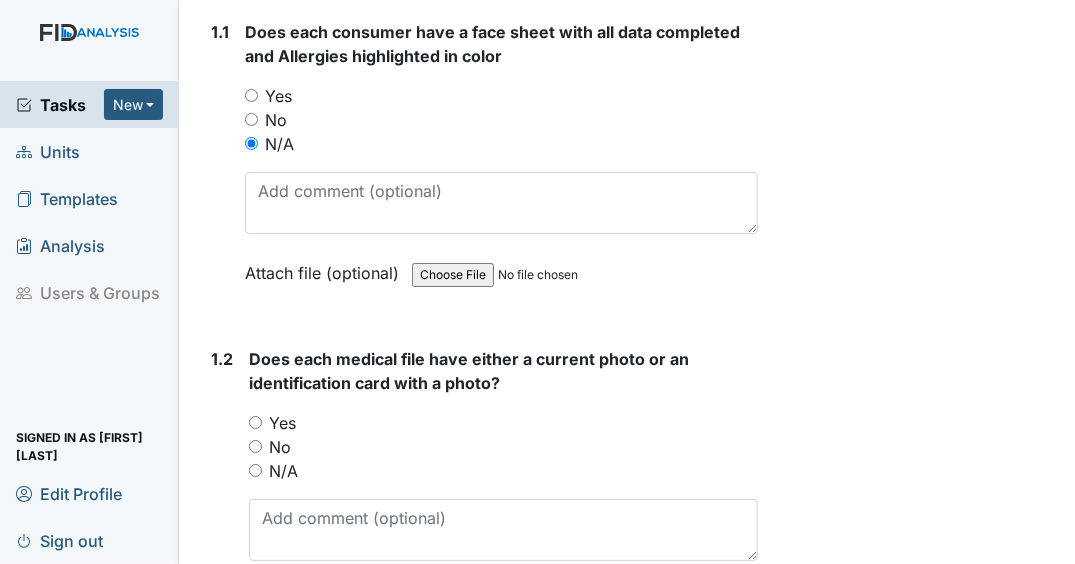click on "N/A" at bounding box center [255, 470] 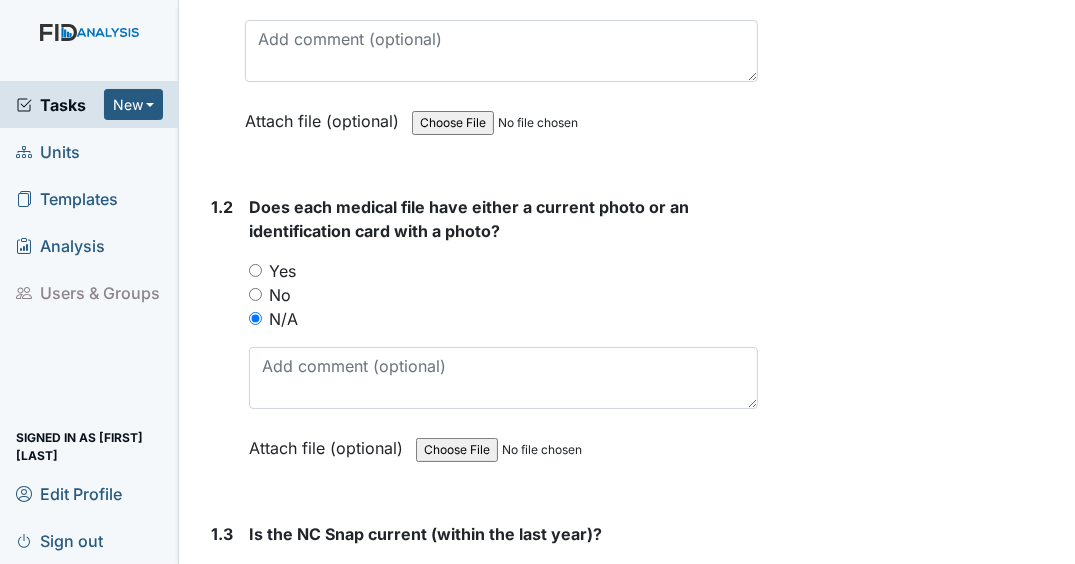 scroll, scrollTop: 720, scrollLeft: 0, axis: vertical 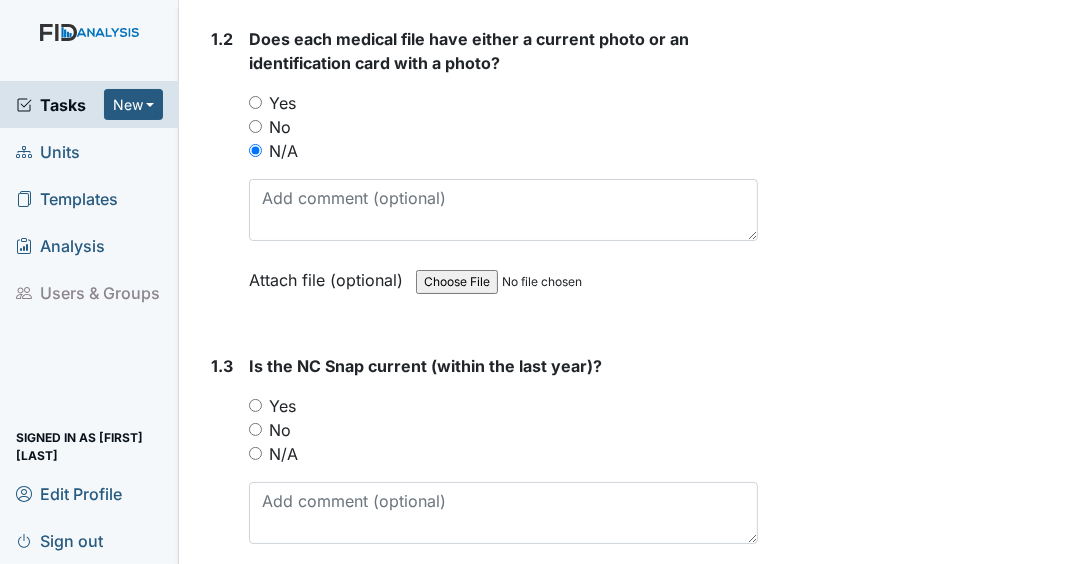 click on "N/A" at bounding box center (255, 453) 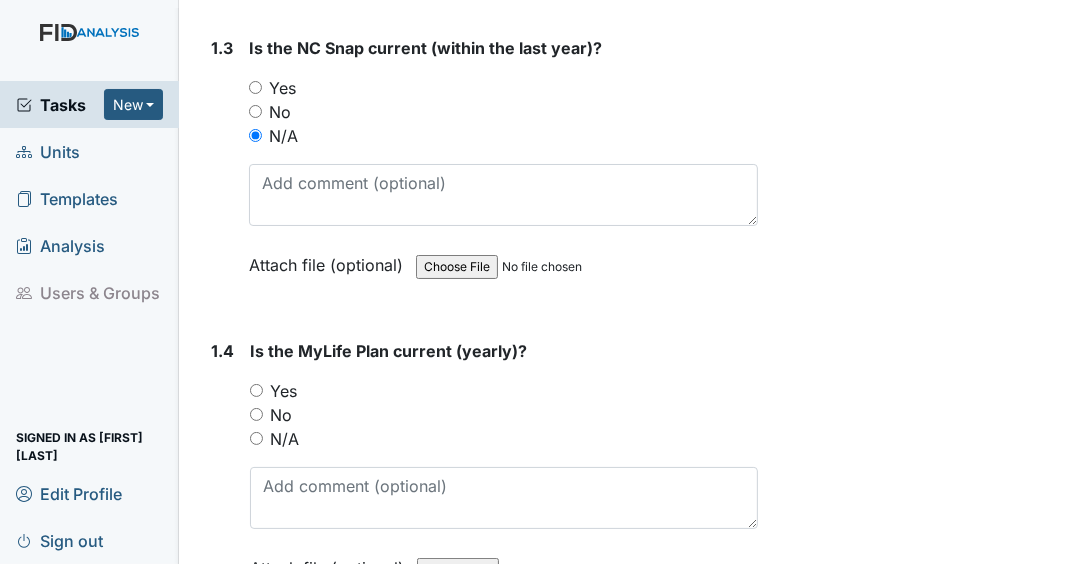 scroll, scrollTop: 1040, scrollLeft: 0, axis: vertical 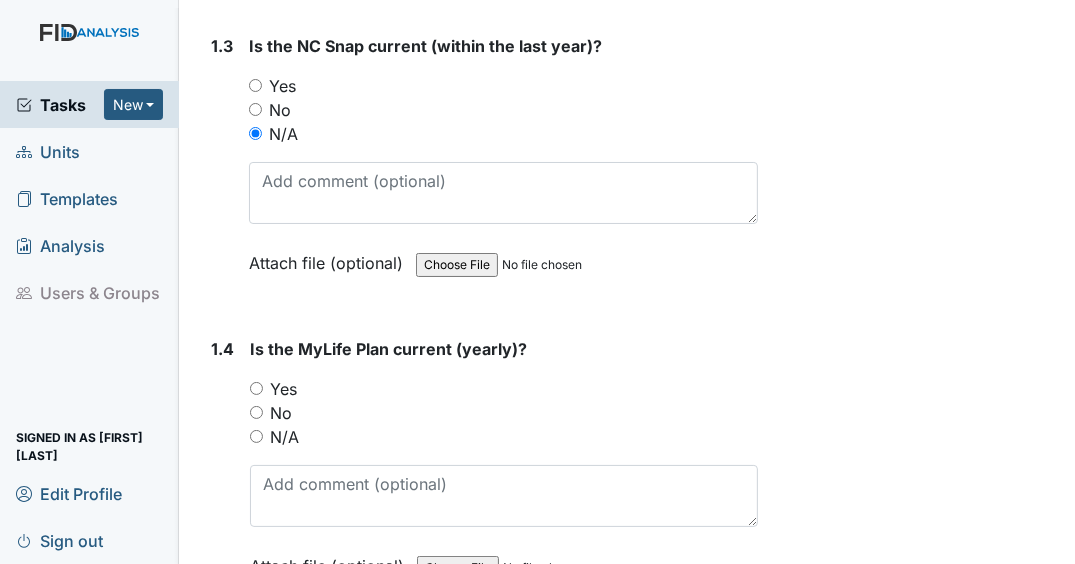 click on "N/A" at bounding box center (256, 436) 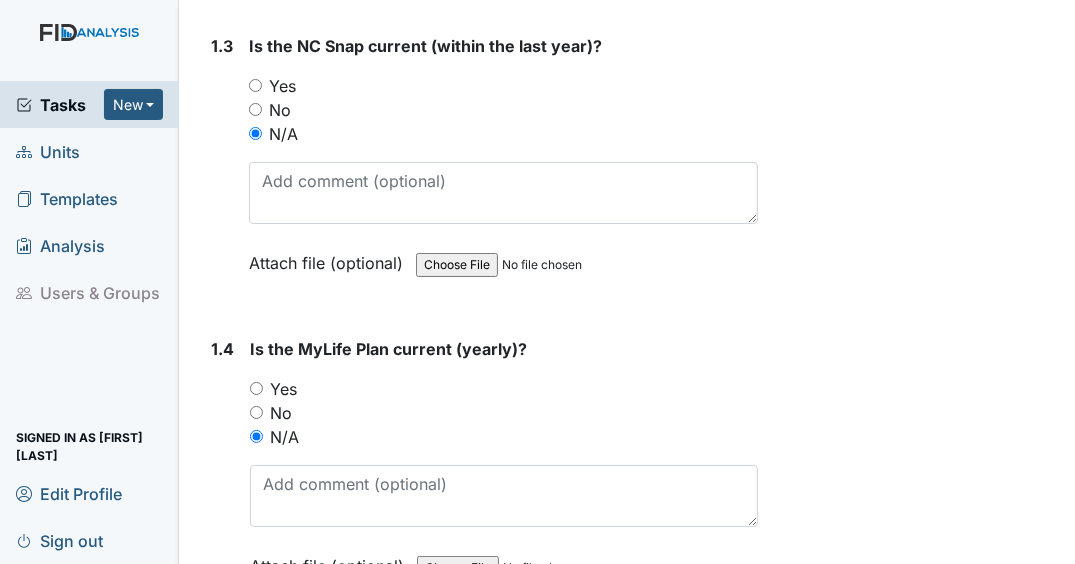 scroll, scrollTop: 1440, scrollLeft: 0, axis: vertical 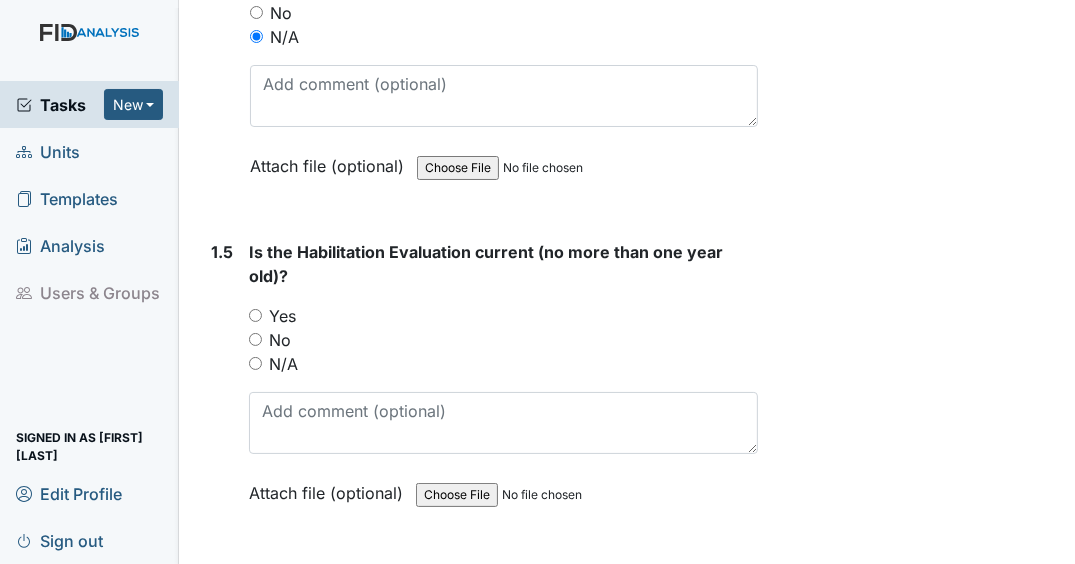 click on "N/A" at bounding box center (255, 363) 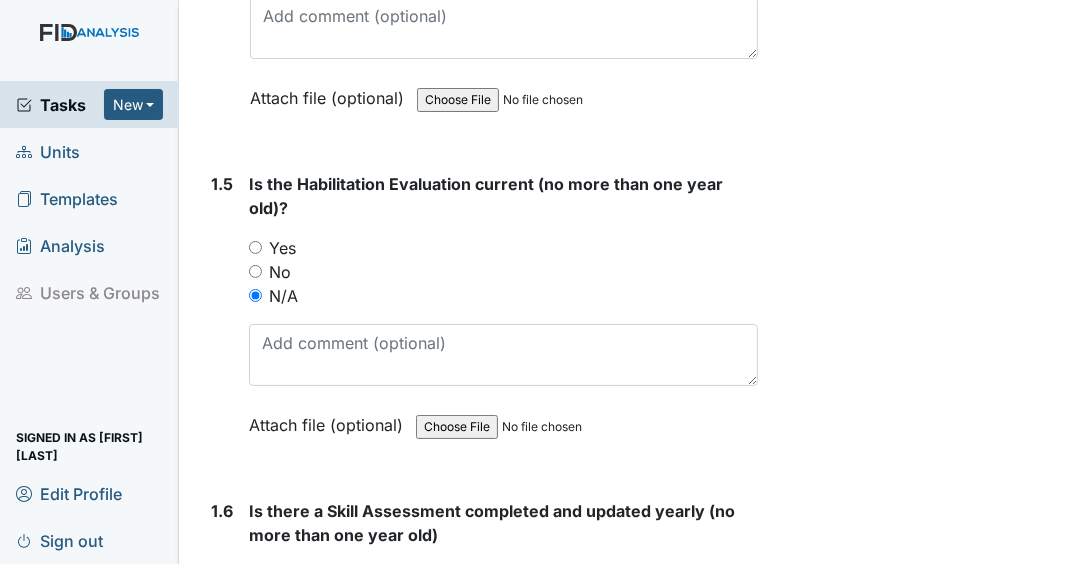 scroll, scrollTop: 1760, scrollLeft: 0, axis: vertical 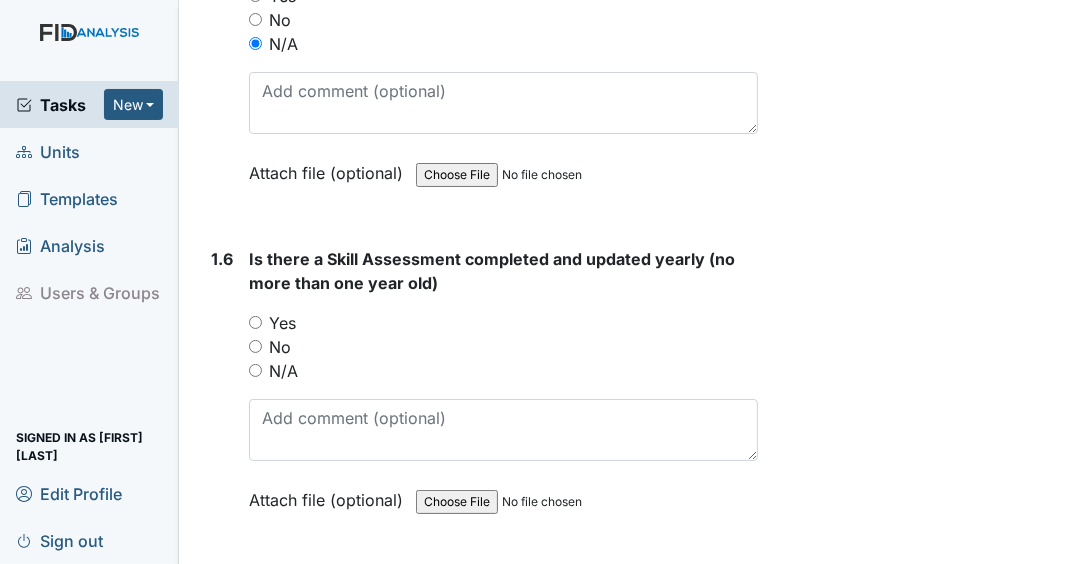 click on "N/A" at bounding box center [255, 370] 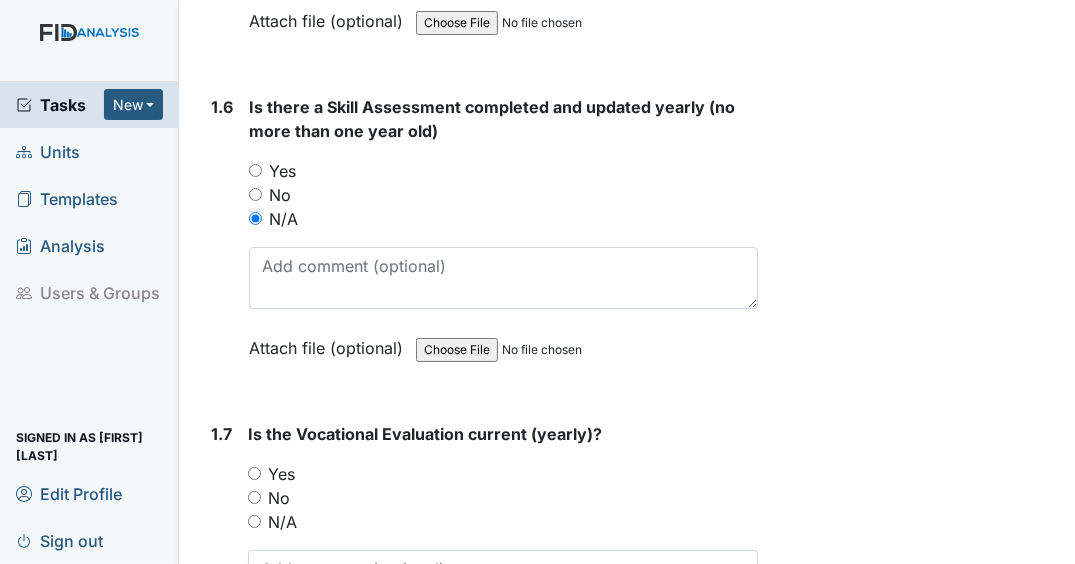 scroll, scrollTop: 2080, scrollLeft: 0, axis: vertical 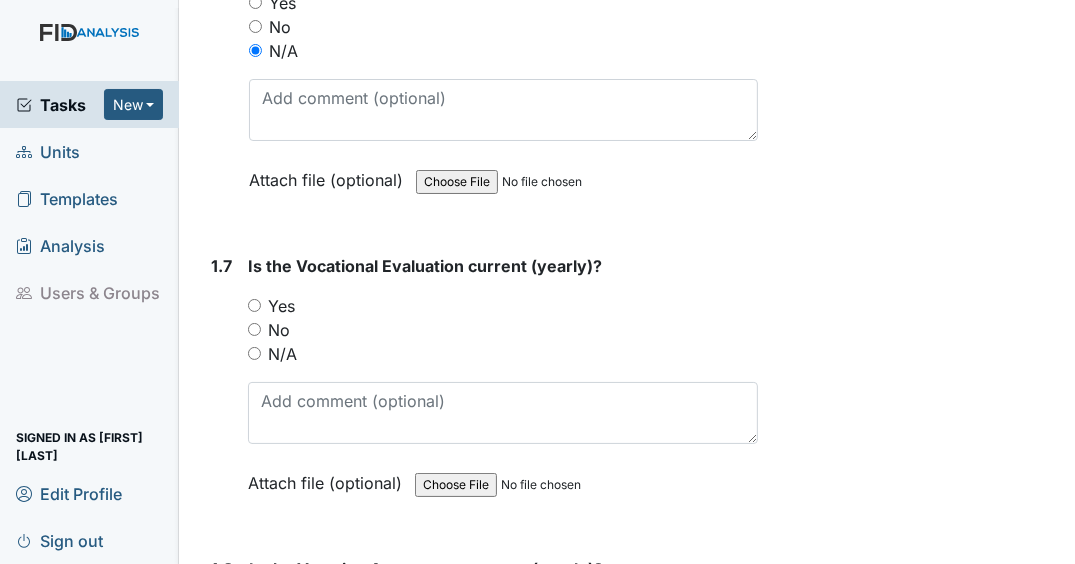 click on "N/A" at bounding box center [254, 353] 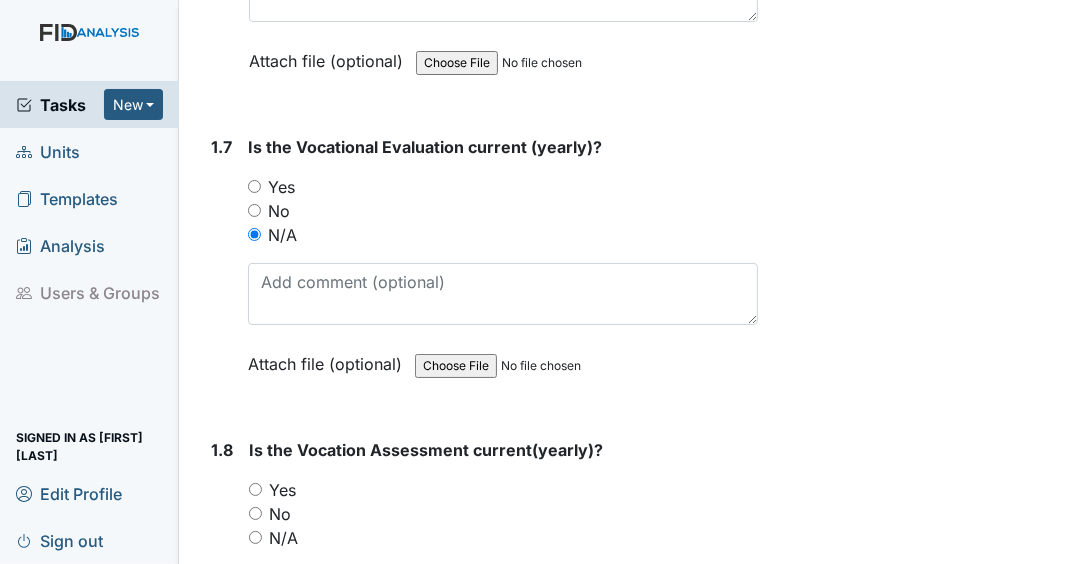 scroll, scrollTop: 2400, scrollLeft: 0, axis: vertical 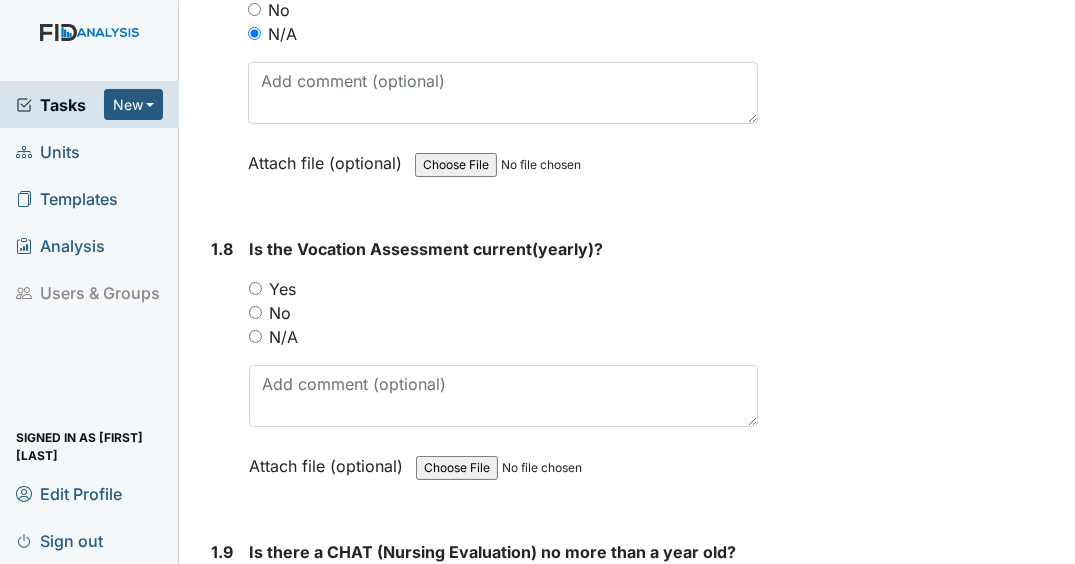 click on "N/A" at bounding box center [255, 336] 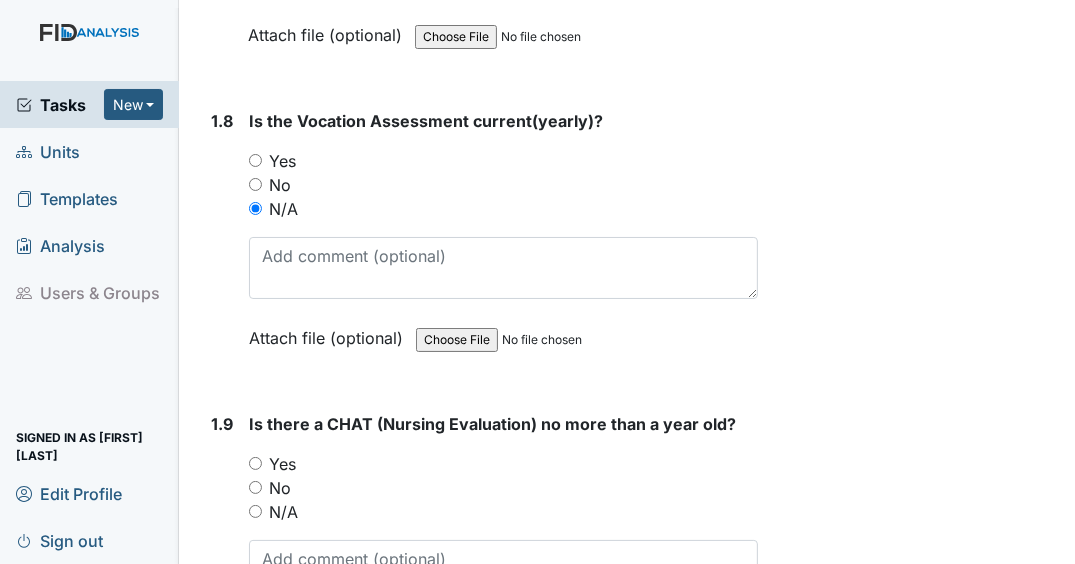 scroll, scrollTop: 2720, scrollLeft: 0, axis: vertical 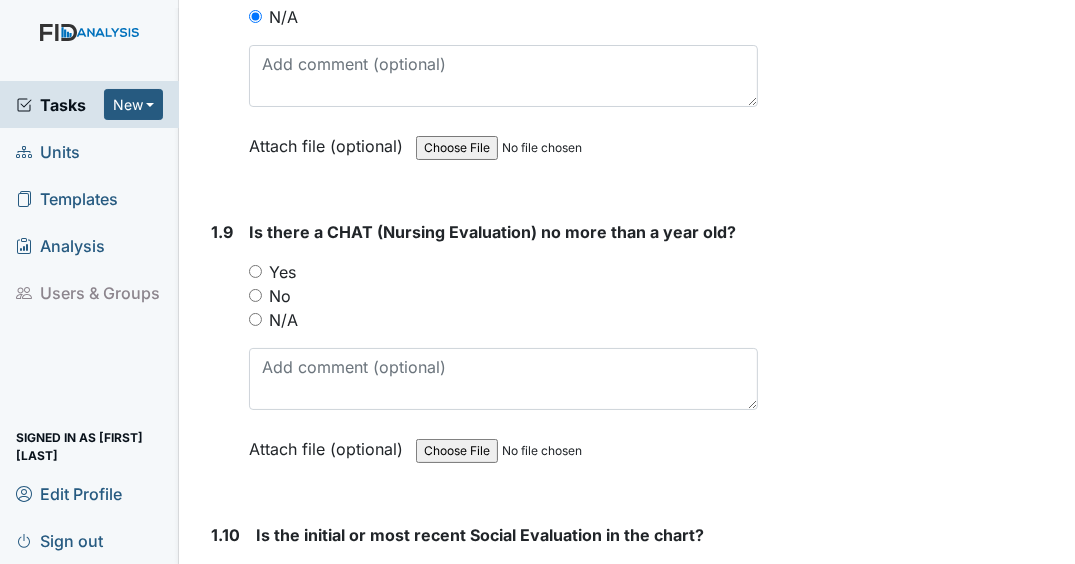 click on "N/A" at bounding box center [255, 319] 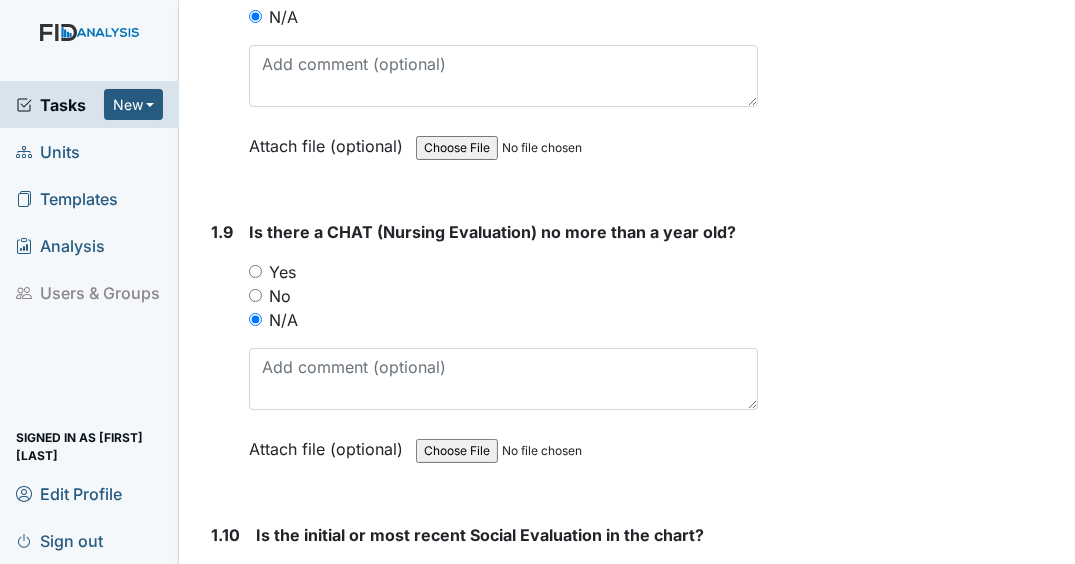 scroll, scrollTop: 3040, scrollLeft: 0, axis: vertical 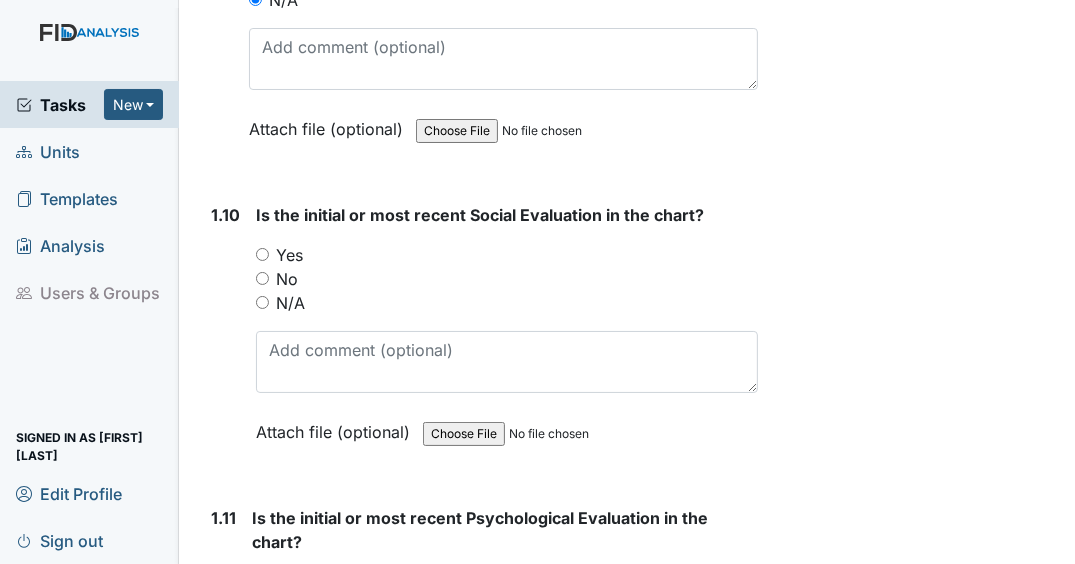click on "N/A" at bounding box center (262, 302) 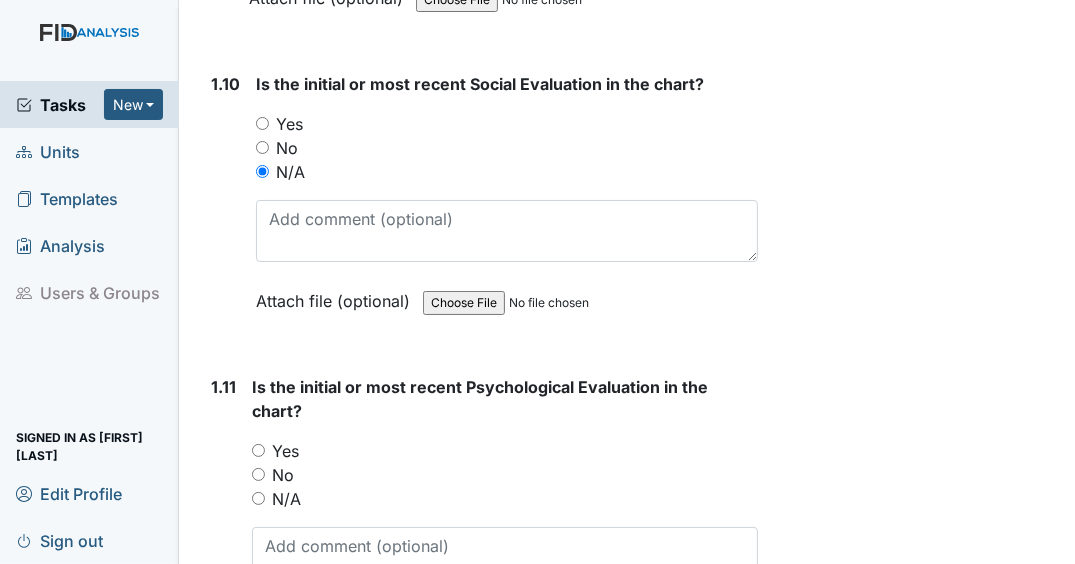 scroll, scrollTop: 3280, scrollLeft: 0, axis: vertical 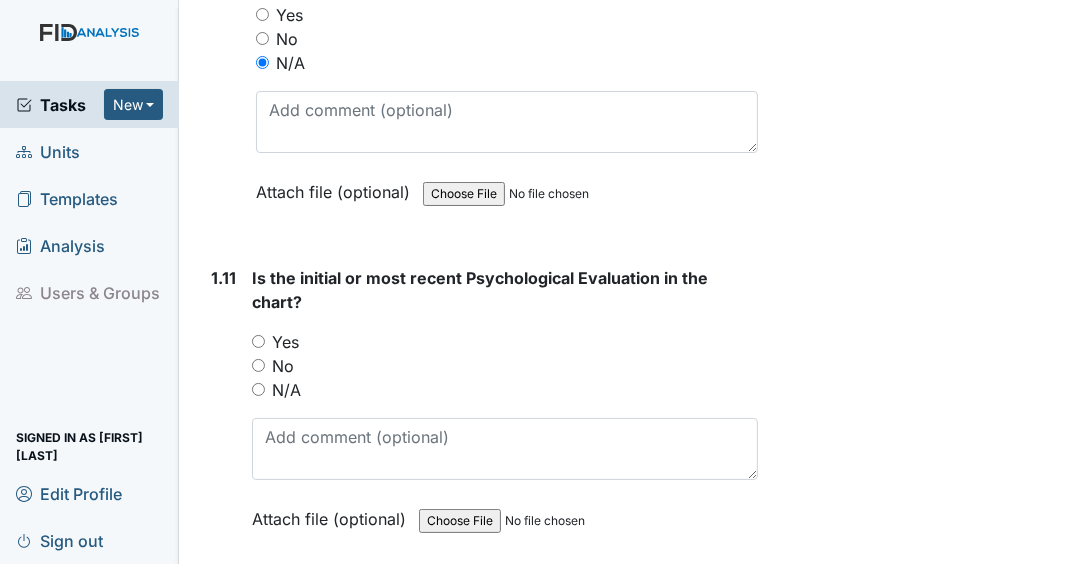 click on "N/A" at bounding box center (258, 389) 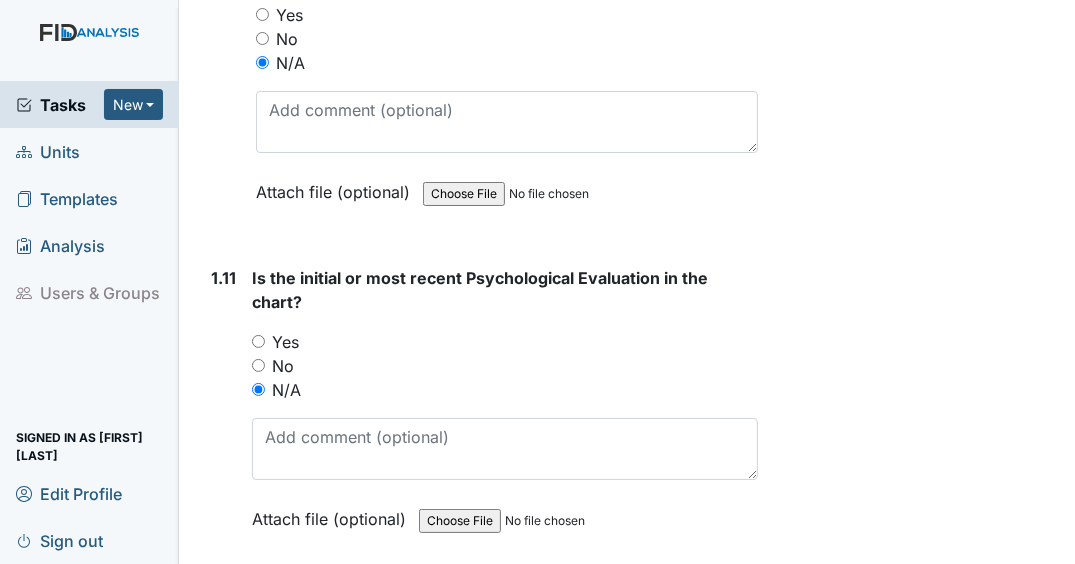 scroll, scrollTop: 3600, scrollLeft: 0, axis: vertical 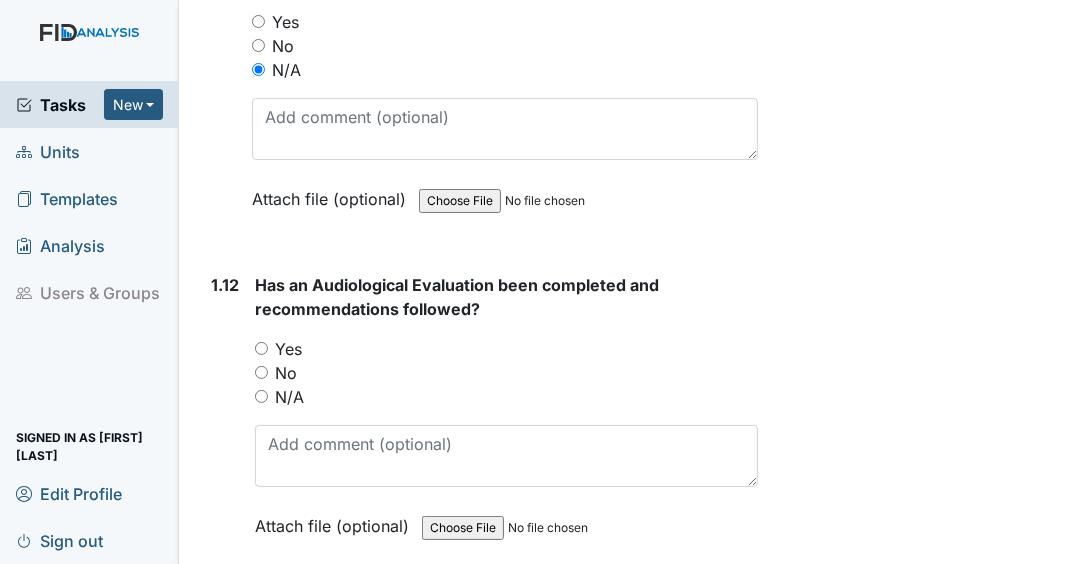click on "N/A" at bounding box center (506, 397) 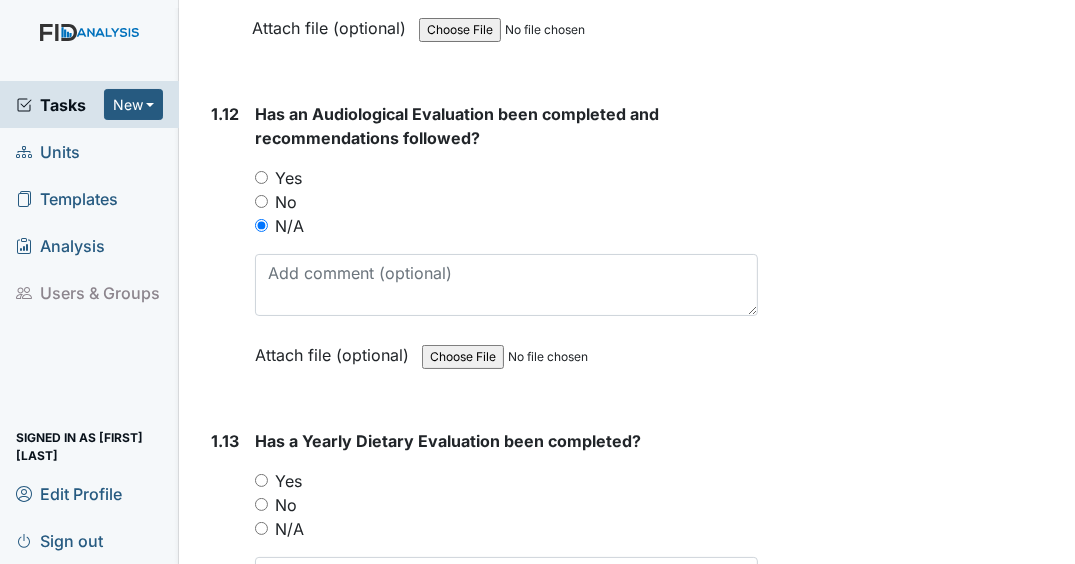 scroll, scrollTop: 3920, scrollLeft: 0, axis: vertical 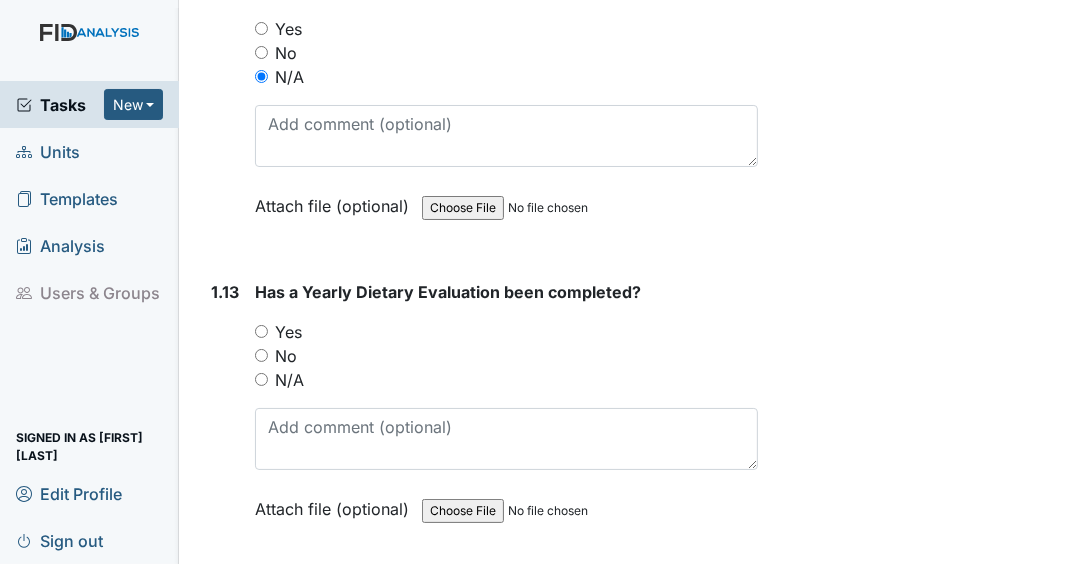 click on "N/A" at bounding box center [261, 379] 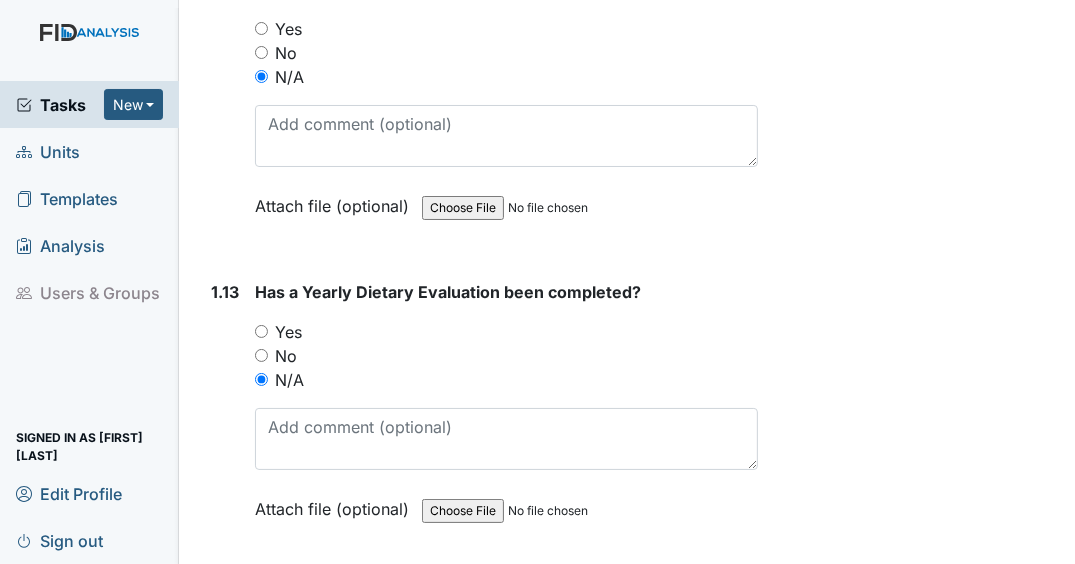 scroll, scrollTop: 4240, scrollLeft: 0, axis: vertical 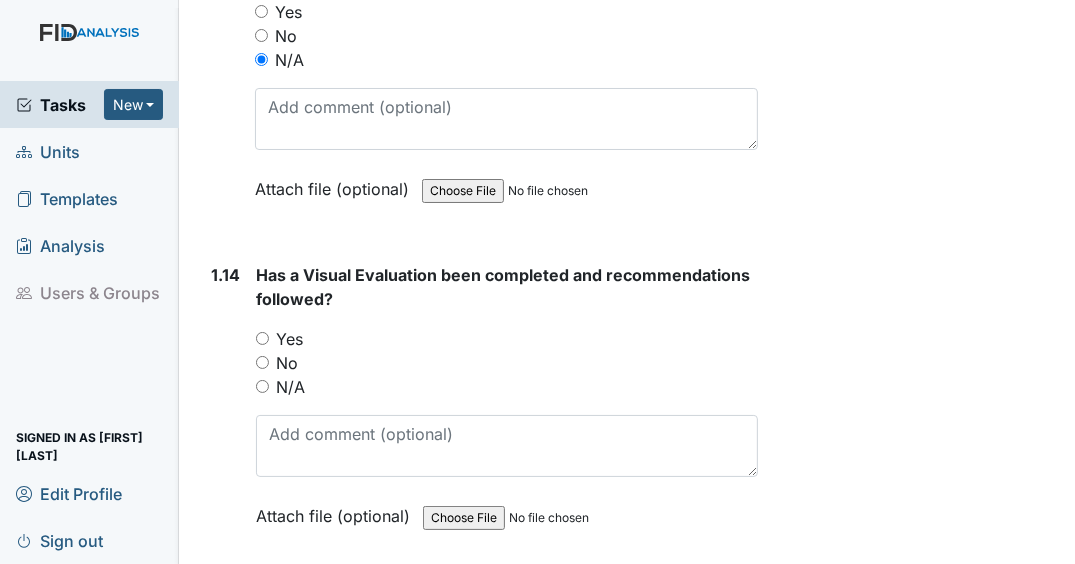 click on "N/A" at bounding box center [262, 386] 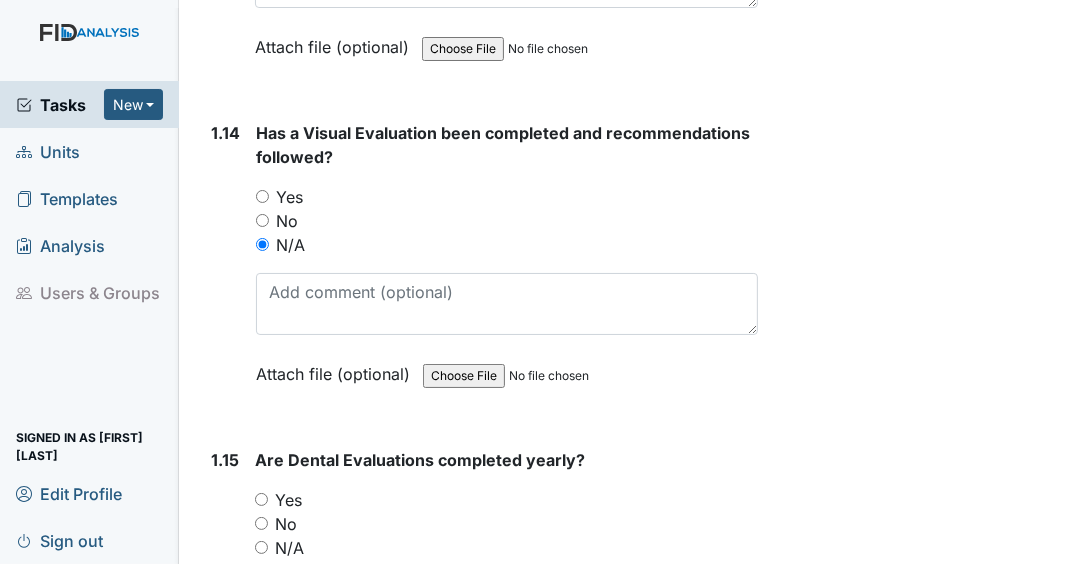 scroll, scrollTop: 4560, scrollLeft: 0, axis: vertical 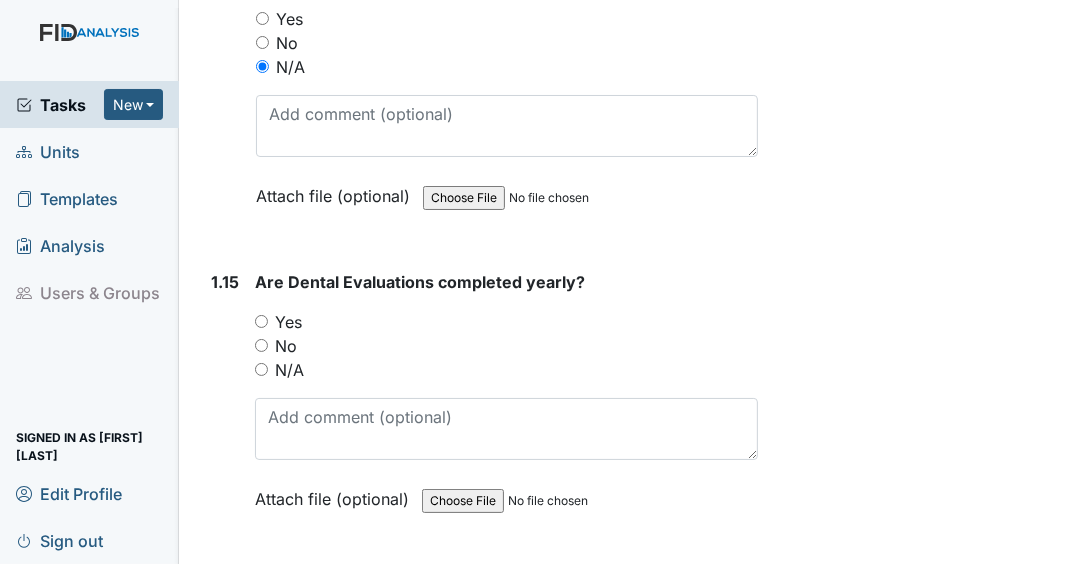 click on "N/A" at bounding box center (261, 369) 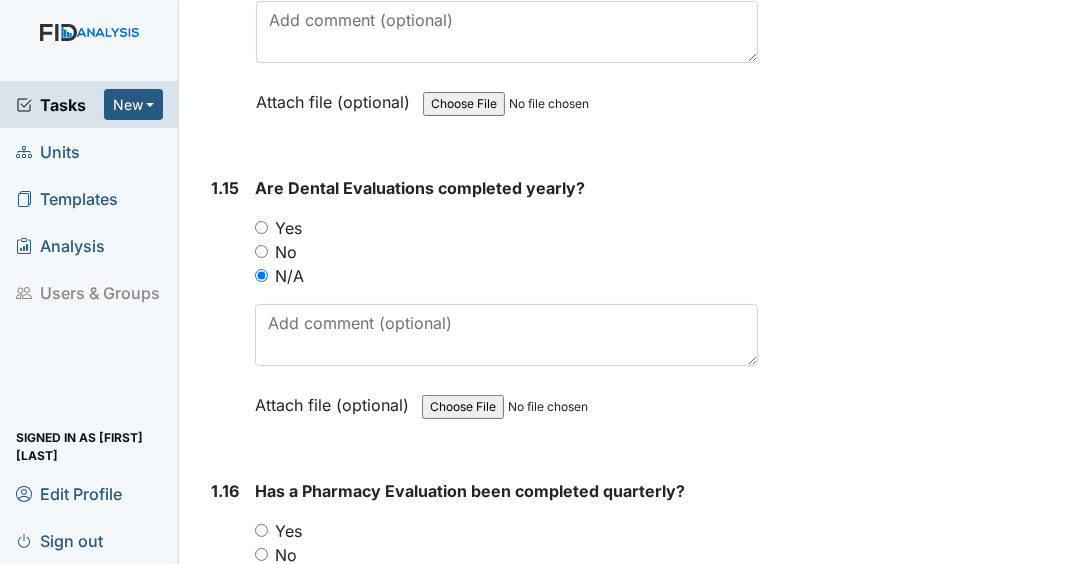 scroll, scrollTop: 4800, scrollLeft: 0, axis: vertical 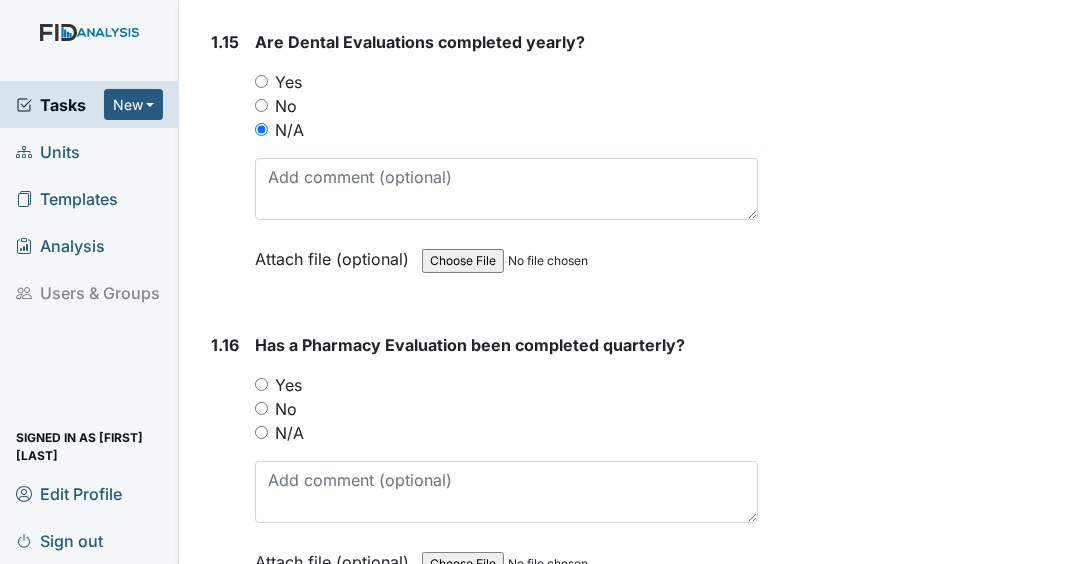 click on "N/A" at bounding box center [261, 432] 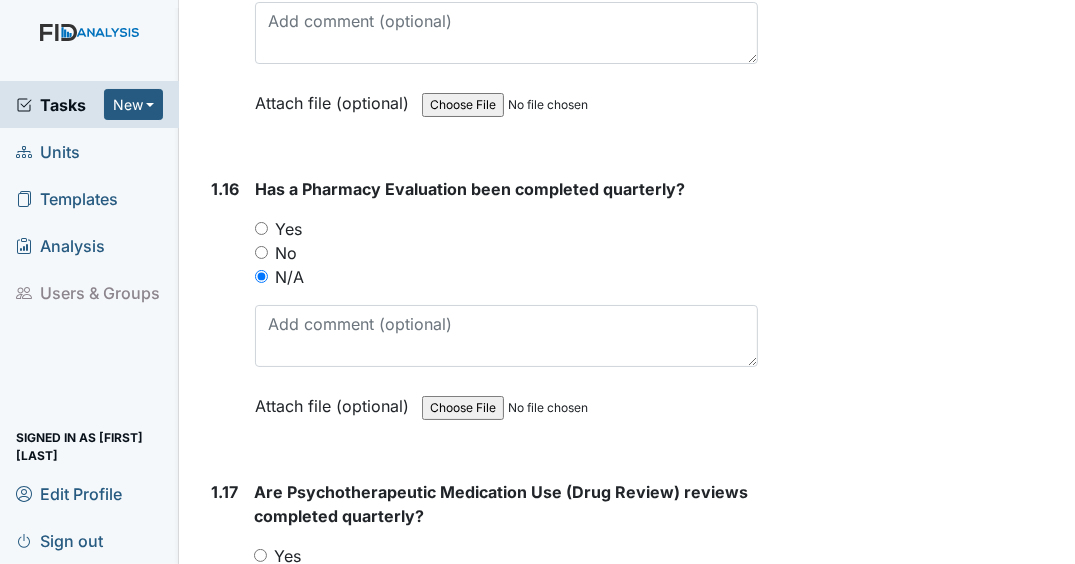 scroll, scrollTop: 5120, scrollLeft: 0, axis: vertical 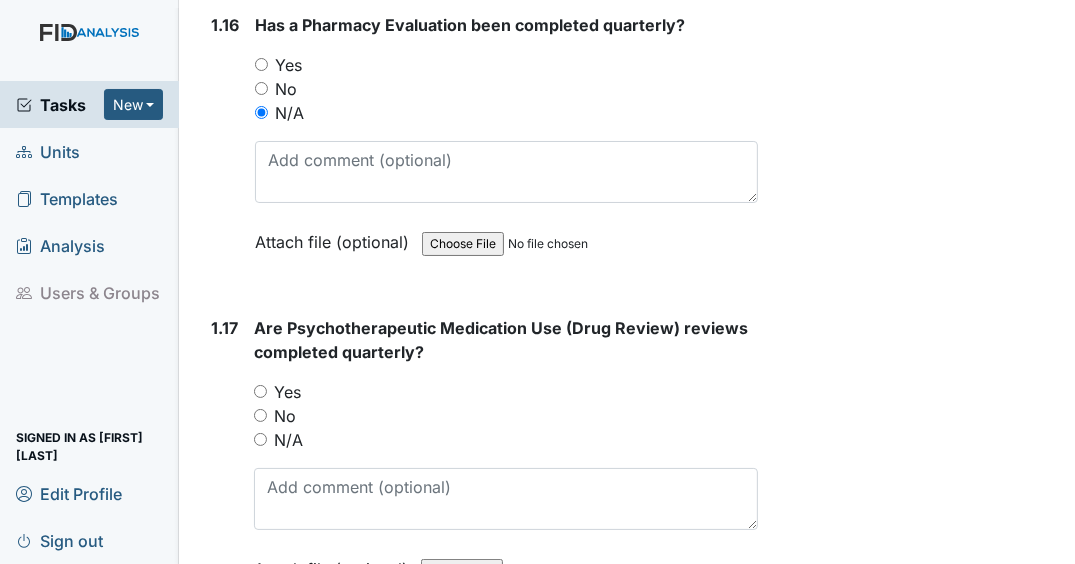 click on "N/A" at bounding box center [260, 439] 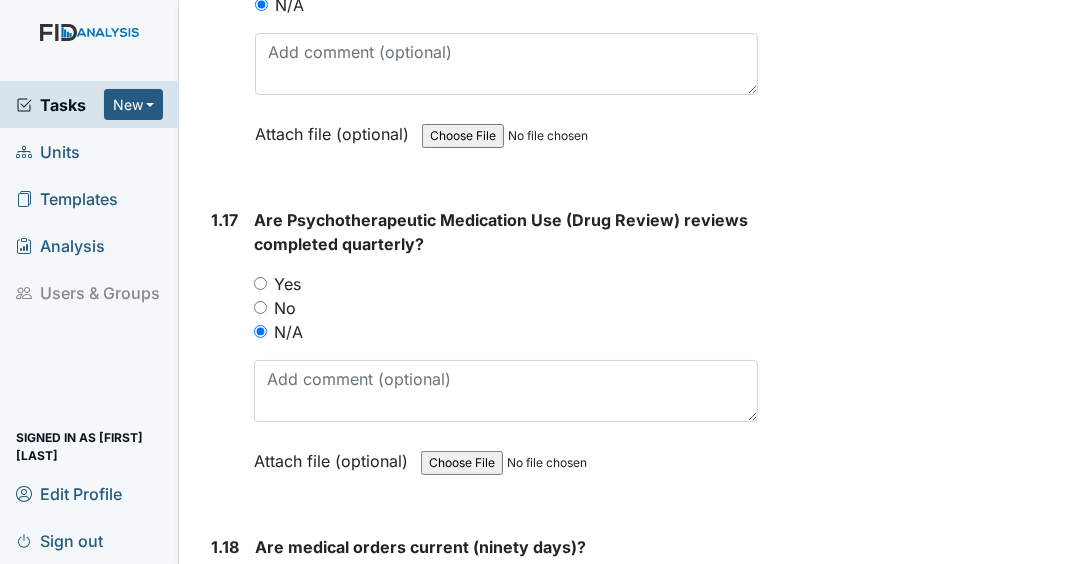 scroll, scrollTop: 5440, scrollLeft: 0, axis: vertical 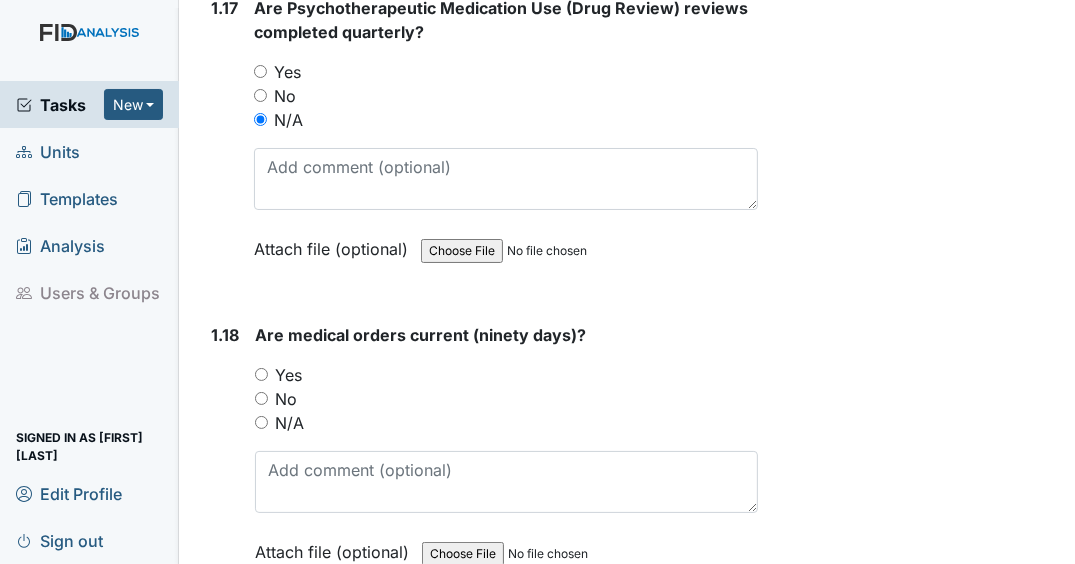 click on "N/A" at bounding box center [261, 422] 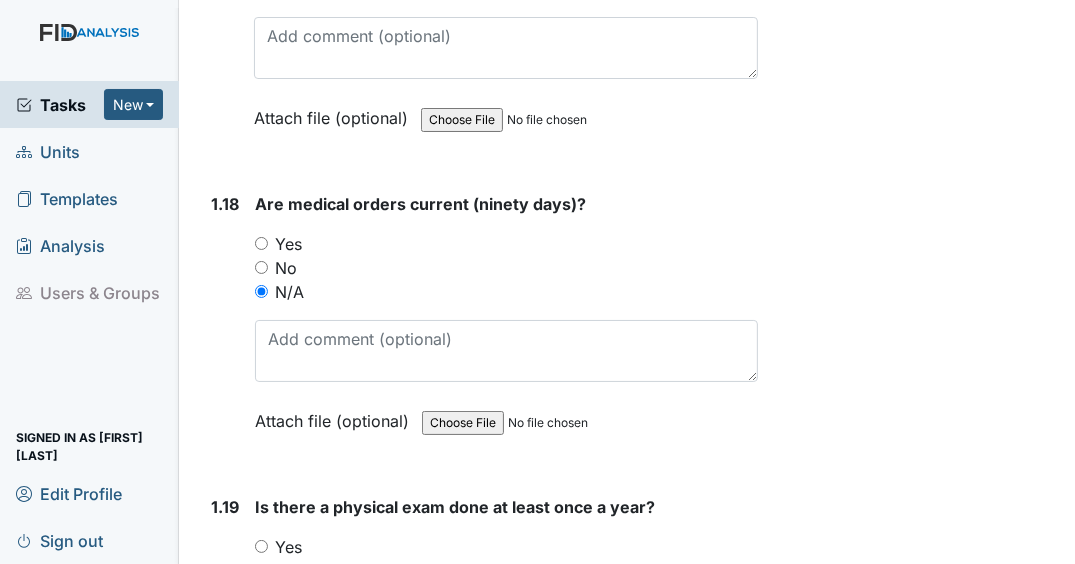 scroll, scrollTop: 5760, scrollLeft: 0, axis: vertical 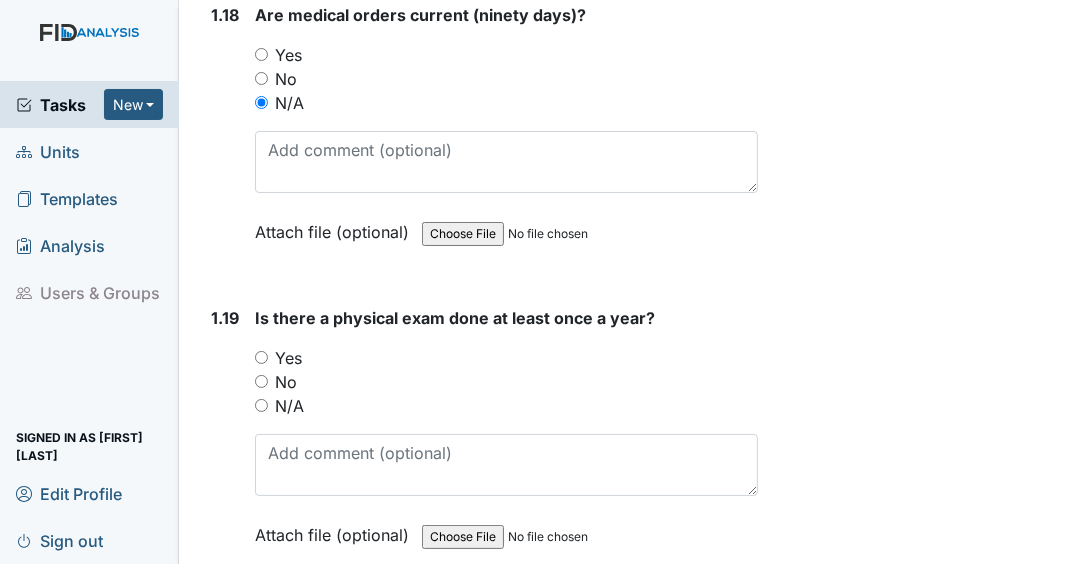 click on "N/A" at bounding box center (261, 405) 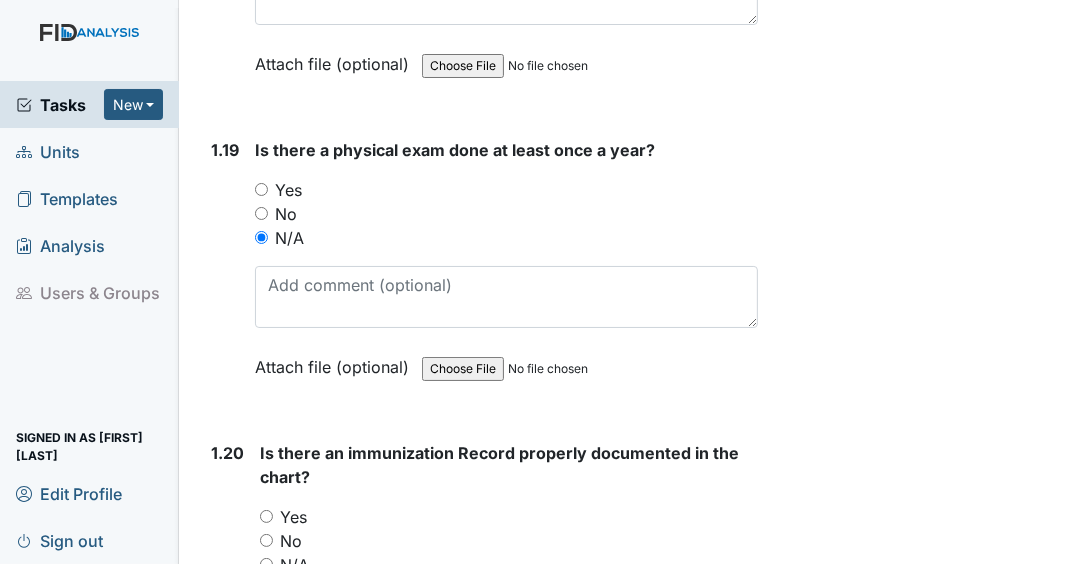scroll, scrollTop: 6160, scrollLeft: 0, axis: vertical 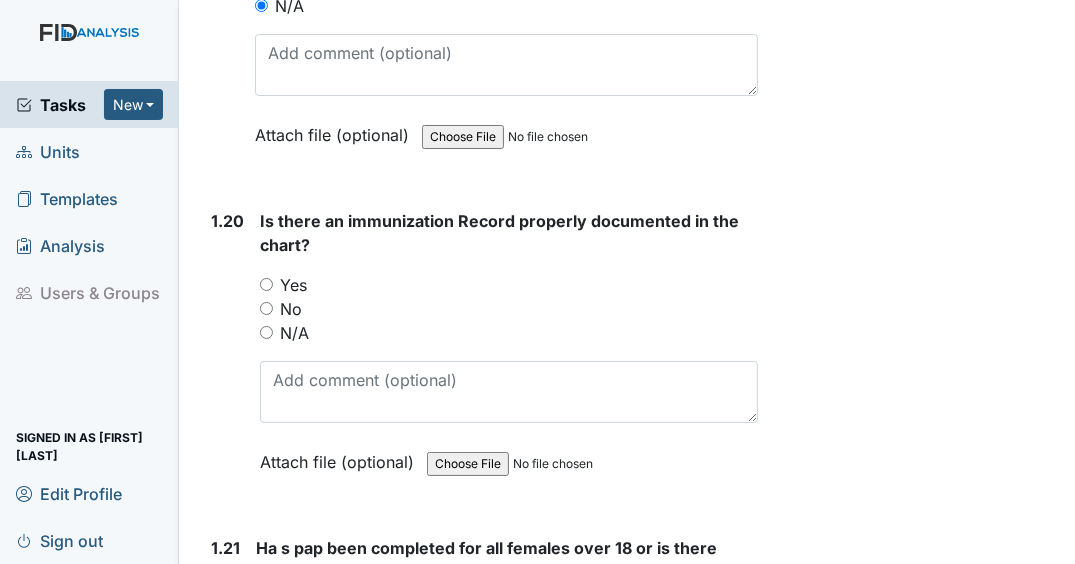 click on "N/A" at bounding box center [266, 332] 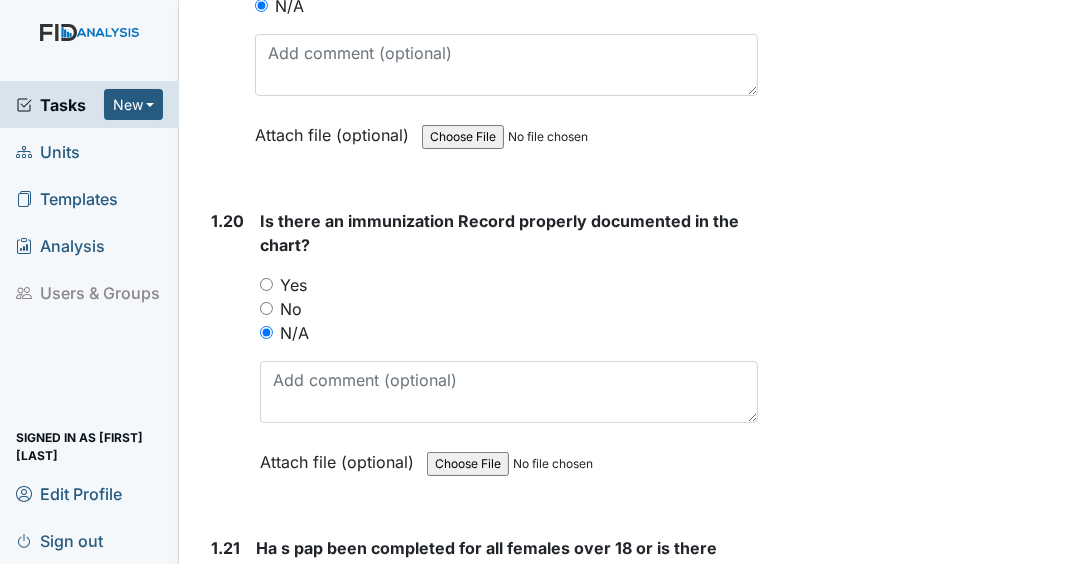 scroll, scrollTop: 6480, scrollLeft: 0, axis: vertical 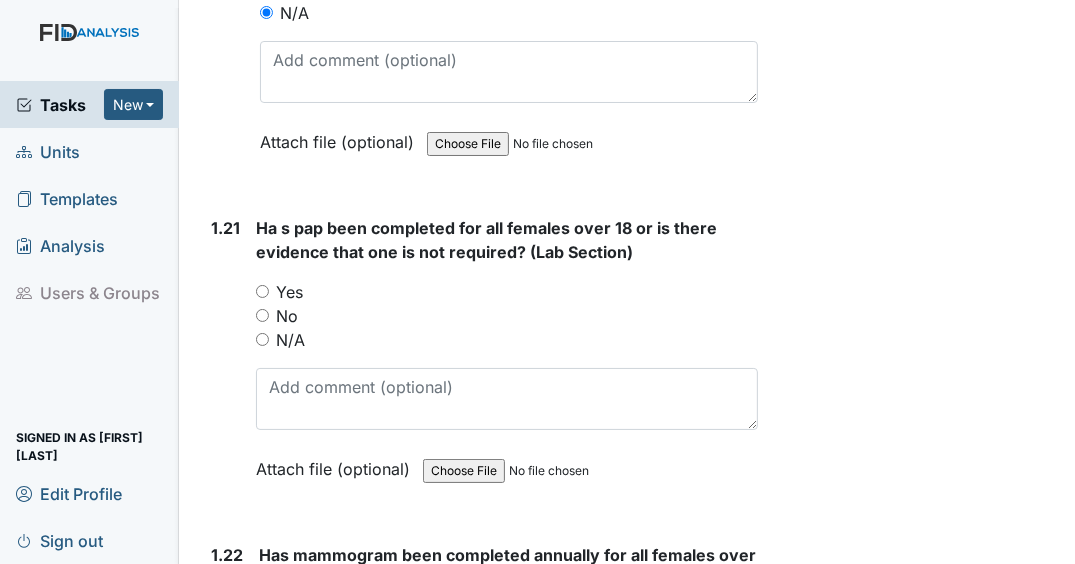 click on "N/A" at bounding box center [262, 339] 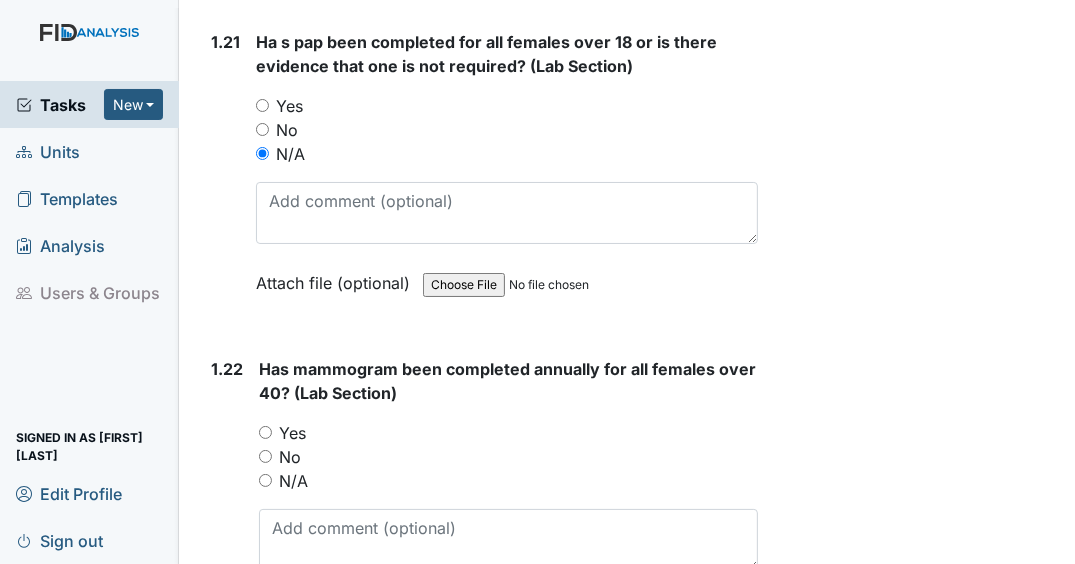 scroll, scrollTop: 6800, scrollLeft: 0, axis: vertical 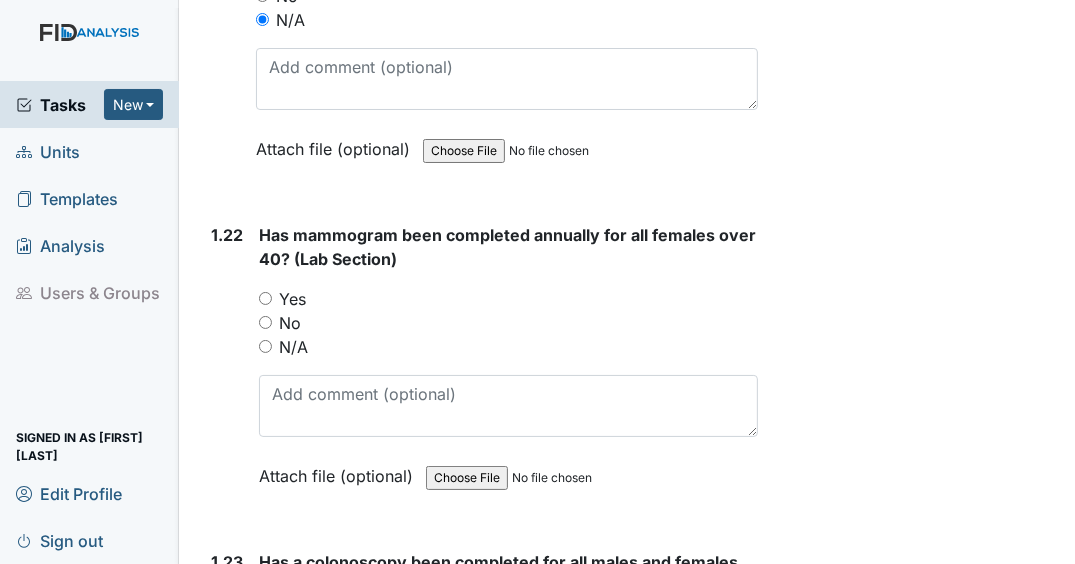 click on "N/A" at bounding box center (265, 346) 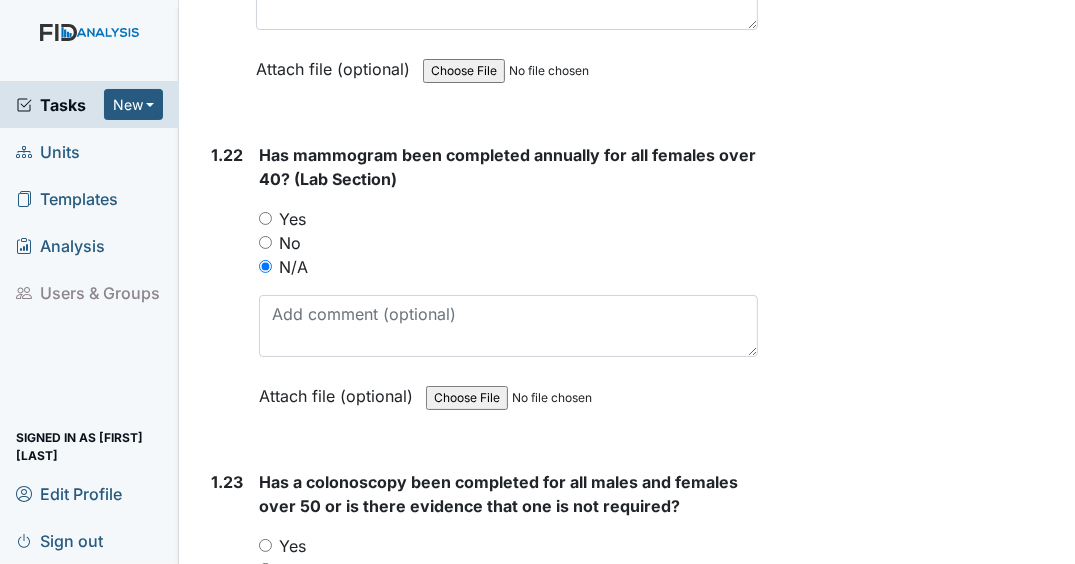 scroll, scrollTop: 7120, scrollLeft: 0, axis: vertical 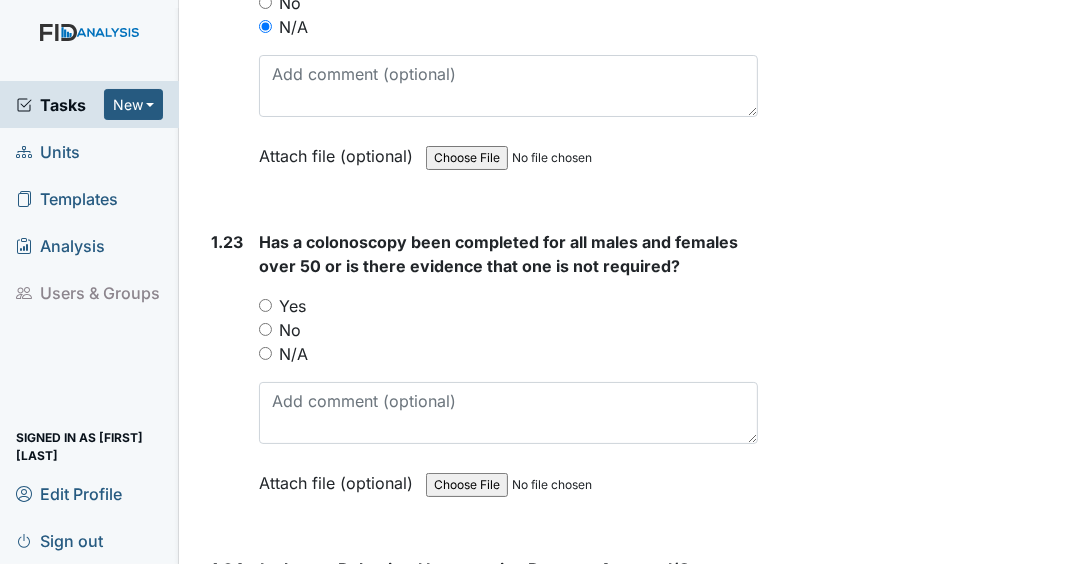 click on "N/A" at bounding box center [265, 353] 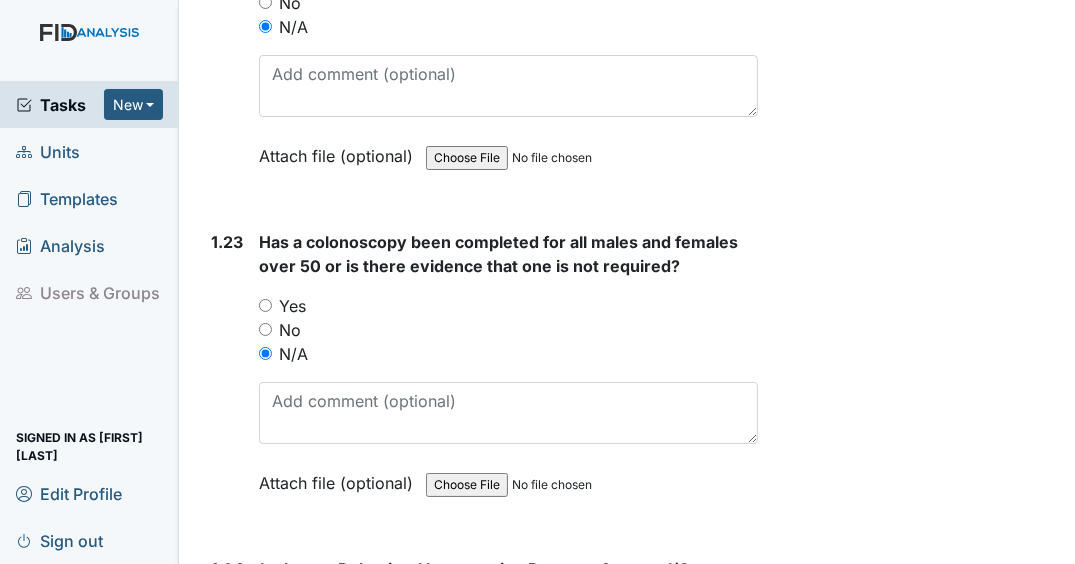 scroll, scrollTop: 7520, scrollLeft: 0, axis: vertical 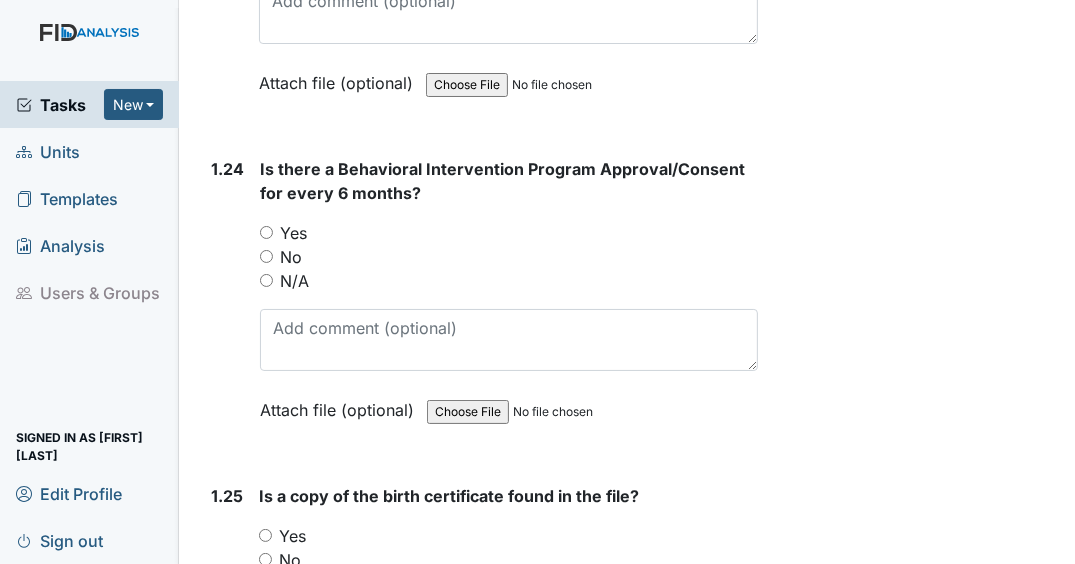 click on "N/A" at bounding box center (266, 280) 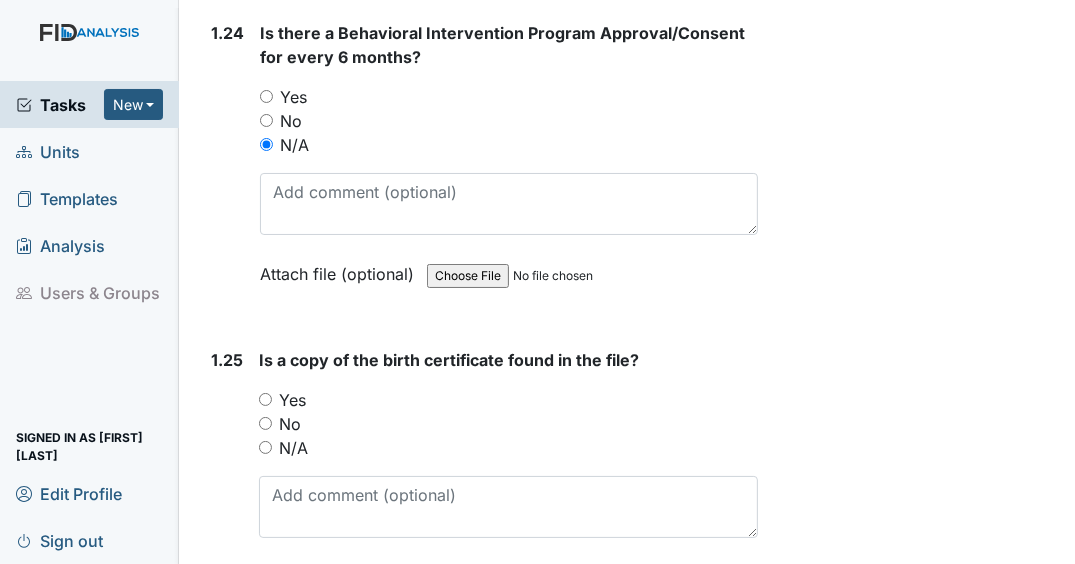 scroll, scrollTop: 7840, scrollLeft: 0, axis: vertical 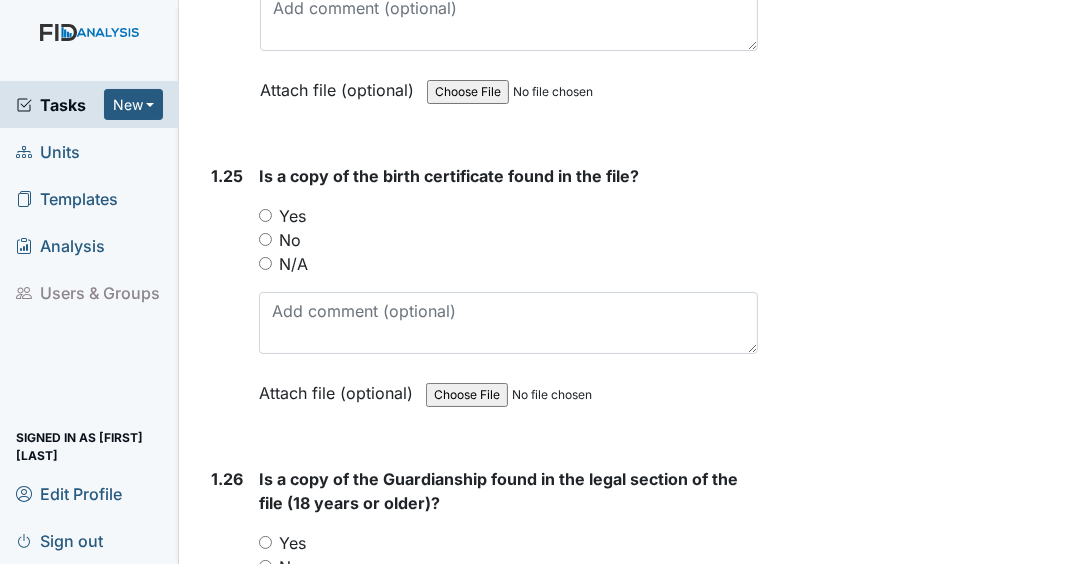 click on "N/A" at bounding box center [265, 263] 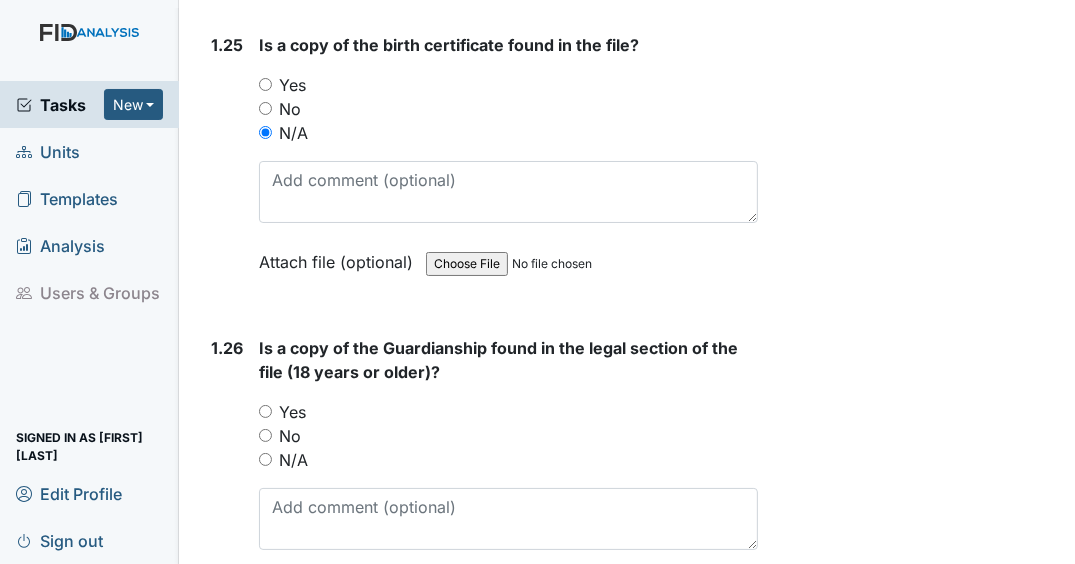 scroll, scrollTop: 8080, scrollLeft: 0, axis: vertical 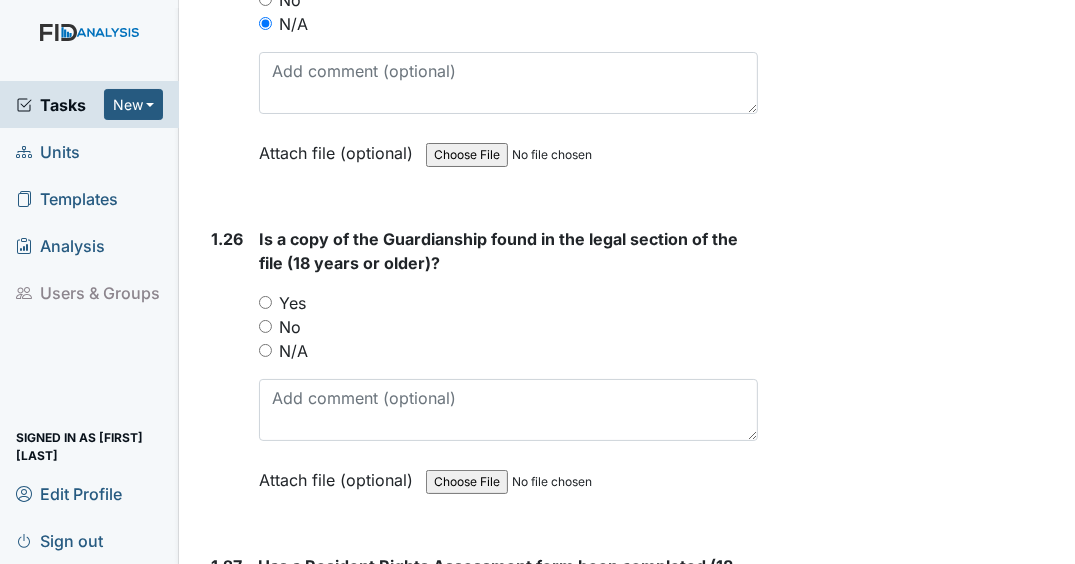 click on "N/A" at bounding box center (265, 350) 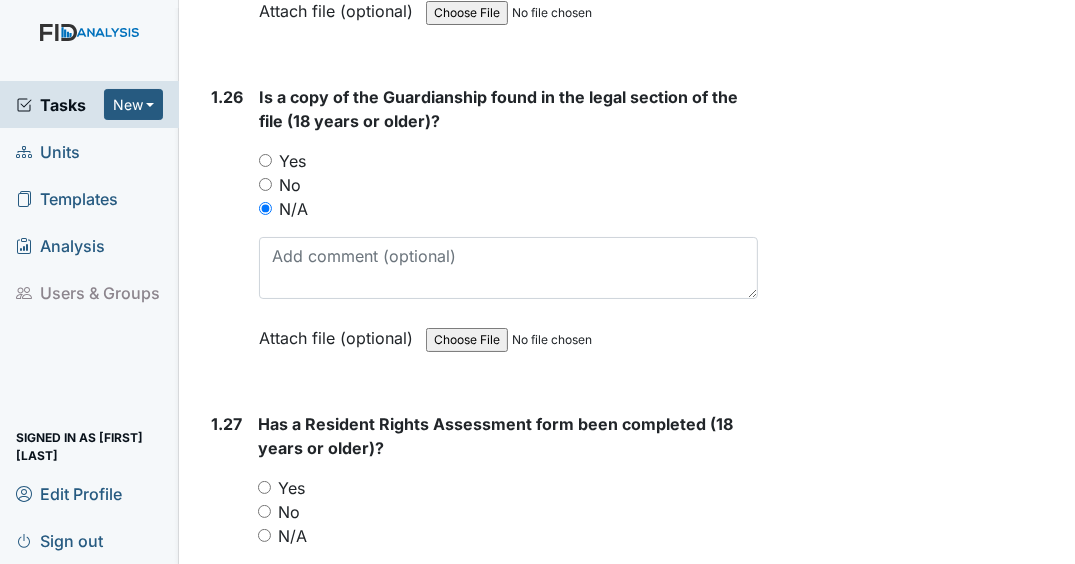 scroll, scrollTop: 8400, scrollLeft: 0, axis: vertical 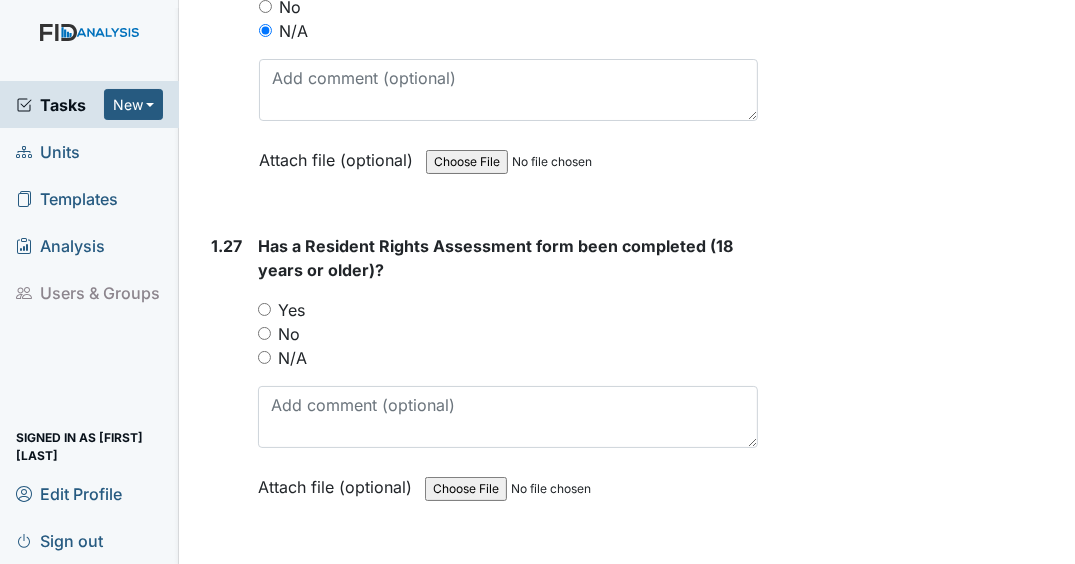 click on "N/A" at bounding box center (264, 357) 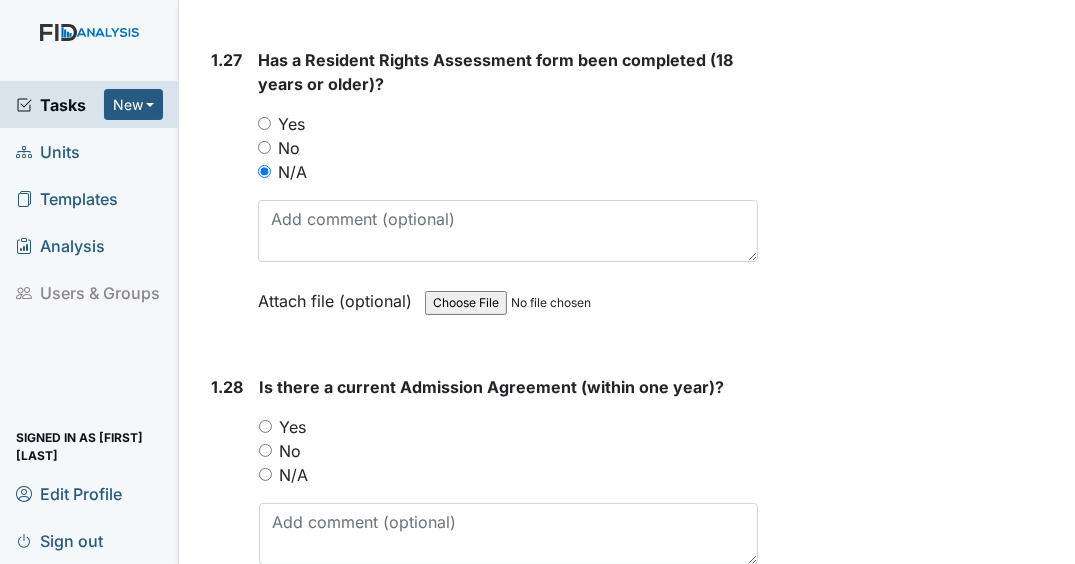 scroll, scrollTop: 8720, scrollLeft: 0, axis: vertical 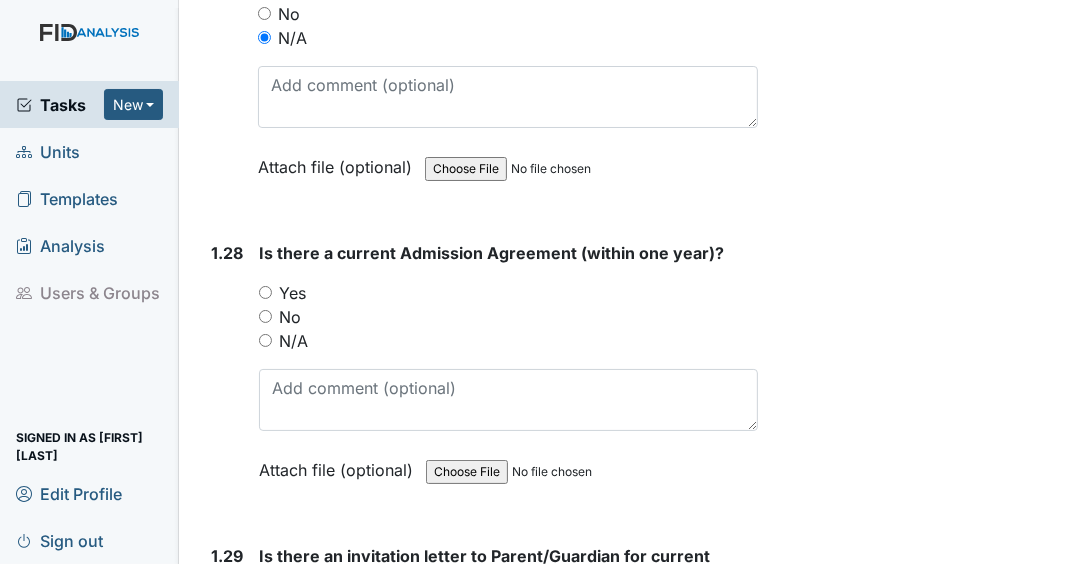 click on "N/A" at bounding box center [265, 340] 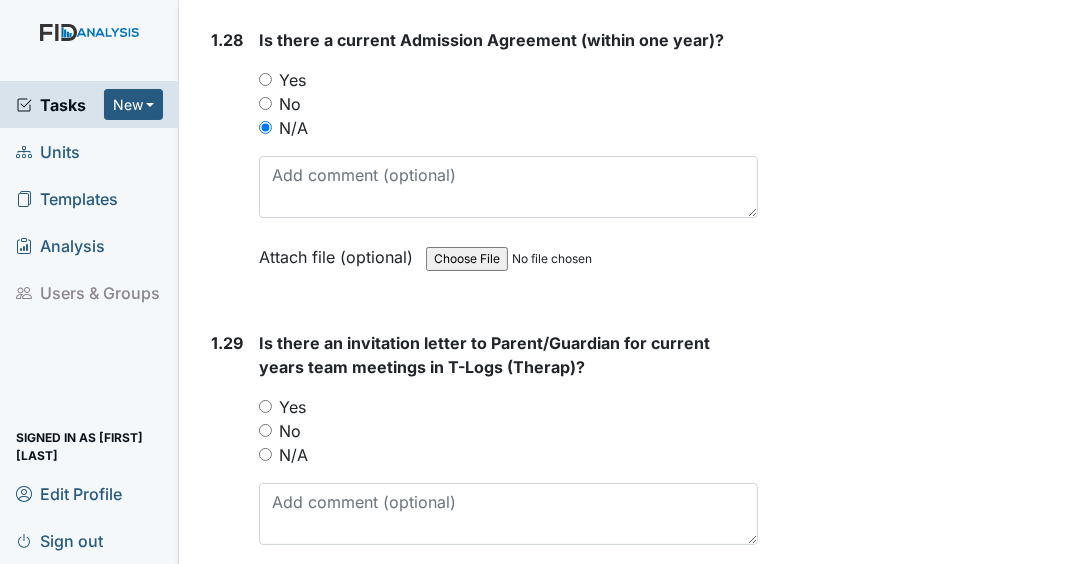 scroll, scrollTop: 9040, scrollLeft: 0, axis: vertical 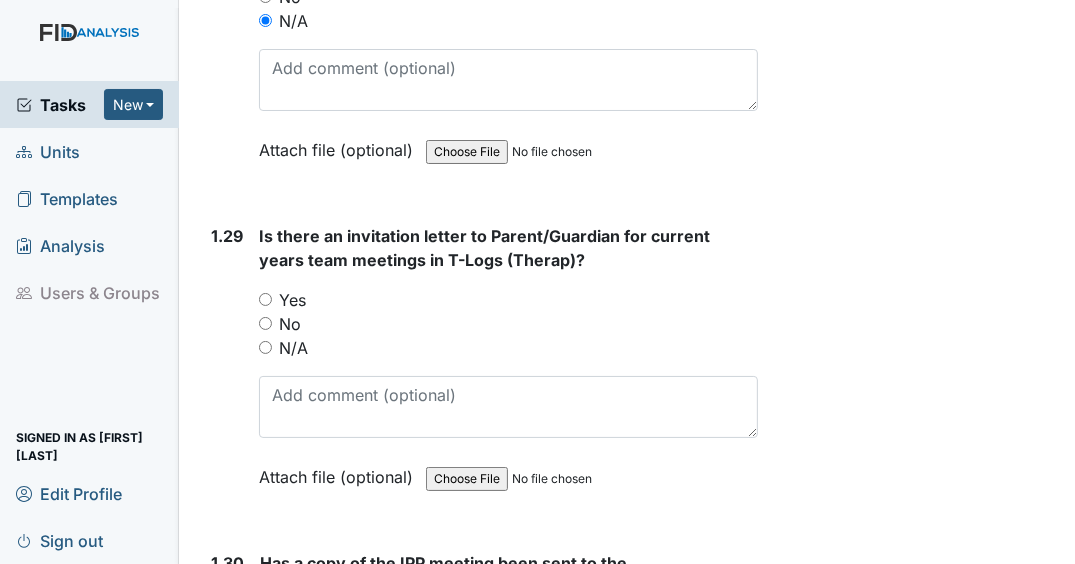 click on "N/A" at bounding box center [265, 347] 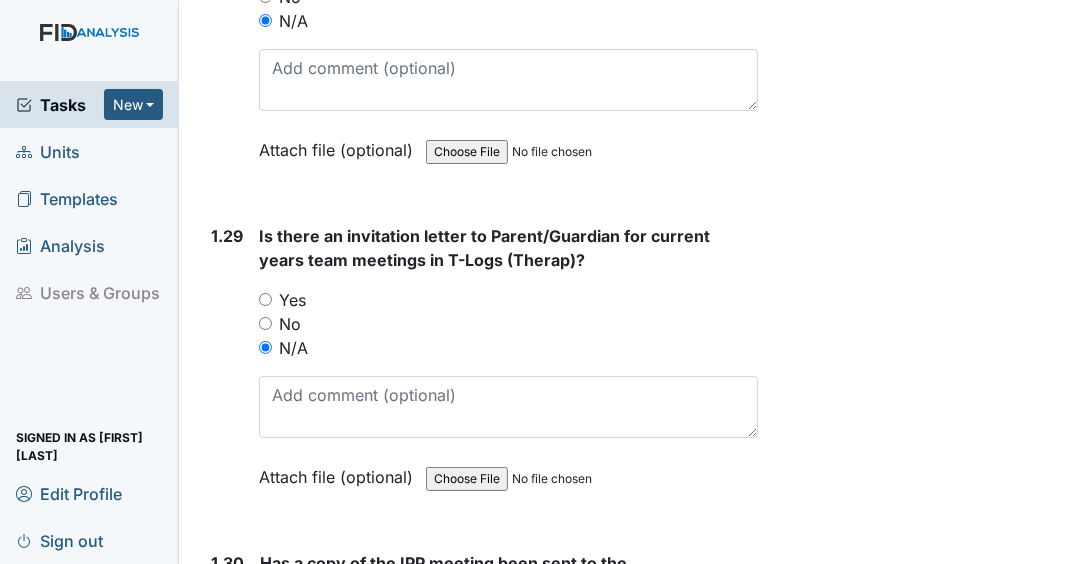 scroll 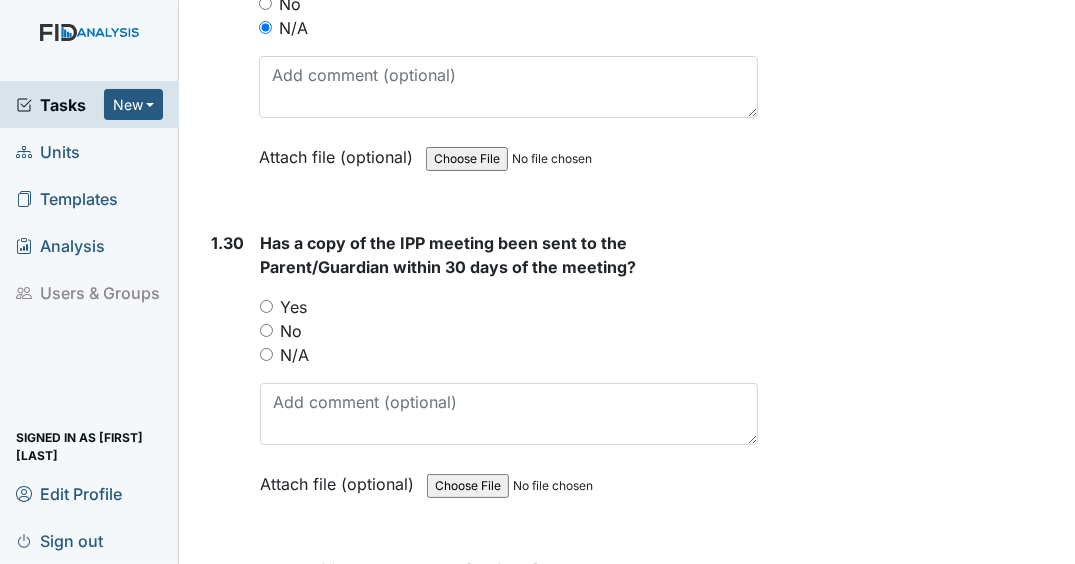 click on "N/A" at bounding box center (266, 354) 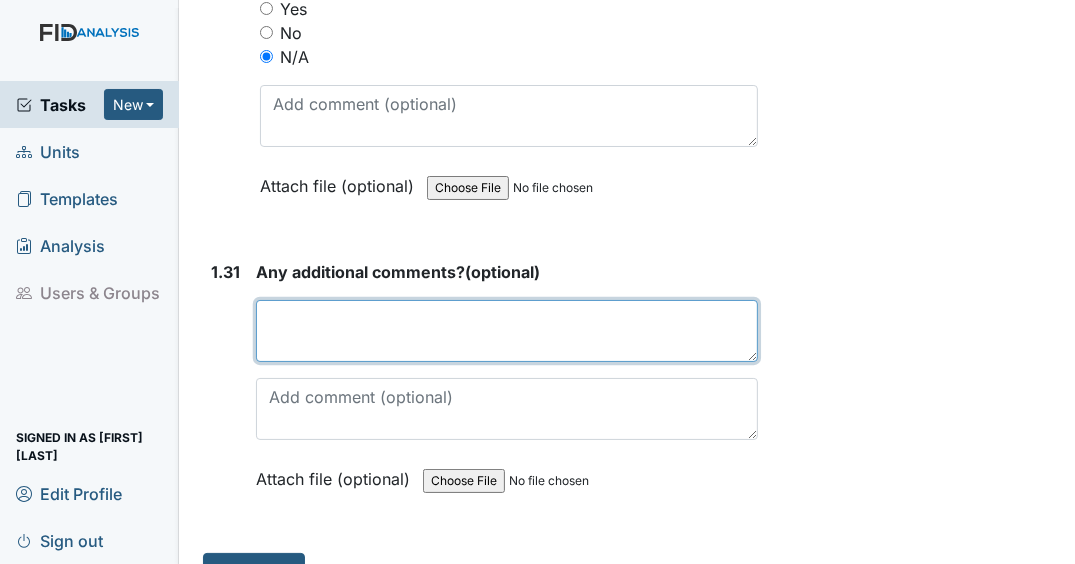 click at bounding box center (507, 331) 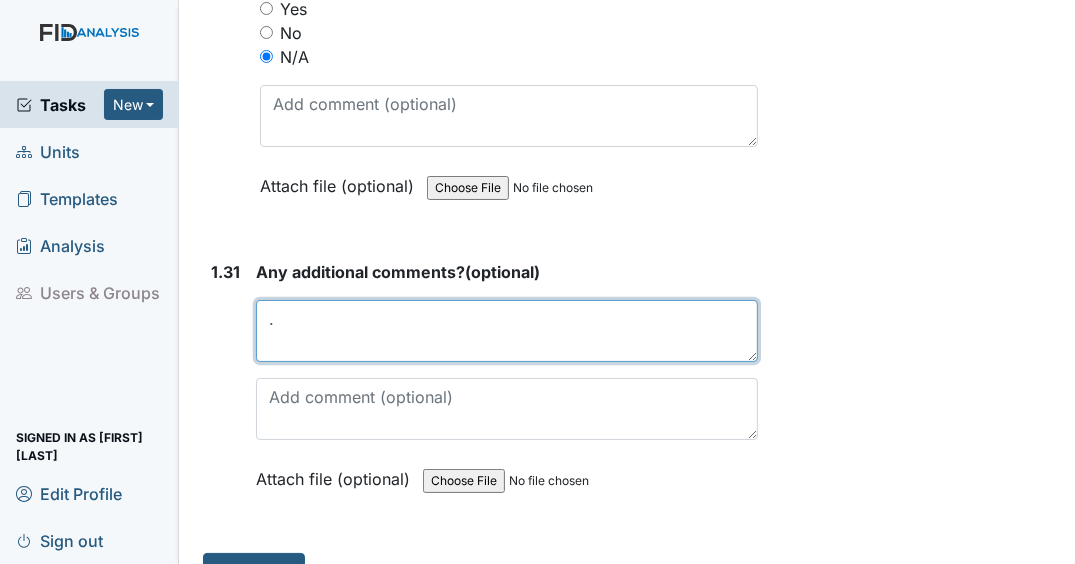 type on "." 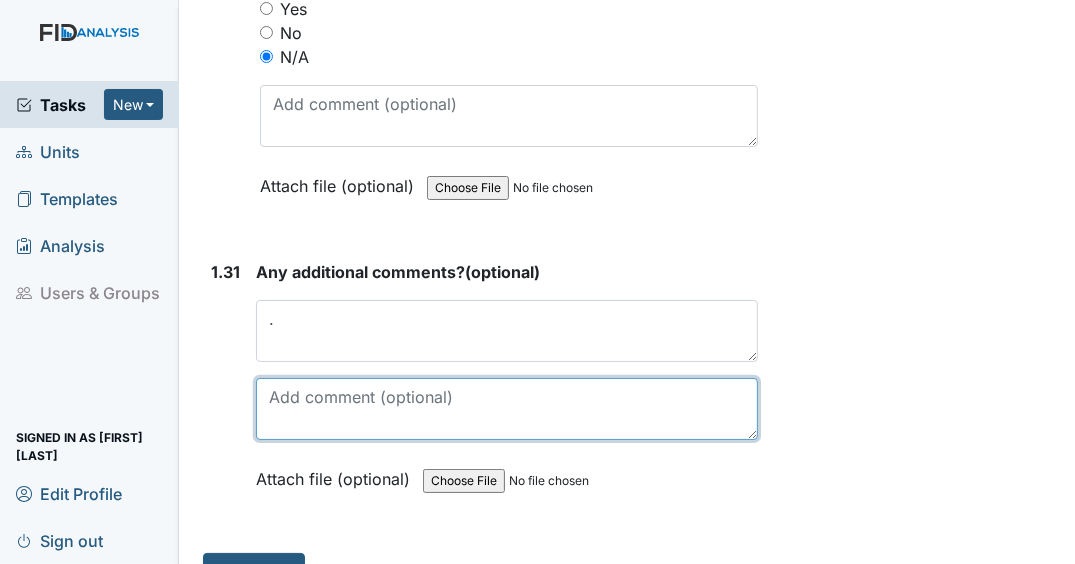 click at bounding box center (507, 409) 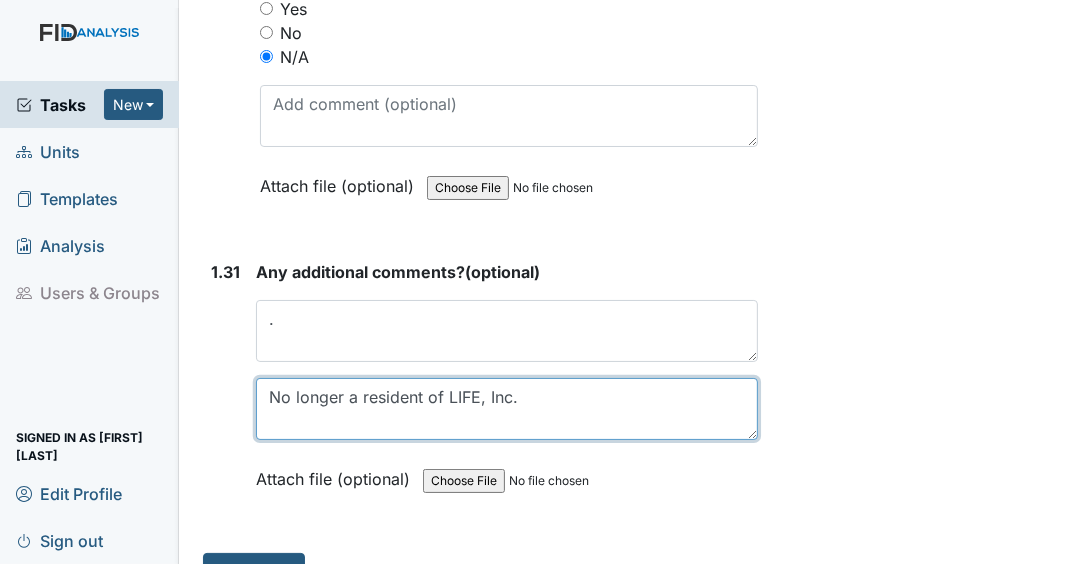 type on "No longer a resident of LIFE, Inc." 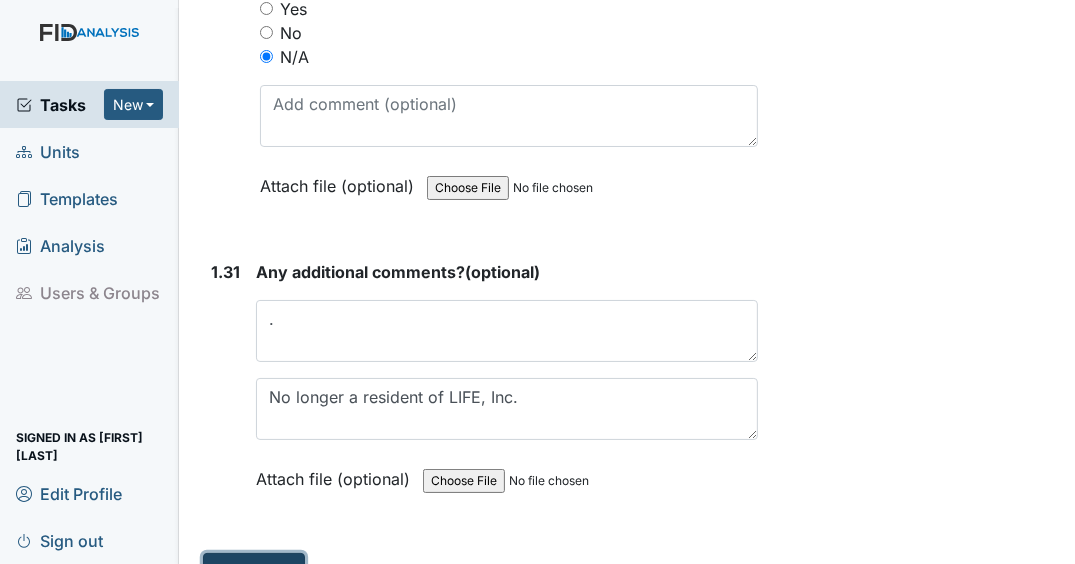 drag, startPoint x: 272, startPoint y: 534, endPoint x: 327, endPoint y: 562, distance: 61.7171 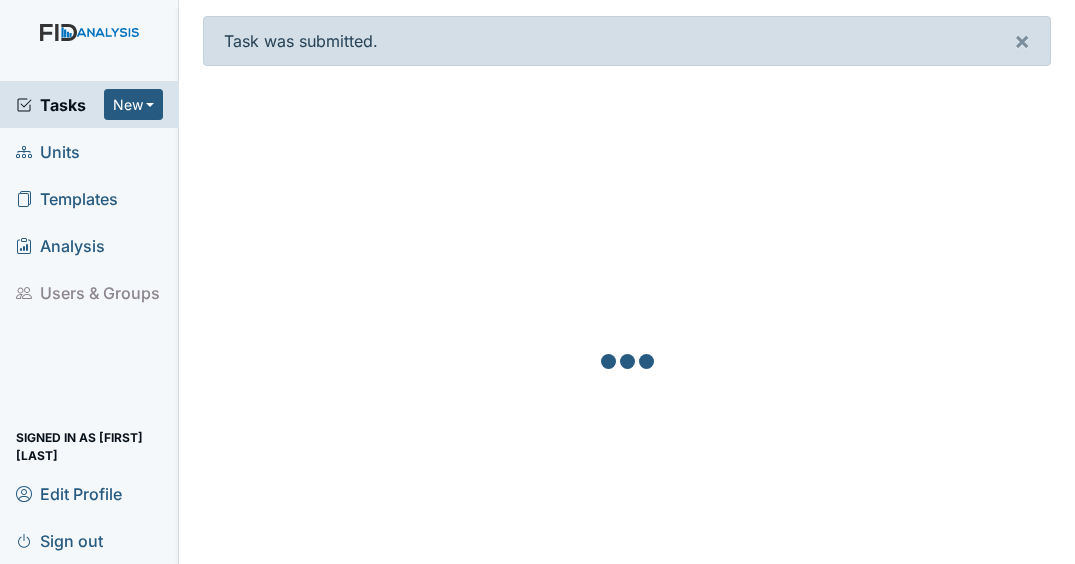 scroll, scrollTop: 0, scrollLeft: 0, axis: both 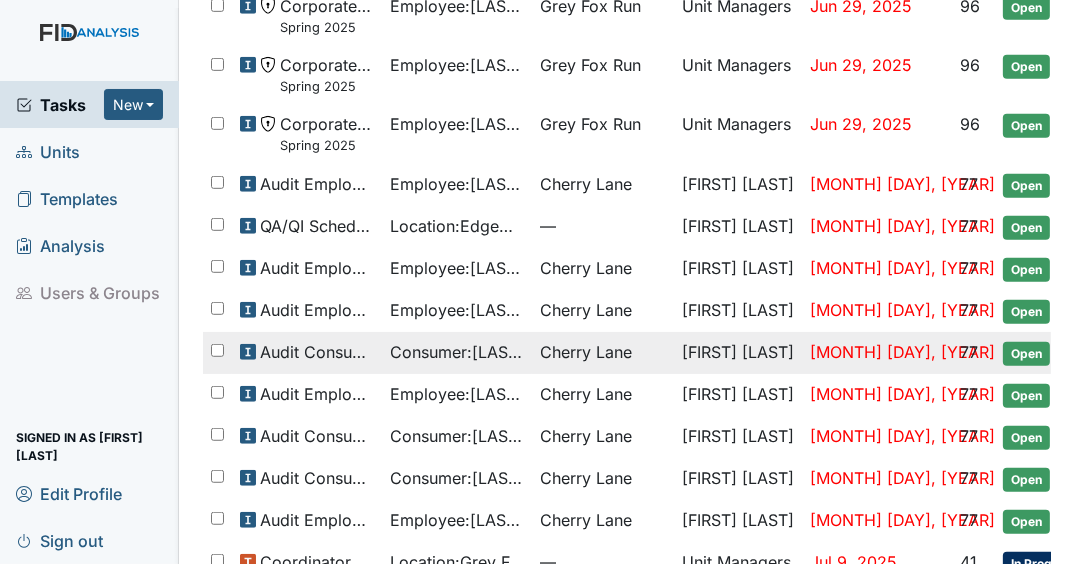 click on "Open" at bounding box center (1026, 354) 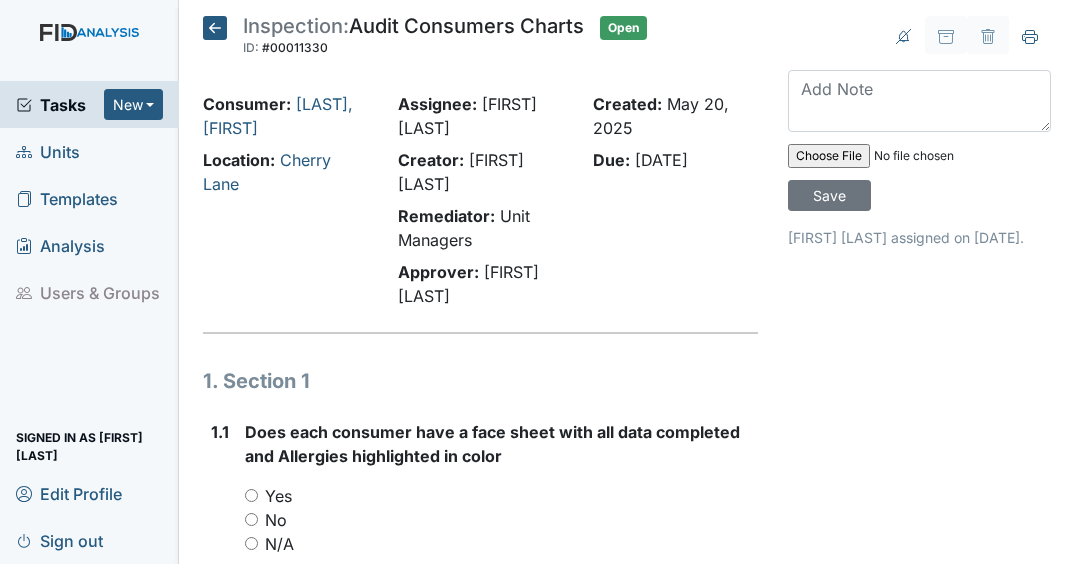 scroll, scrollTop: 0, scrollLeft: 0, axis: both 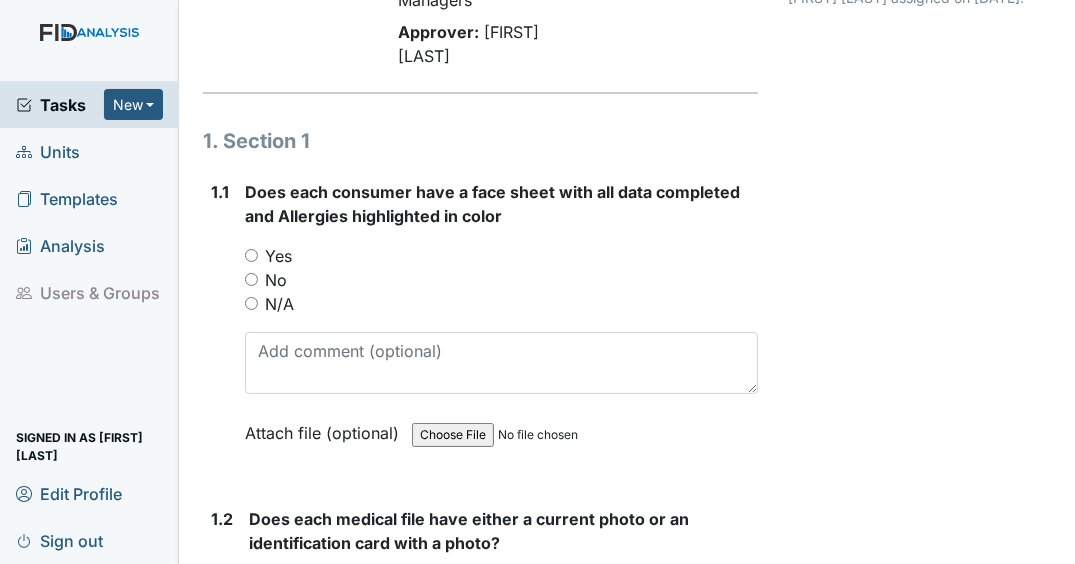 click on "Yes" at bounding box center (251, 255) 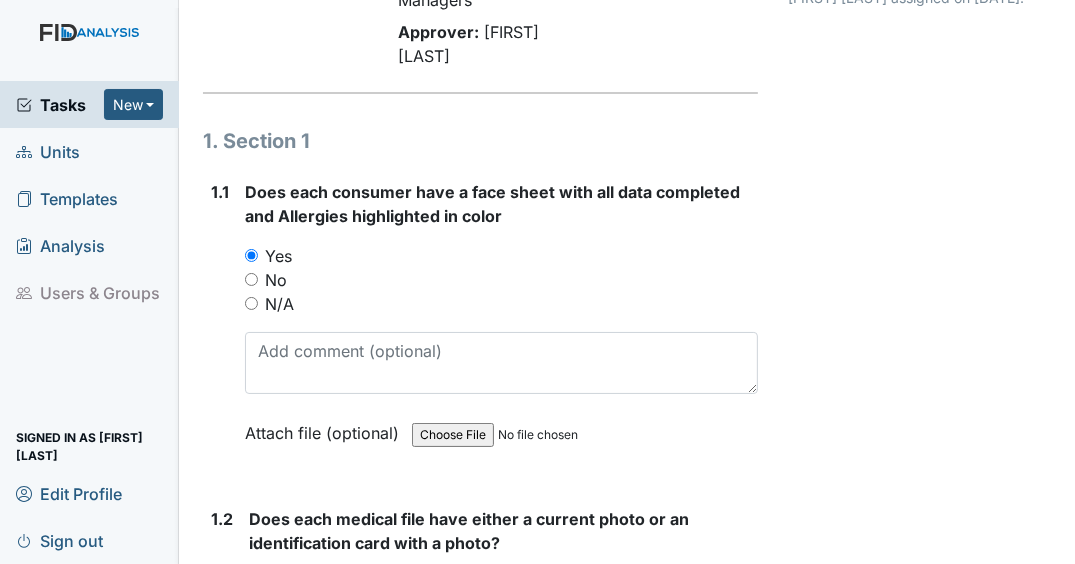 click on "N/A" at bounding box center [251, 303] 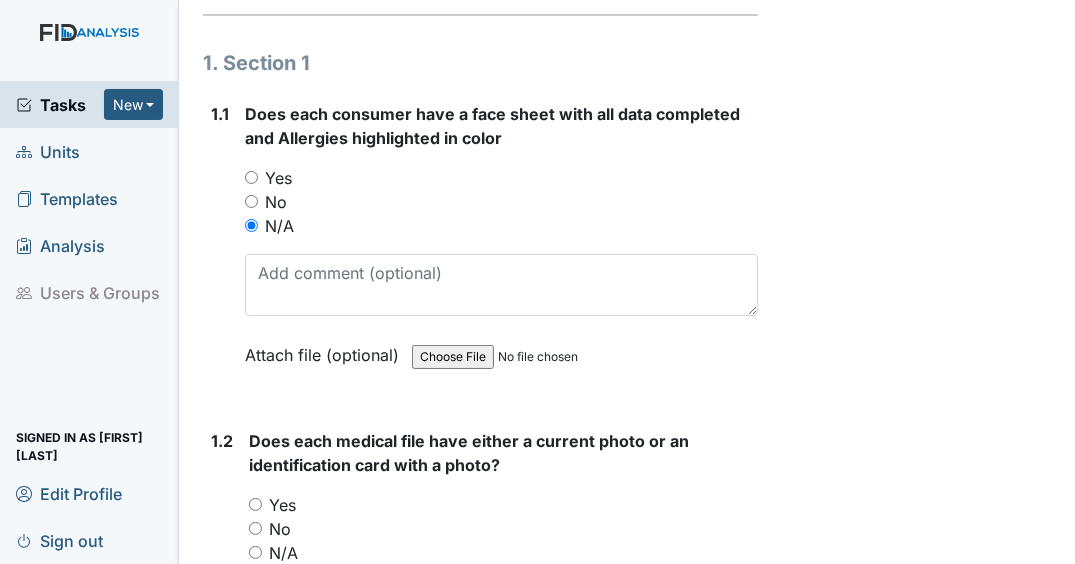 scroll, scrollTop: 400, scrollLeft: 0, axis: vertical 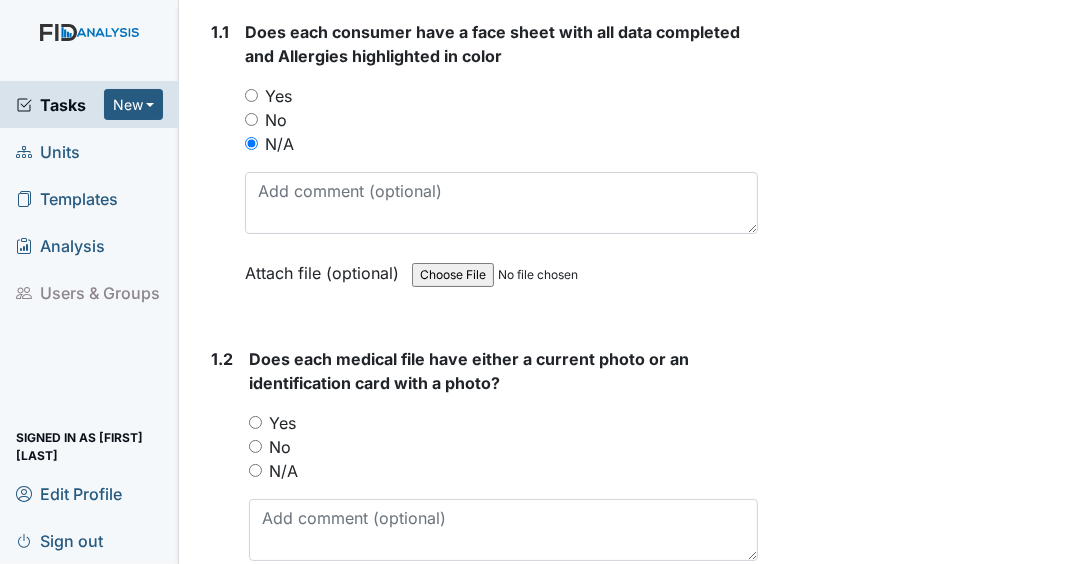 click on "Yes" at bounding box center (255, 422) 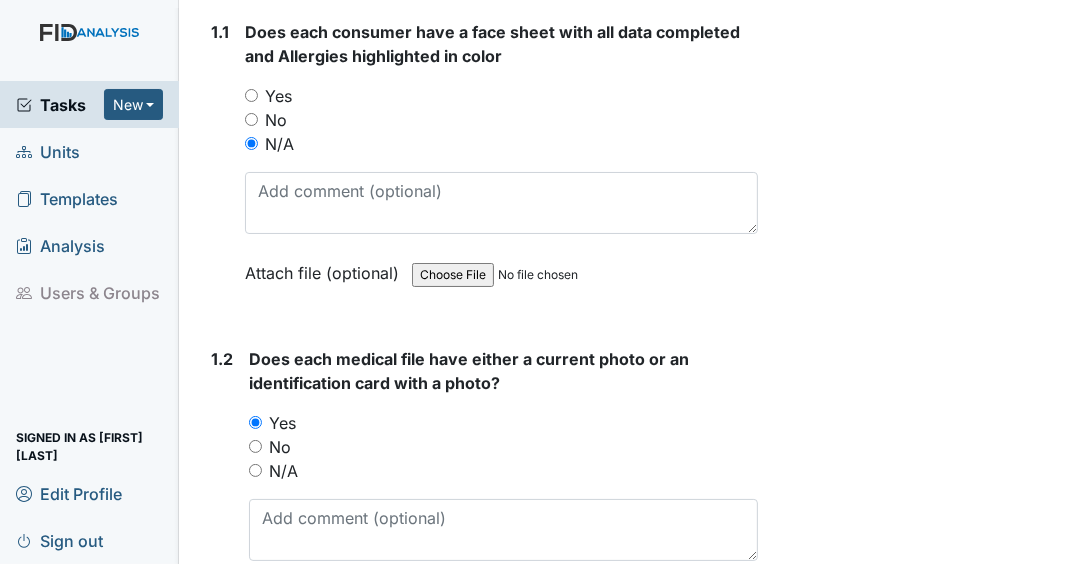scroll, scrollTop: 640, scrollLeft: 0, axis: vertical 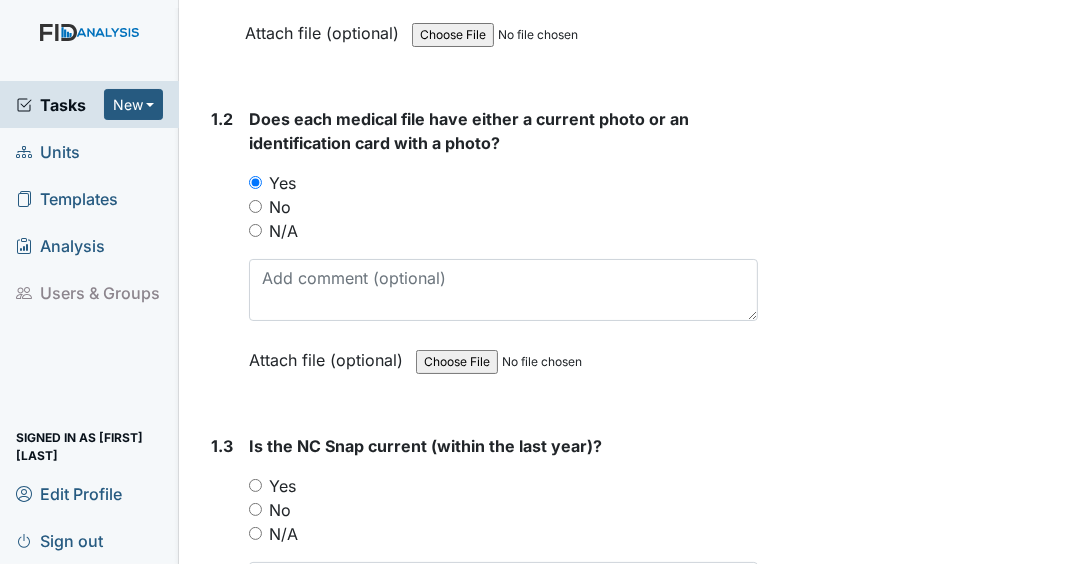 click on "Yes" at bounding box center (255, 485) 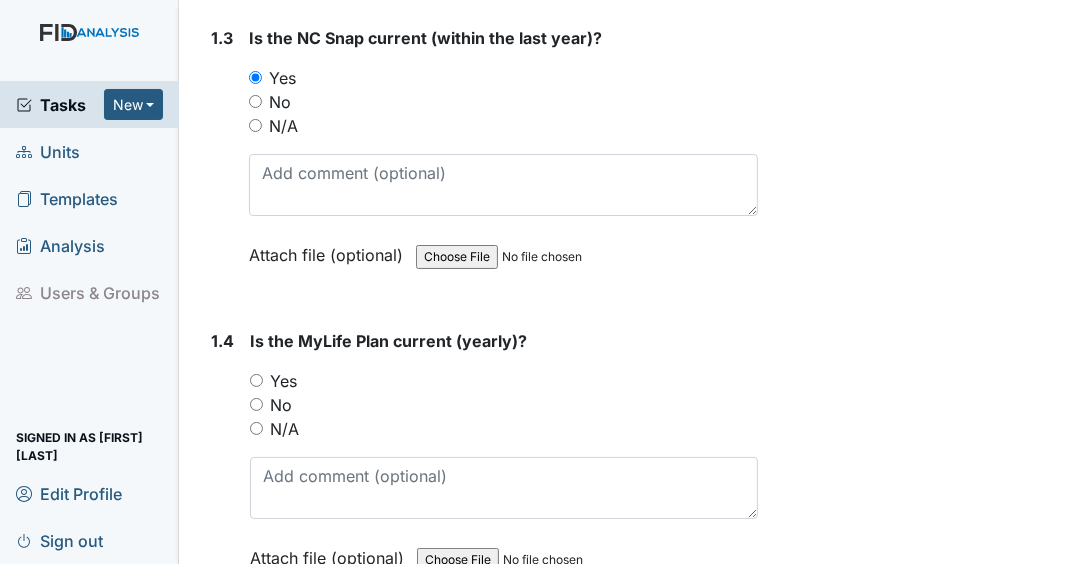 scroll, scrollTop: 1120, scrollLeft: 0, axis: vertical 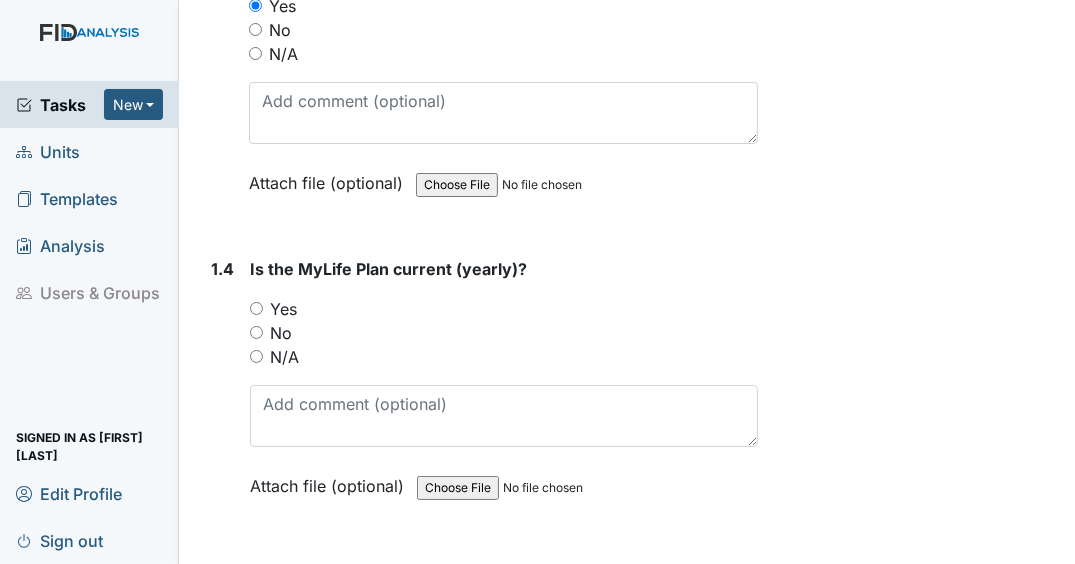 click on "Yes" at bounding box center [256, 308] 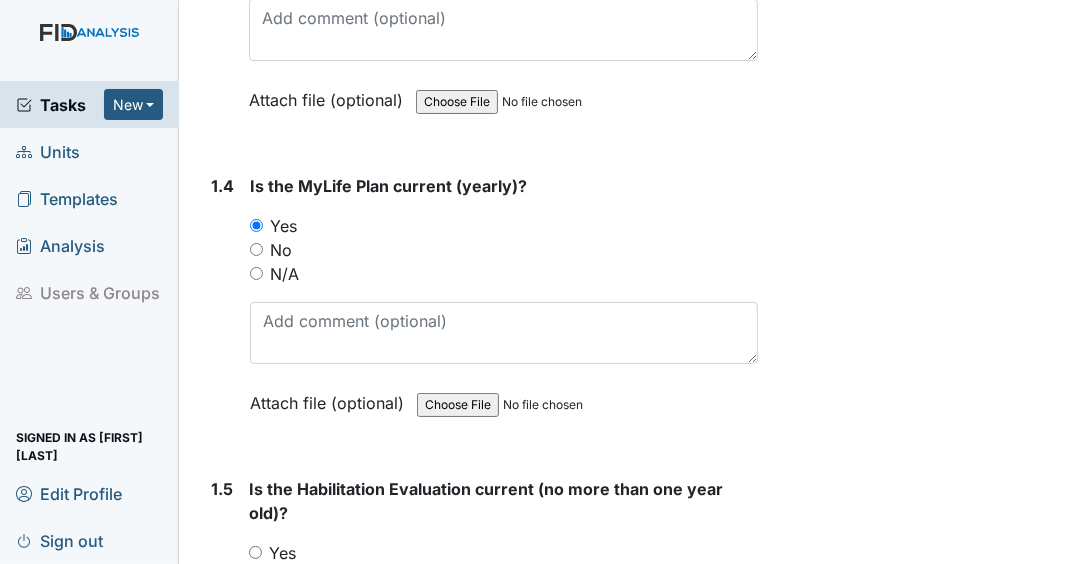 scroll, scrollTop: 1360, scrollLeft: 0, axis: vertical 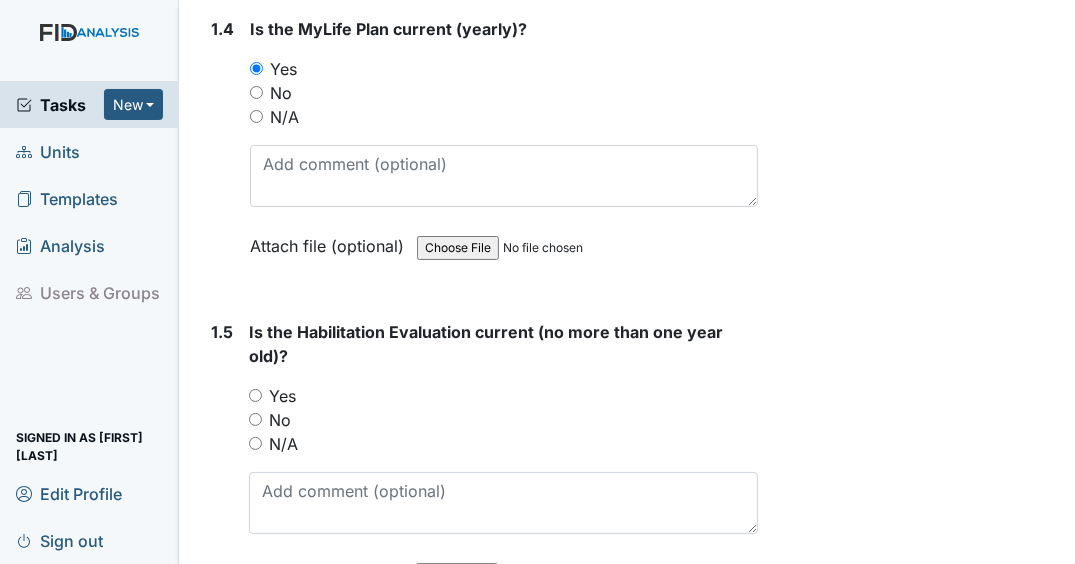 click on "Yes" at bounding box center [255, 395] 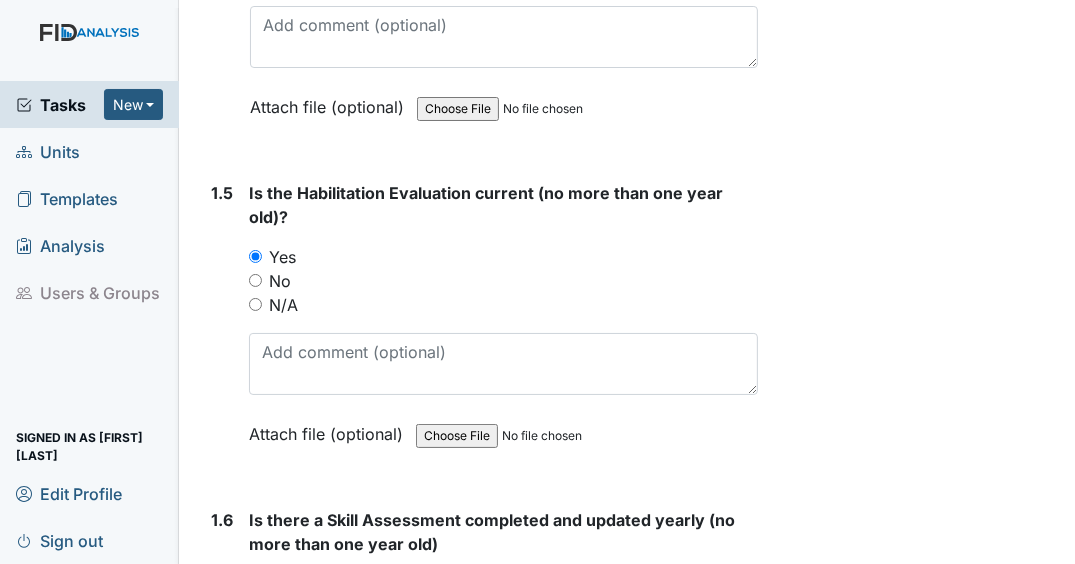 scroll, scrollTop: 1600, scrollLeft: 0, axis: vertical 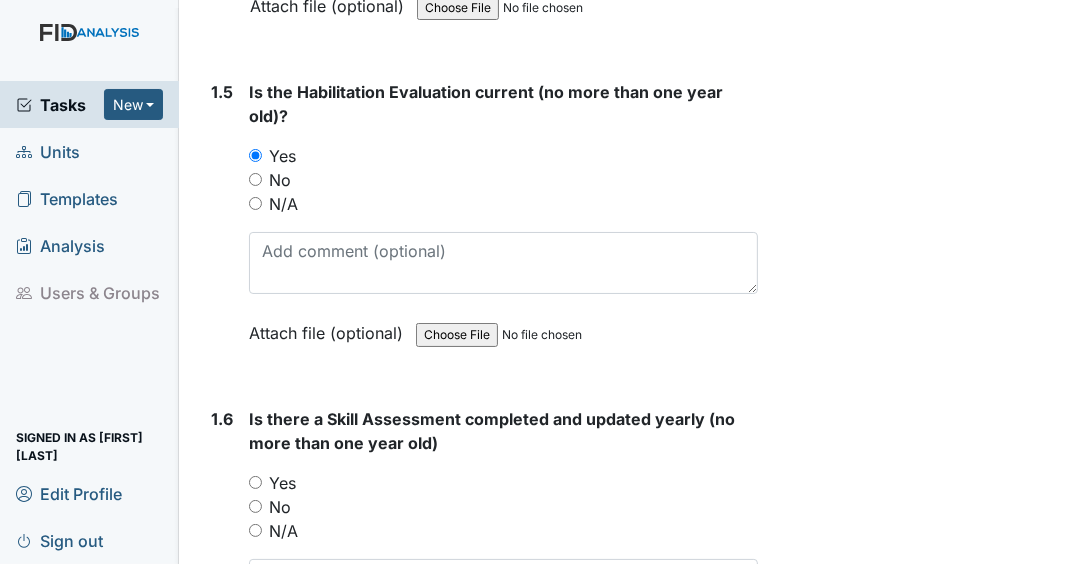 click on "Yes" at bounding box center [255, 482] 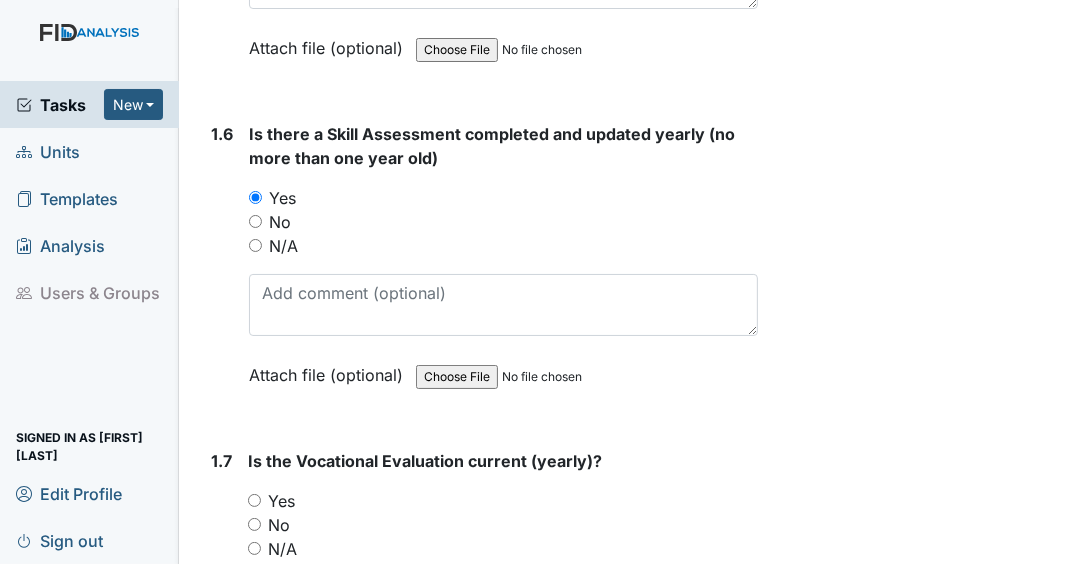 scroll, scrollTop: 1920, scrollLeft: 0, axis: vertical 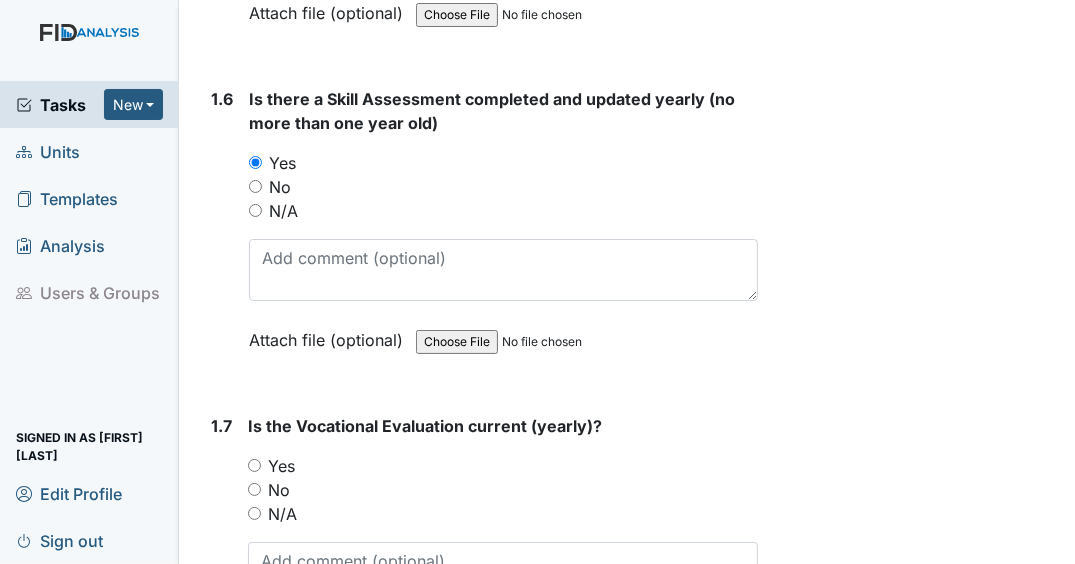 click on "Yes" at bounding box center [254, 465] 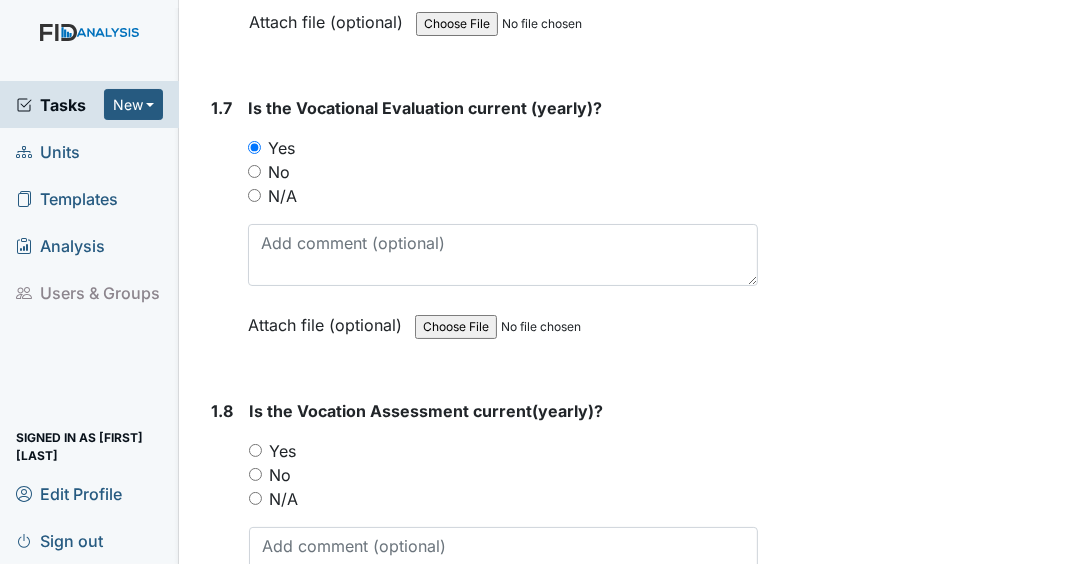 scroll, scrollTop: 2240, scrollLeft: 0, axis: vertical 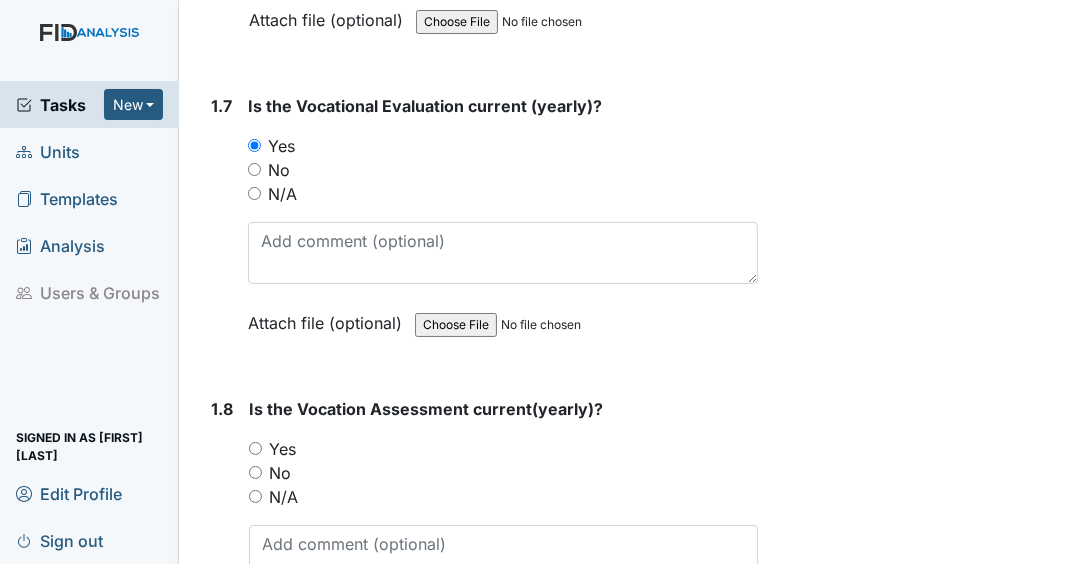 click on "Yes" at bounding box center (255, 448) 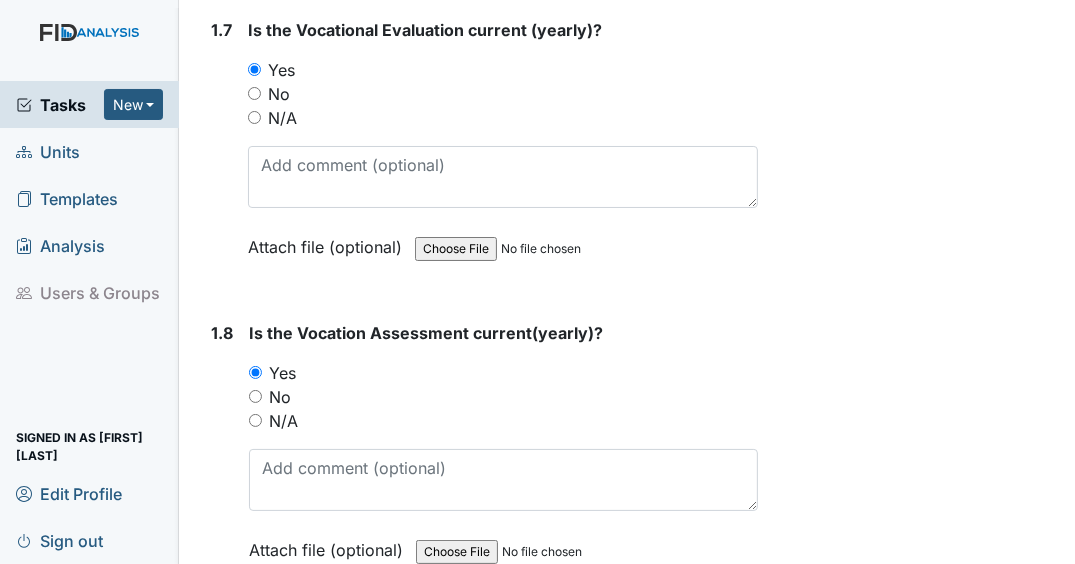 scroll, scrollTop: 2480, scrollLeft: 0, axis: vertical 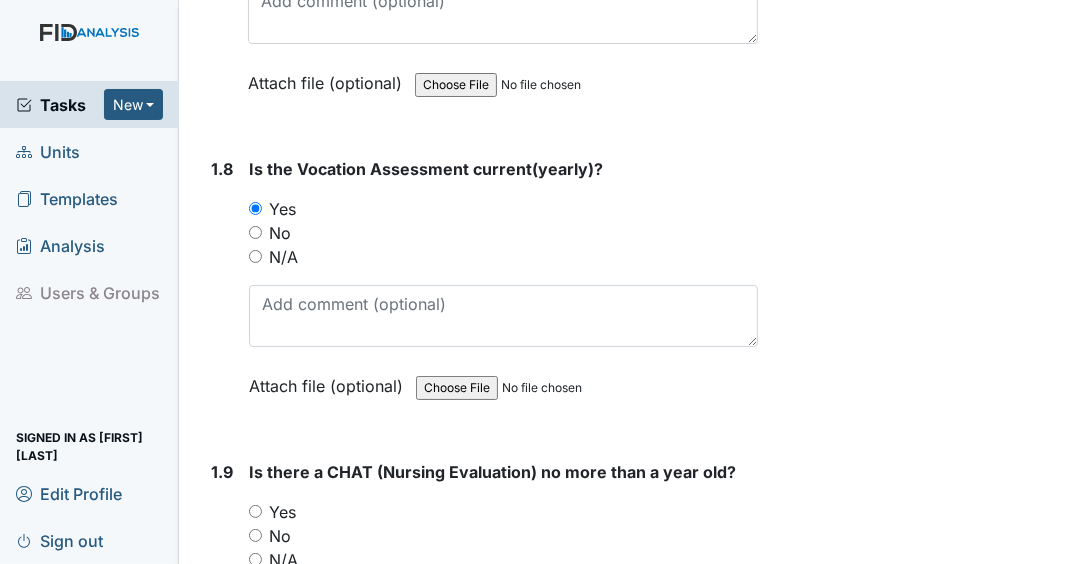click on "Yes" at bounding box center [255, 511] 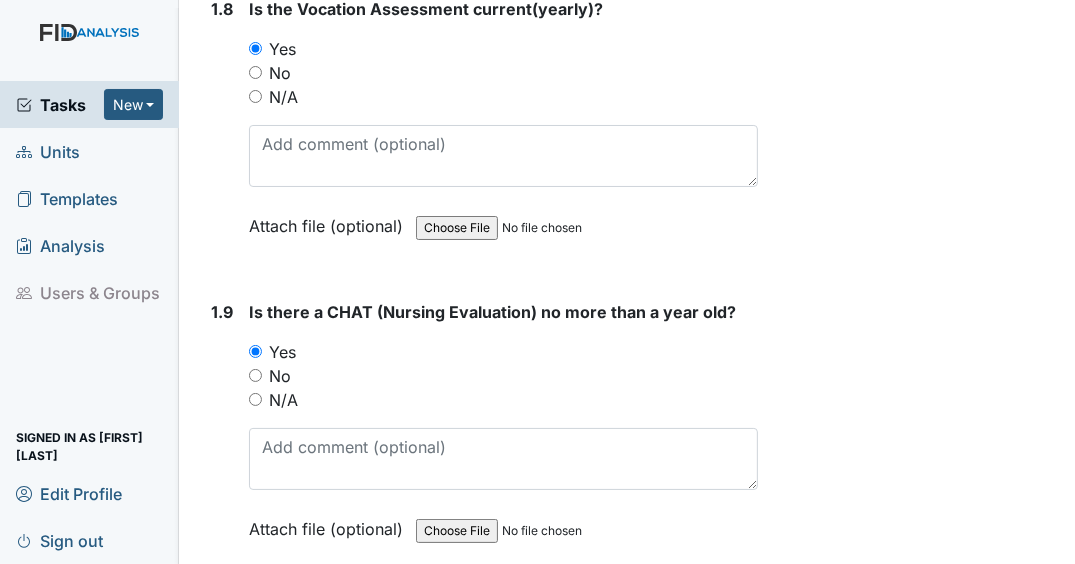scroll, scrollTop: 2800, scrollLeft: 0, axis: vertical 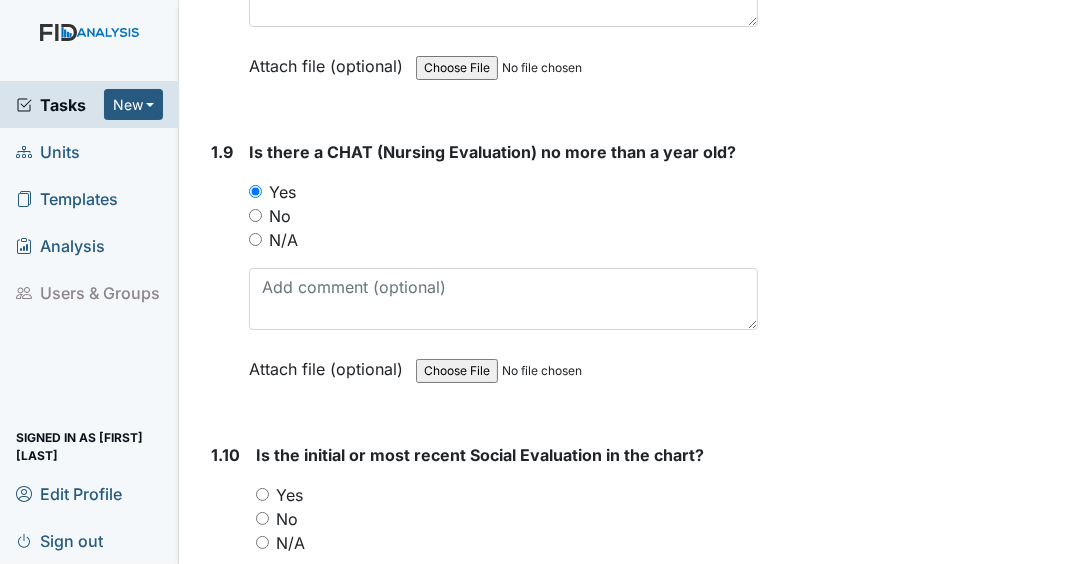 click on "No" at bounding box center [262, 518] 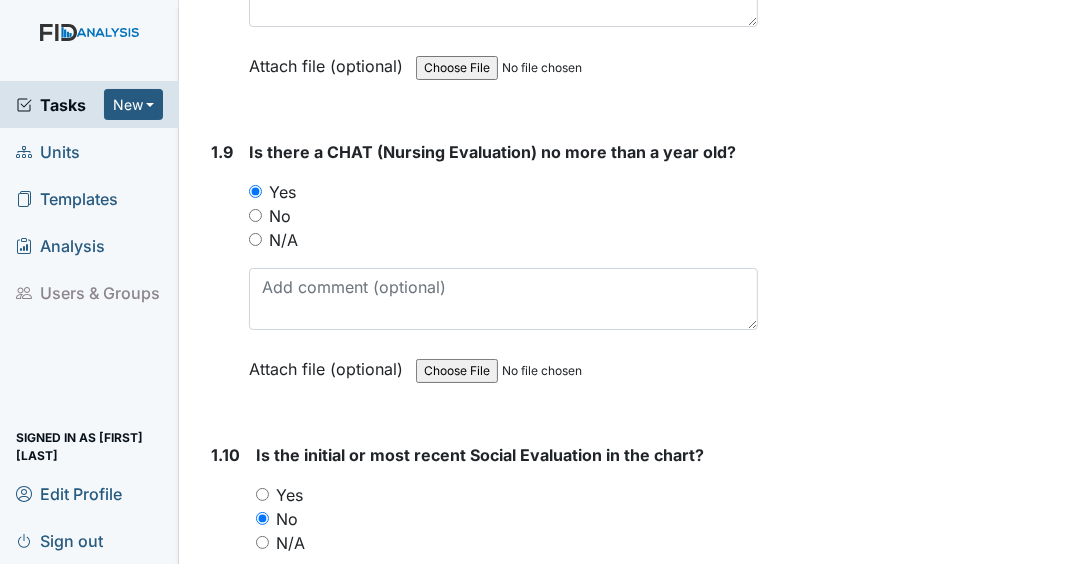 scroll, scrollTop: 3200, scrollLeft: 0, axis: vertical 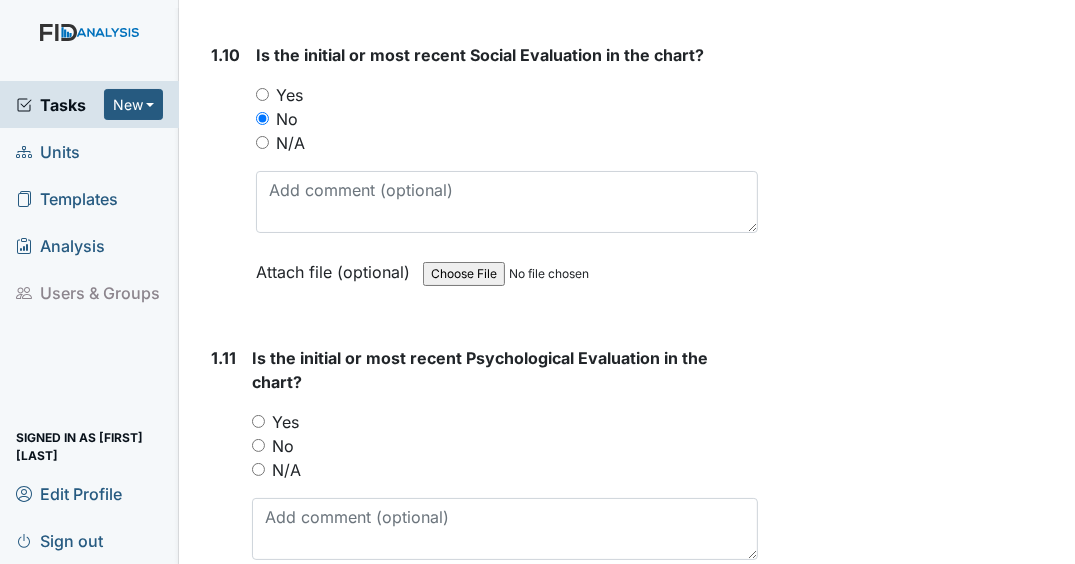 click on "Yes" at bounding box center [258, 421] 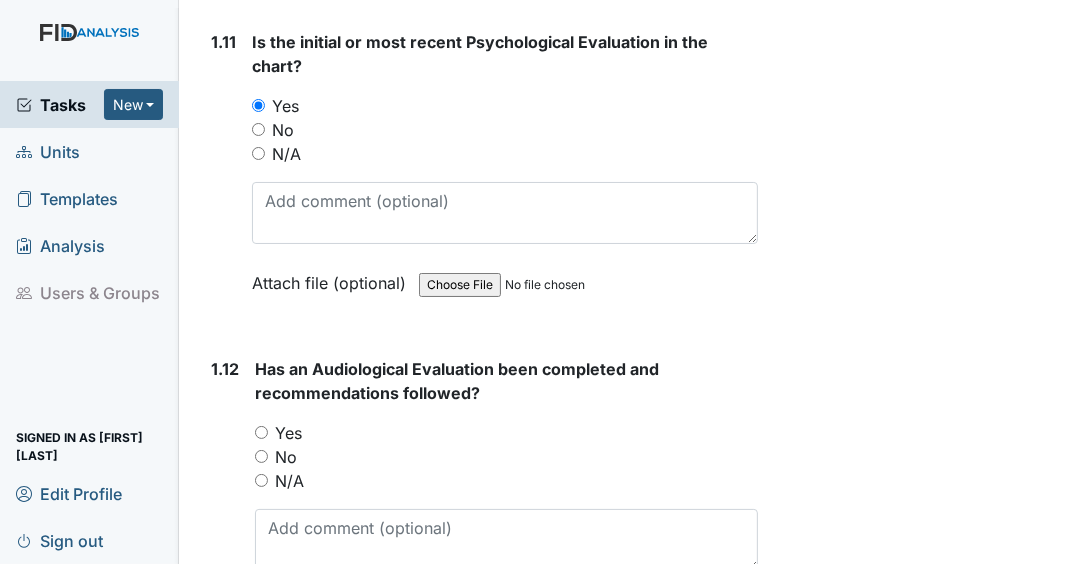 scroll, scrollTop: 3520, scrollLeft: 0, axis: vertical 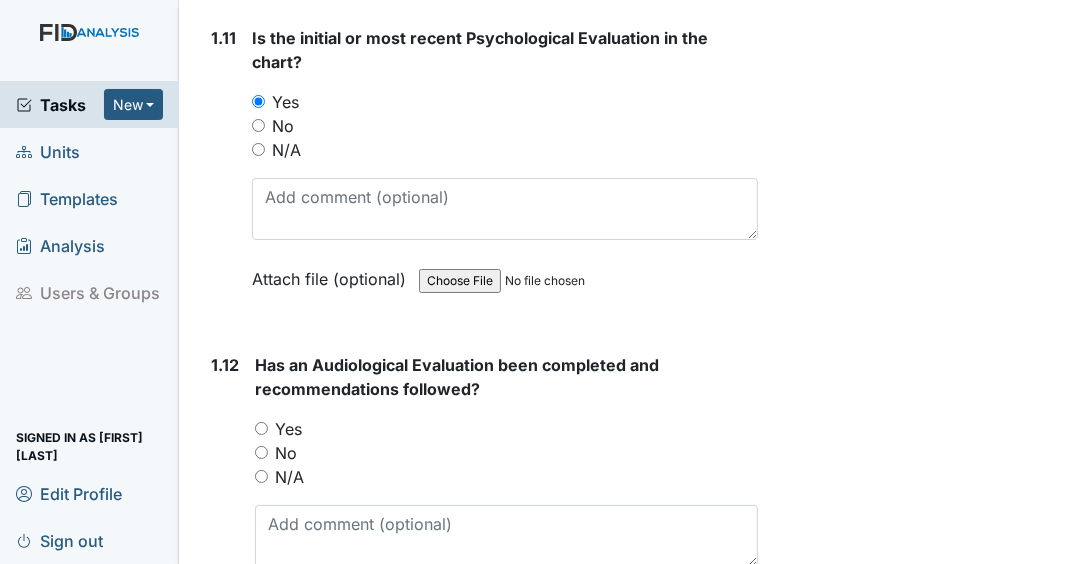 click on "Yes" at bounding box center (261, 428) 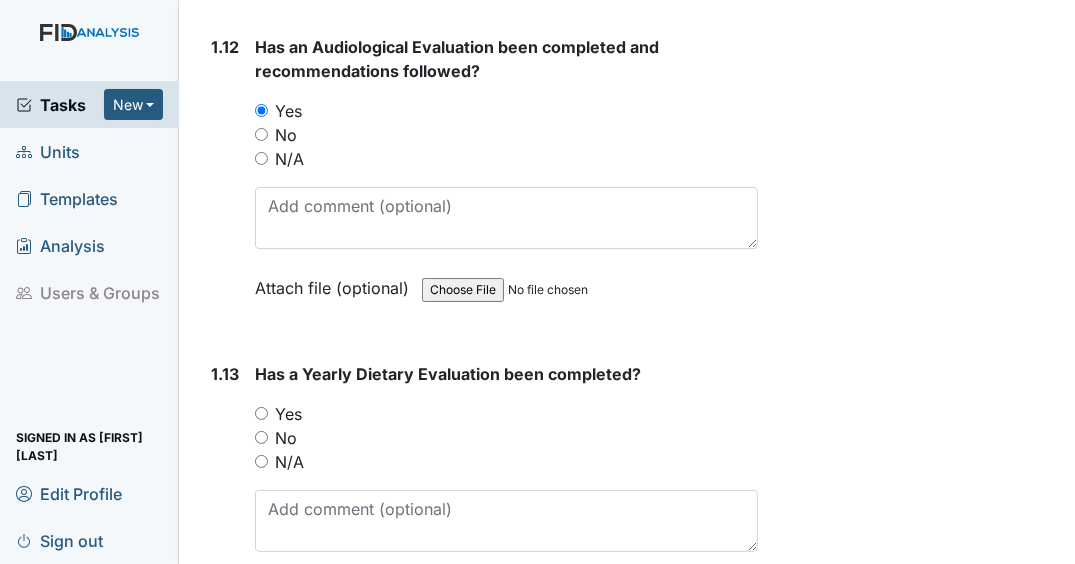 scroll, scrollTop: 3840, scrollLeft: 0, axis: vertical 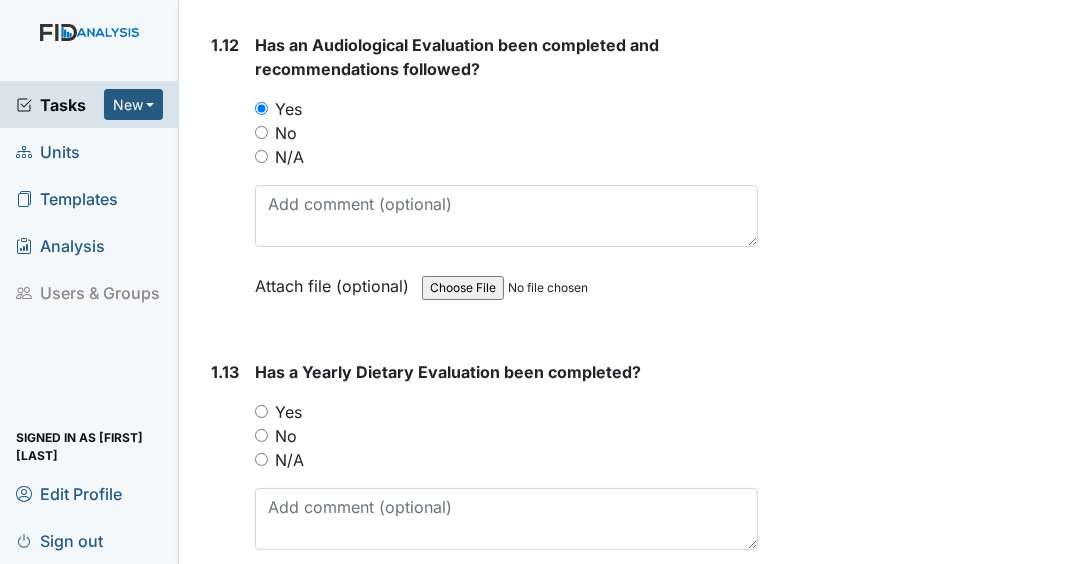 click on "Yes" at bounding box center (261, 411) 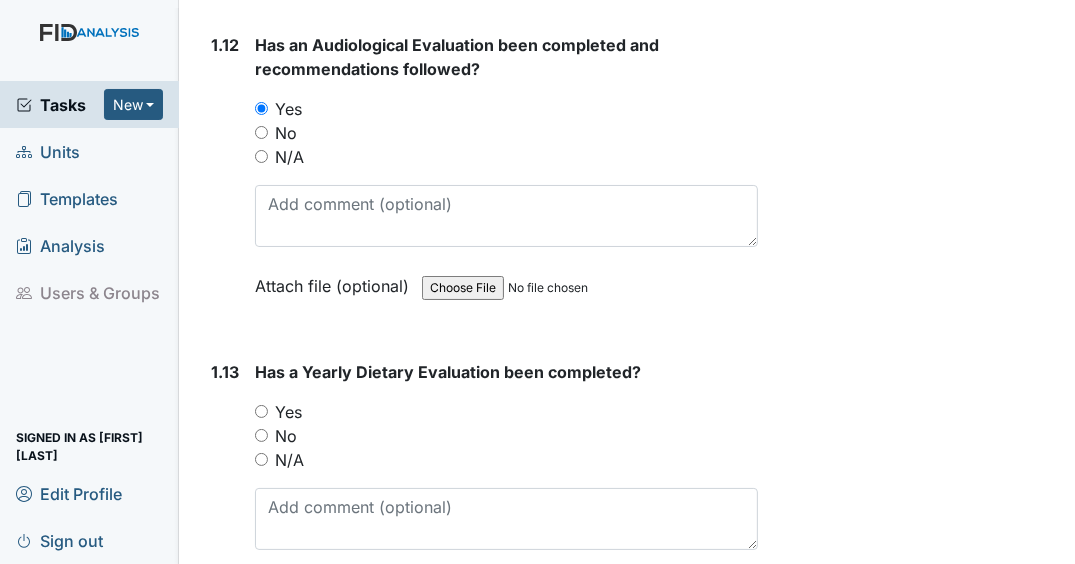 radio on "true" 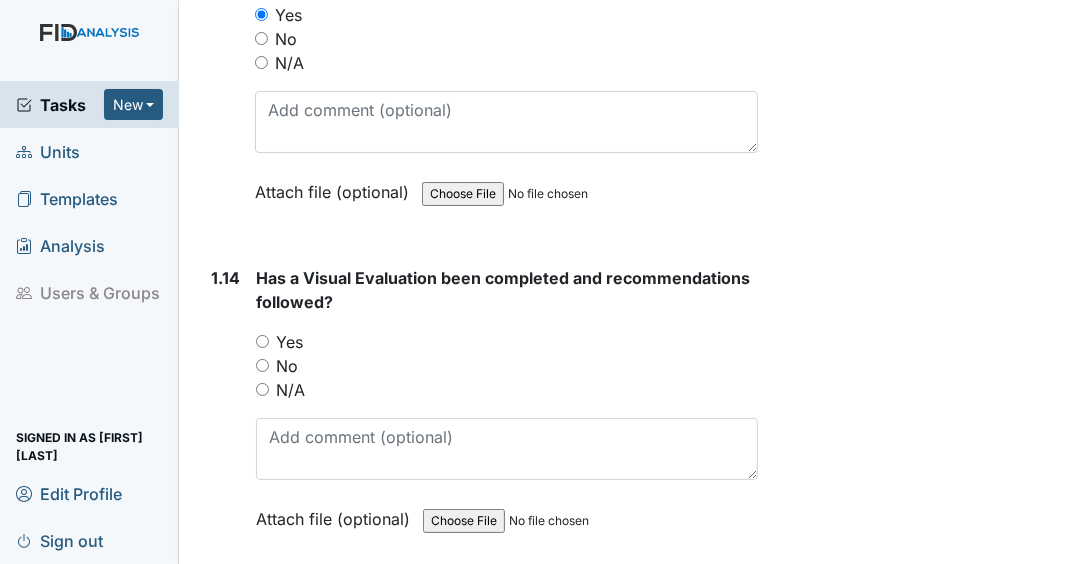 scroll, scrollTop: 4240, scrollLeft: 0, axis: vertical 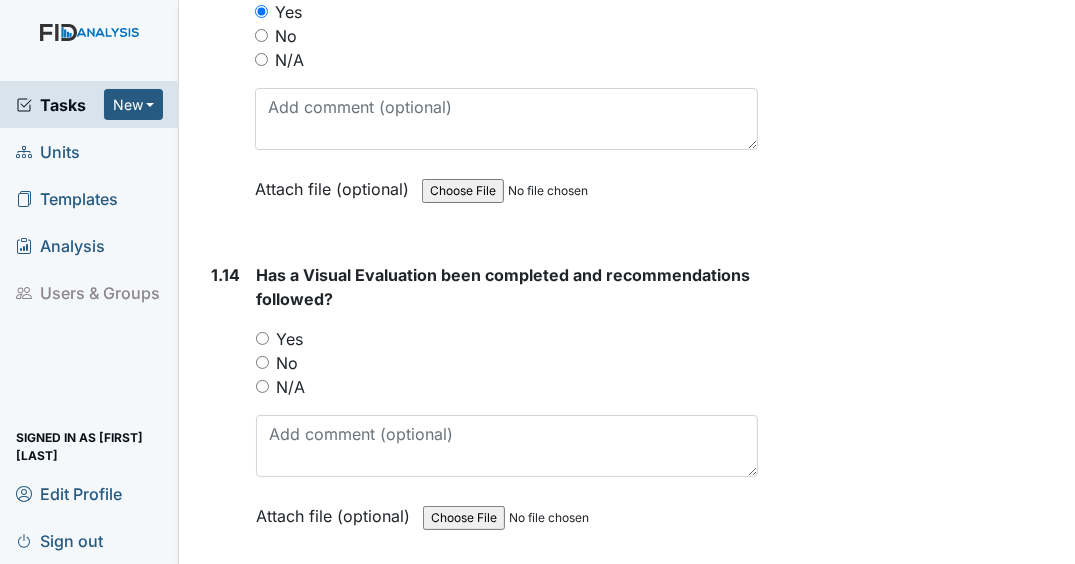 click on "Yes" at bounding box center [262, 338] 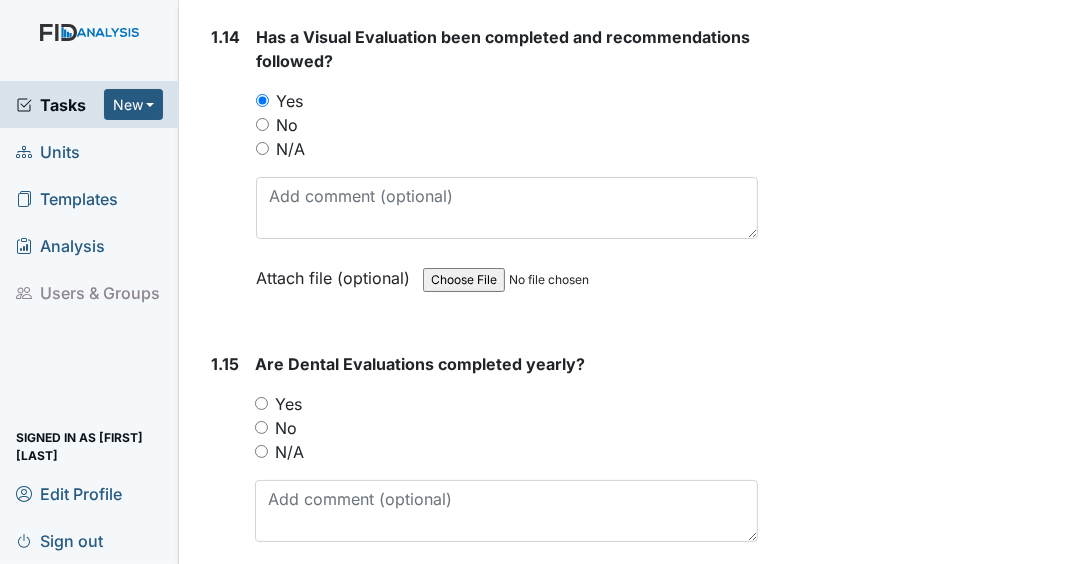 scroll, scrollTop: 4480, scrollLeft: 0, axis: vertical 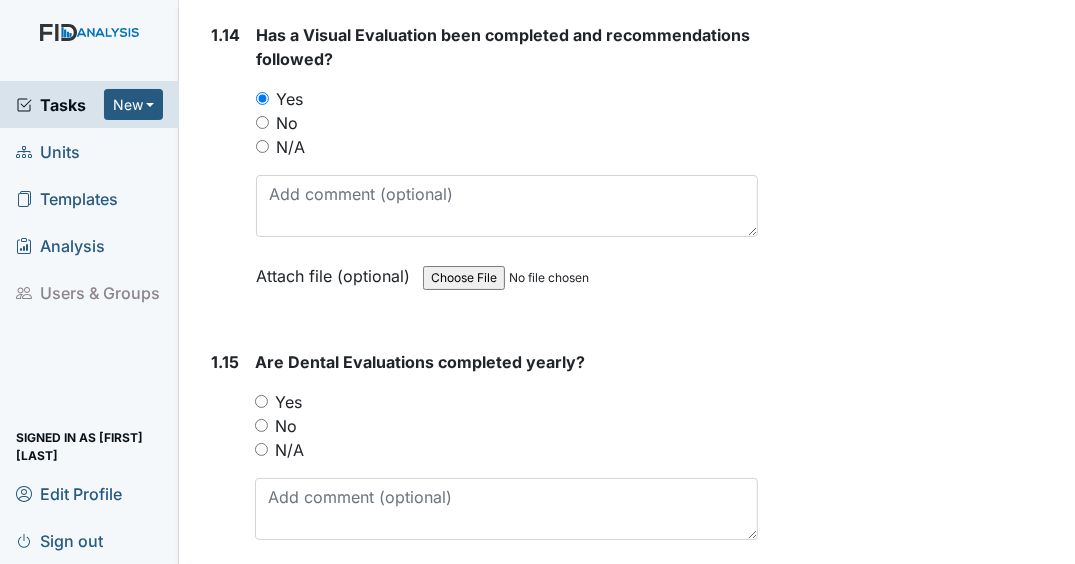click on "Yes" at bounding box center (261, 401) 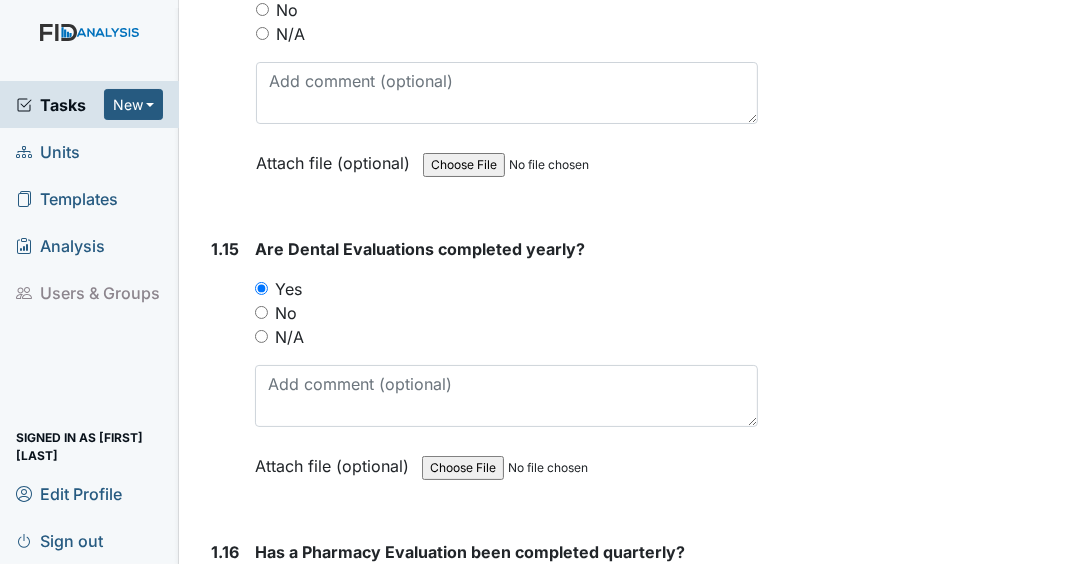 scroll, scrollTop: 4800, scrollLeft: 0, axis: vertical 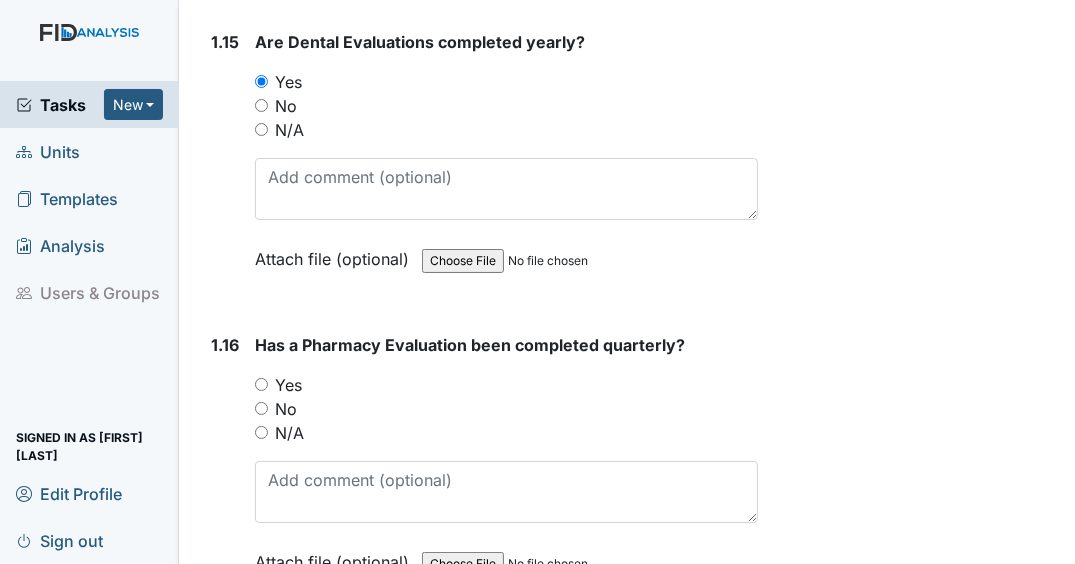 click on "Yes" at bounding box center [261, 384] 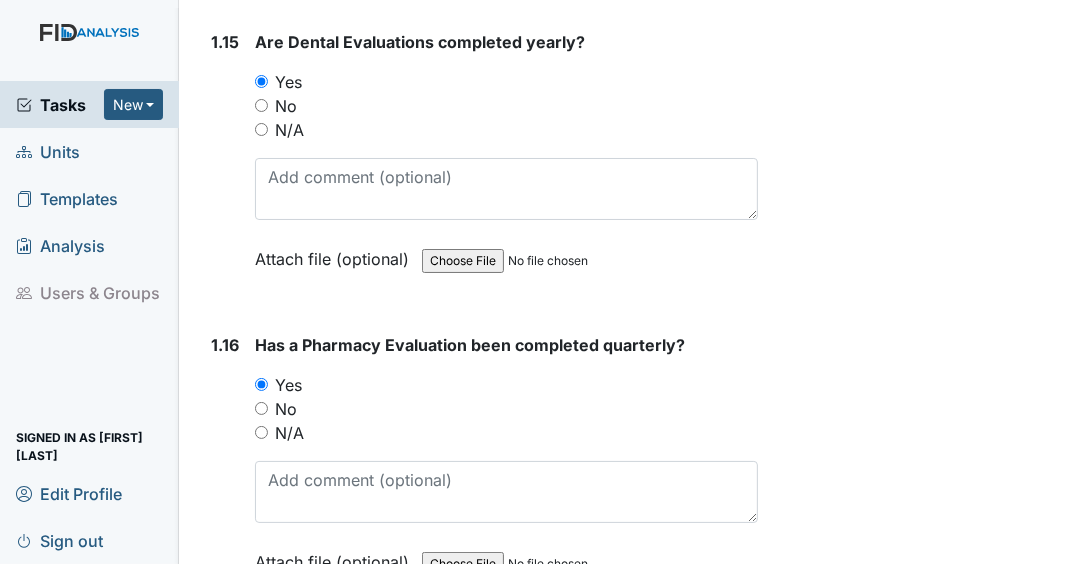 scroll, scrollTop: 5120, scrollLeft: 0, axis: vertical 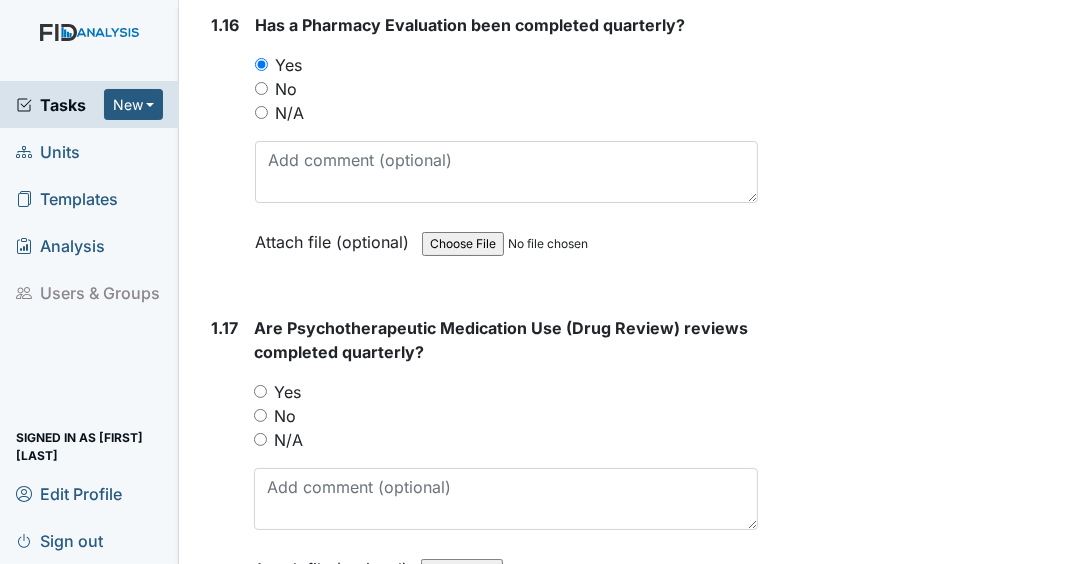 click on "Yes" at bounding box center [260, 391] 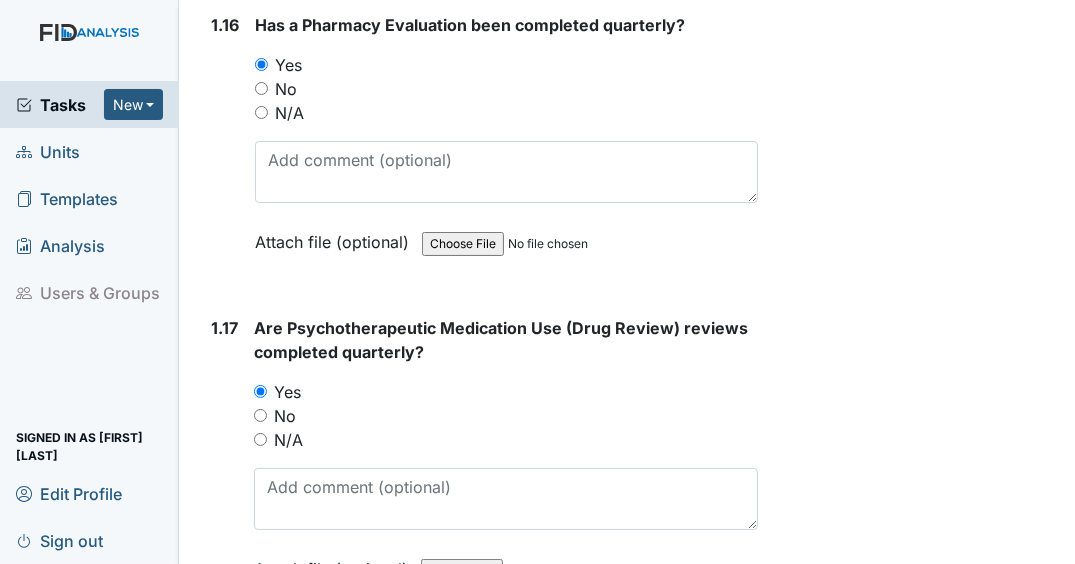 click on "N/A" at bounding box center [260, 439] 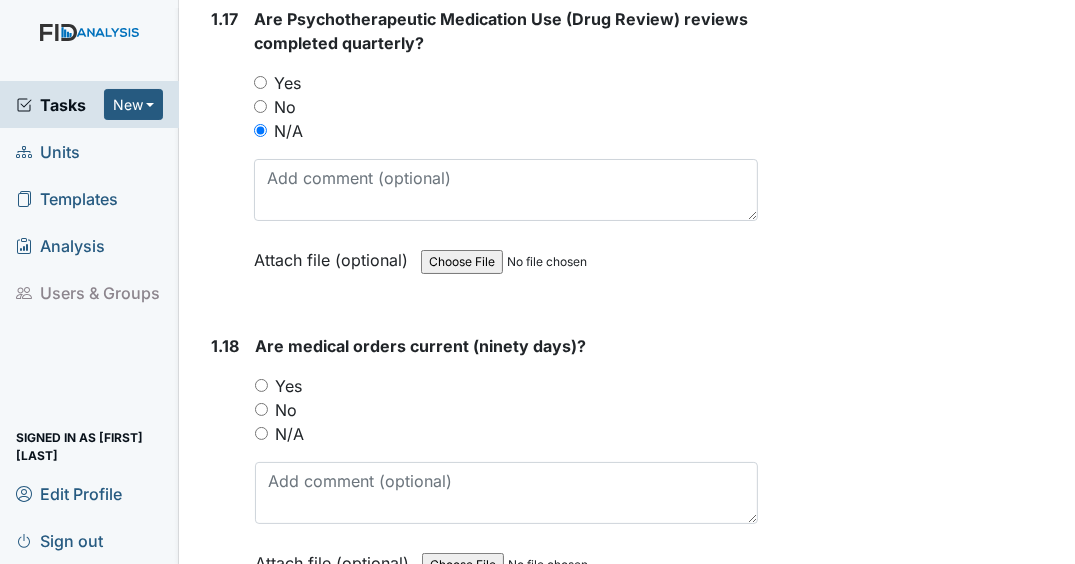 scroll, scrollTop: 5440, scrollLeft: 0, axis: vertical 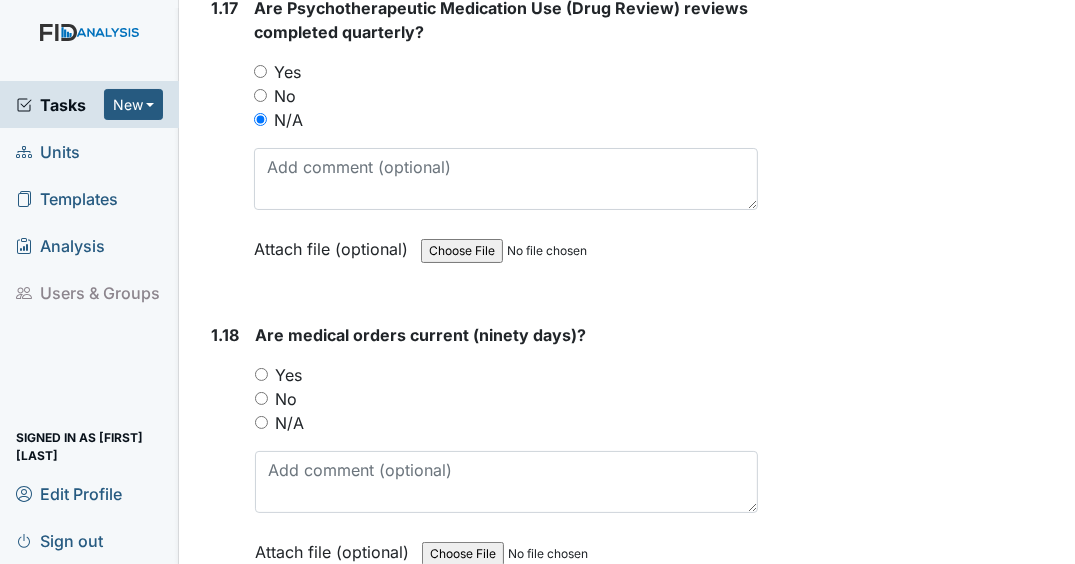 click on "Yes" at bounding box center [261, 374] 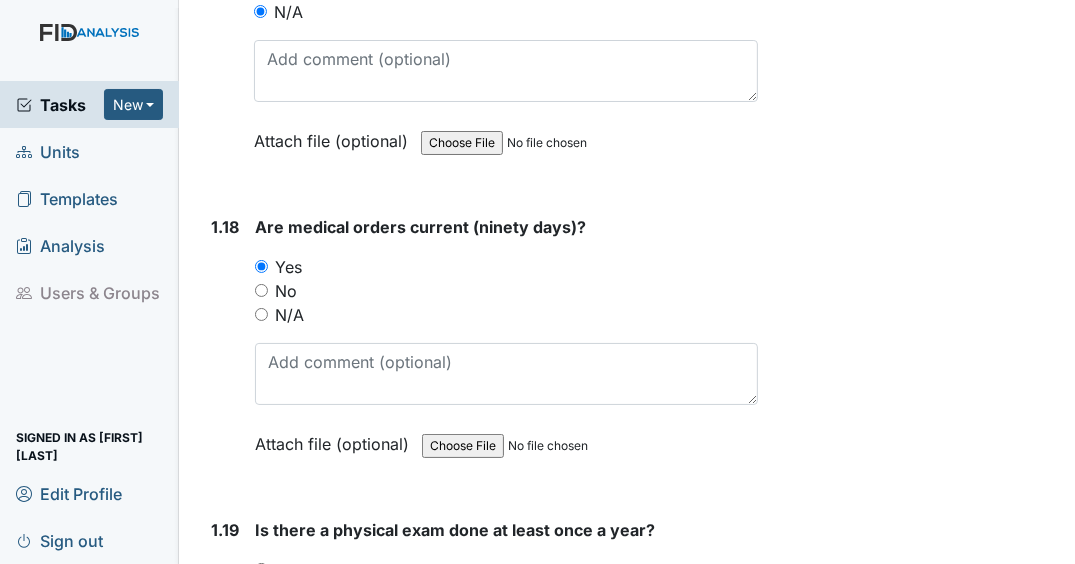 scroll, scrollTop: 5680, scrollLeft: 0, axis: vertical 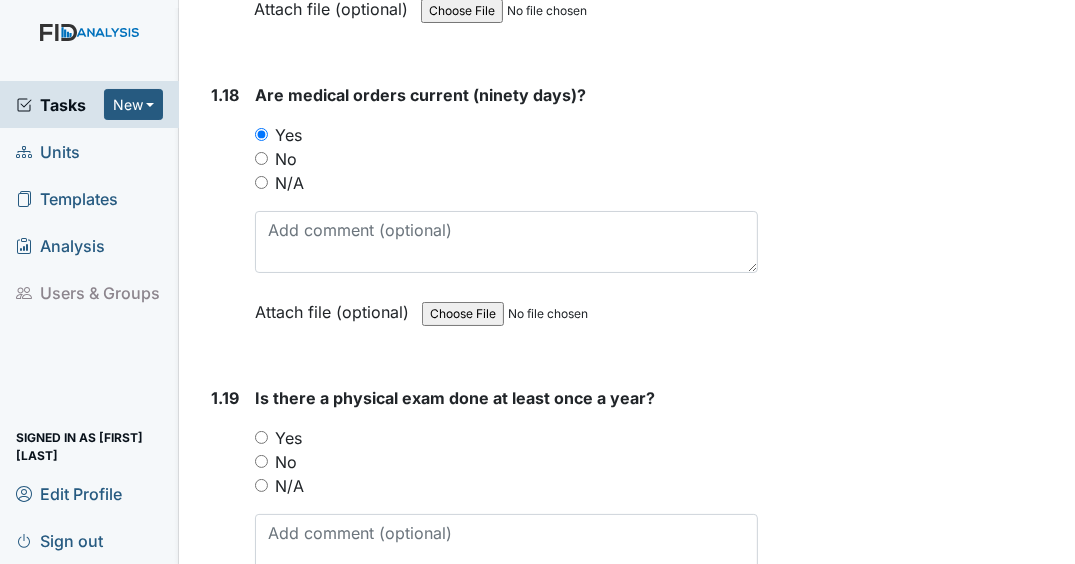 click on "Yes" at bounding box center [261, 437] 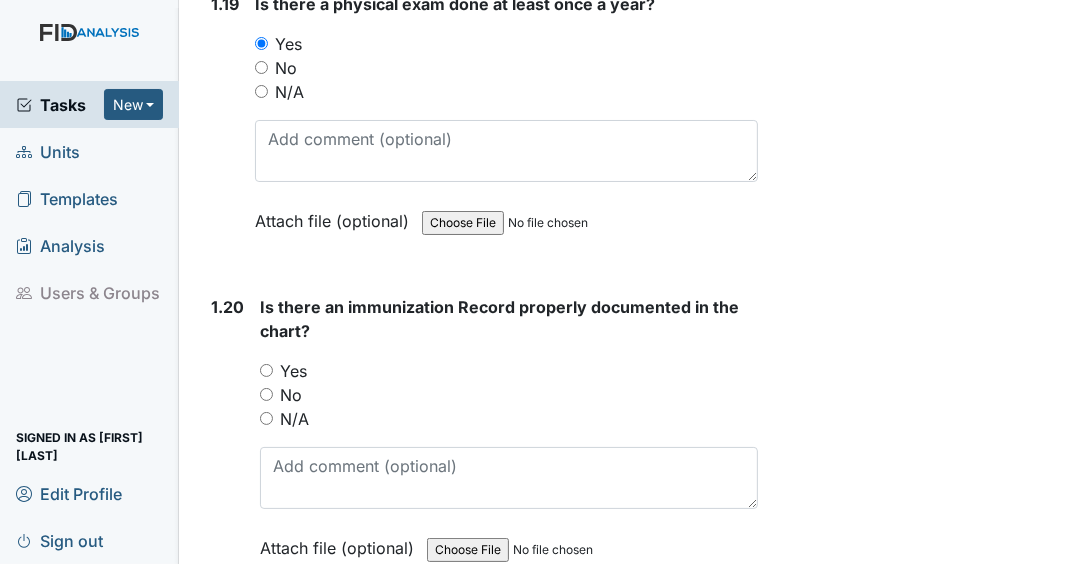 scroll, scrollTop: 6080, scrollLeft: 0, axis: vertical 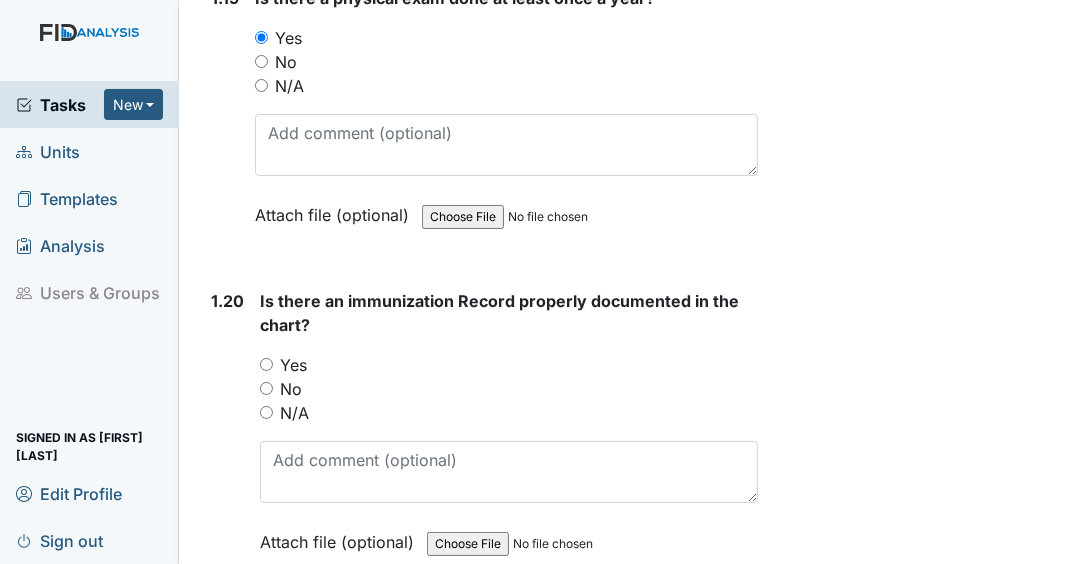 click on "Yes" at bounding box center [266, 364] 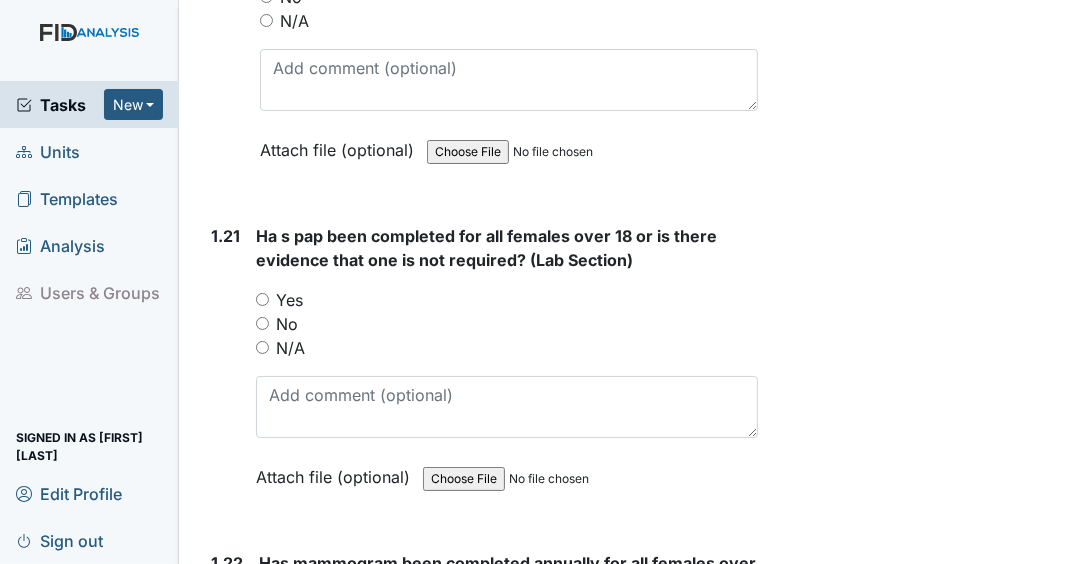 scroll, scrollTop: 6480, scrollLeft: 0, axis: vertical 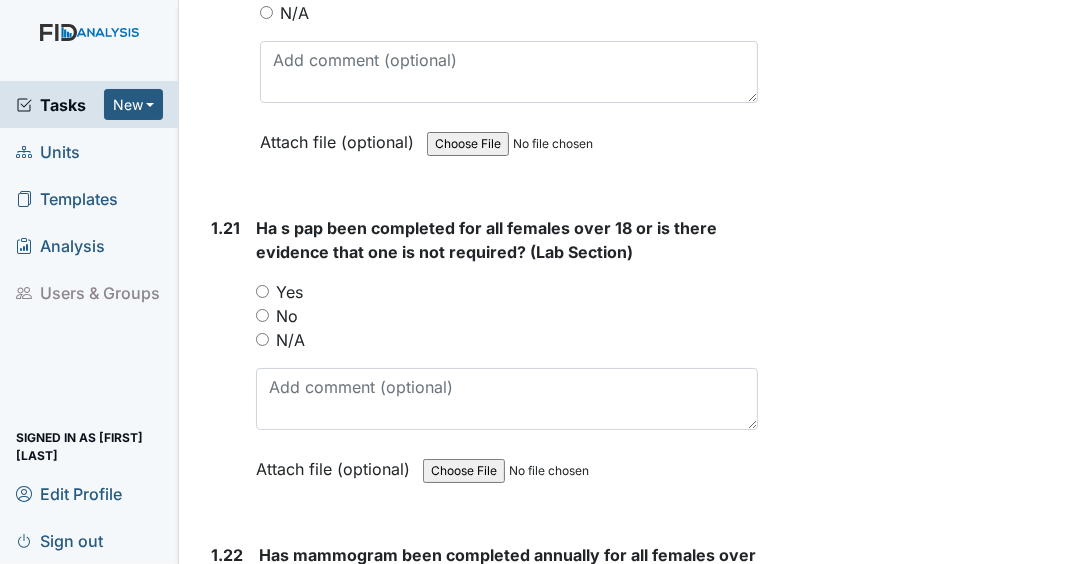 click on "N/A" at bounding box center (262, 339) 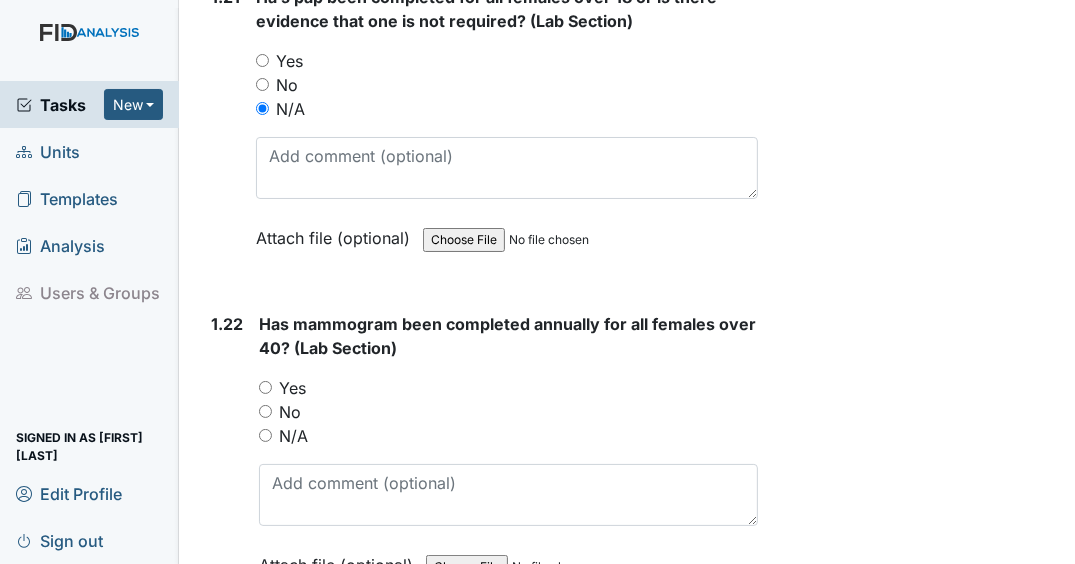 scroll, scrollTop: 6800, scrollLeft: 0, axis: vertical 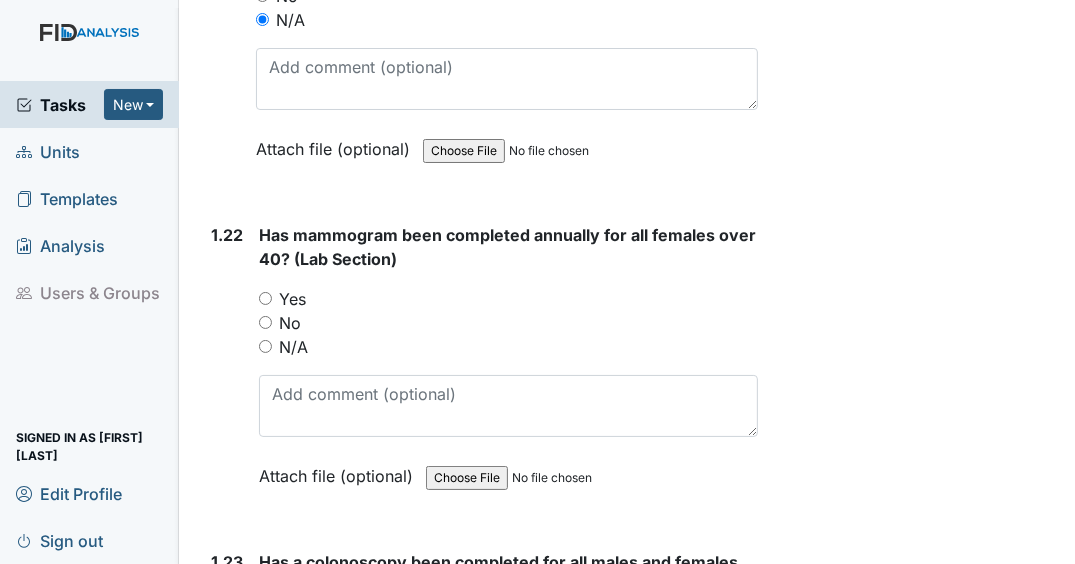 click on "N/A" at bounding box center (265, 346) 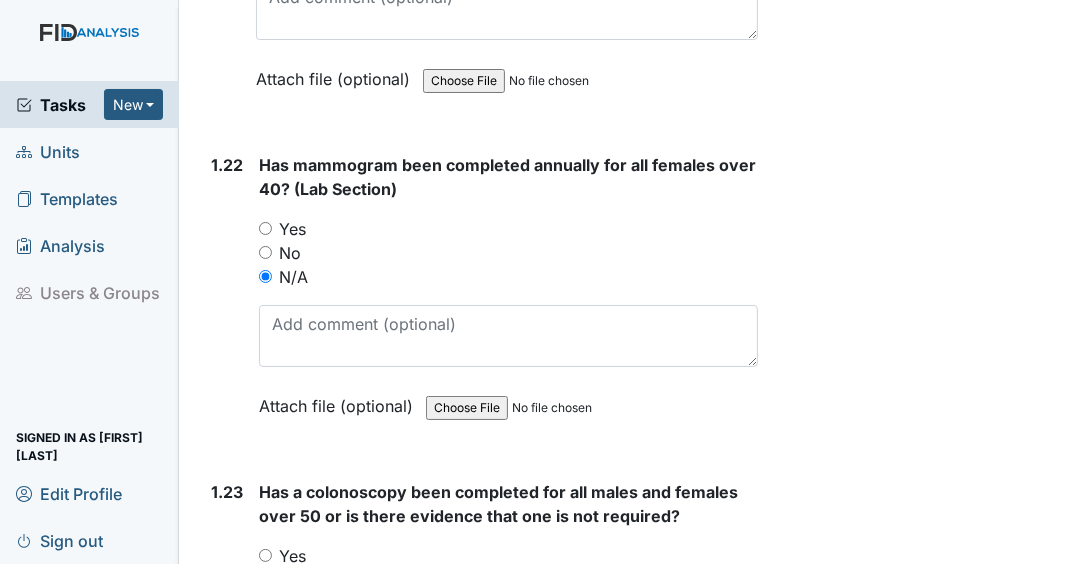 scroll, scrollTop: 7120, scrollLeft: 0, axis: vertical 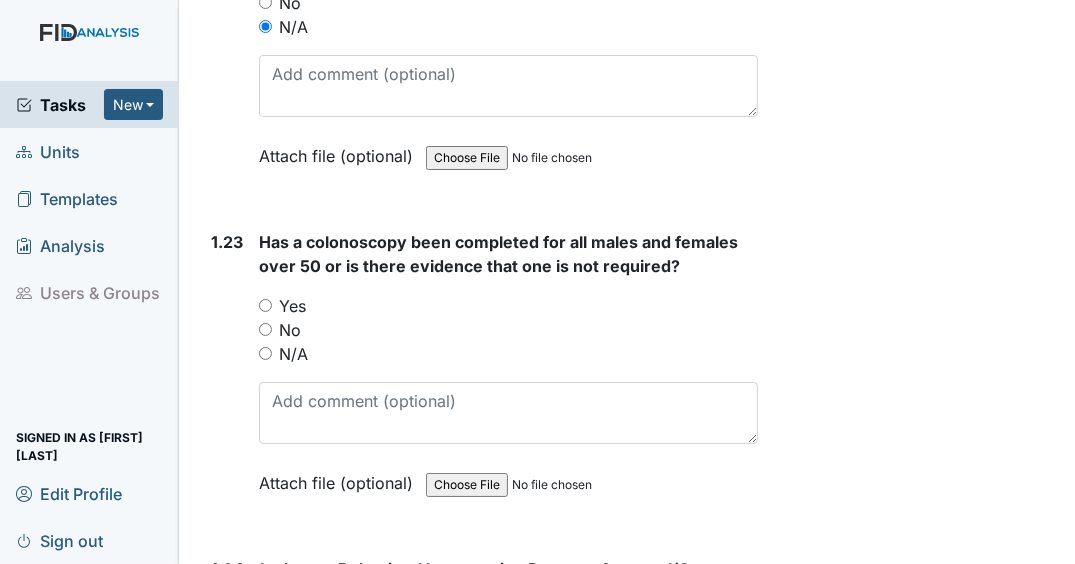 click on "N/A" at bounding box center (265, 353) 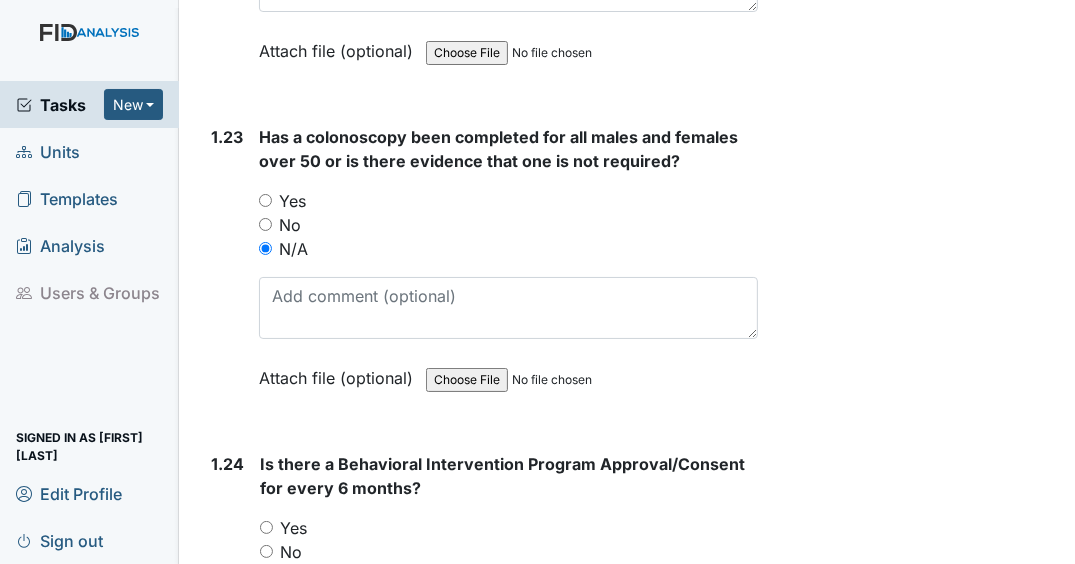 scroll, scrollTop: 7360, scrollLeft: 0, axis: vertical 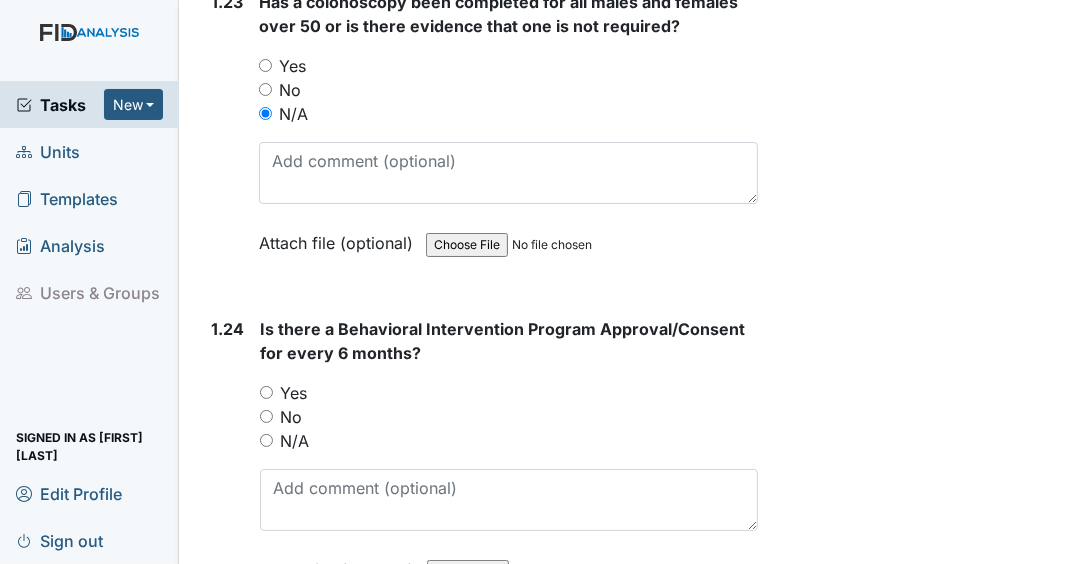 click on "N/A" at bounding box center [266, 440] 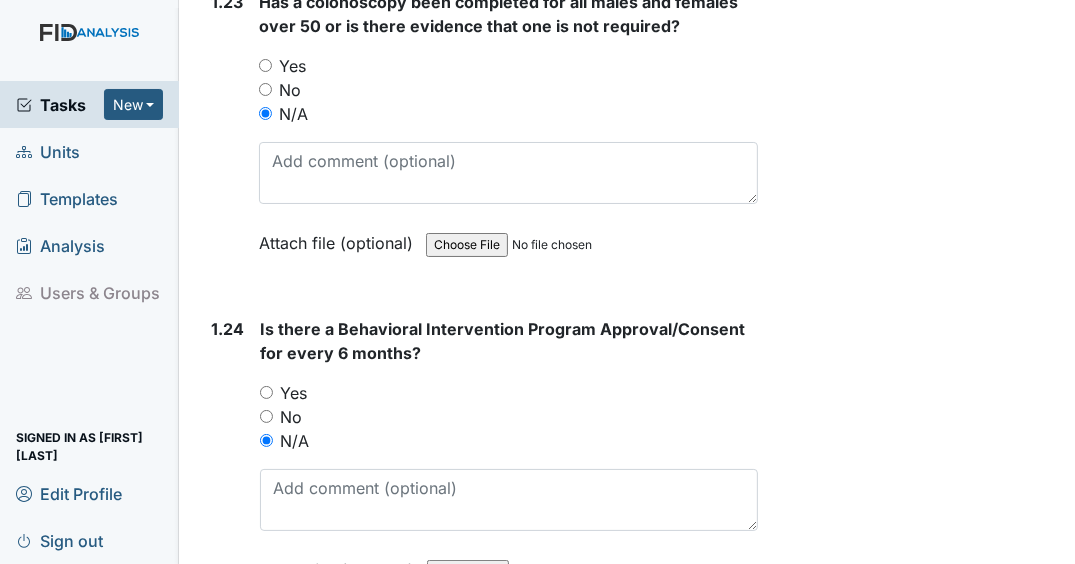 scroll, scrollTop: 7600, scrollLeft: 0, axis: vertical 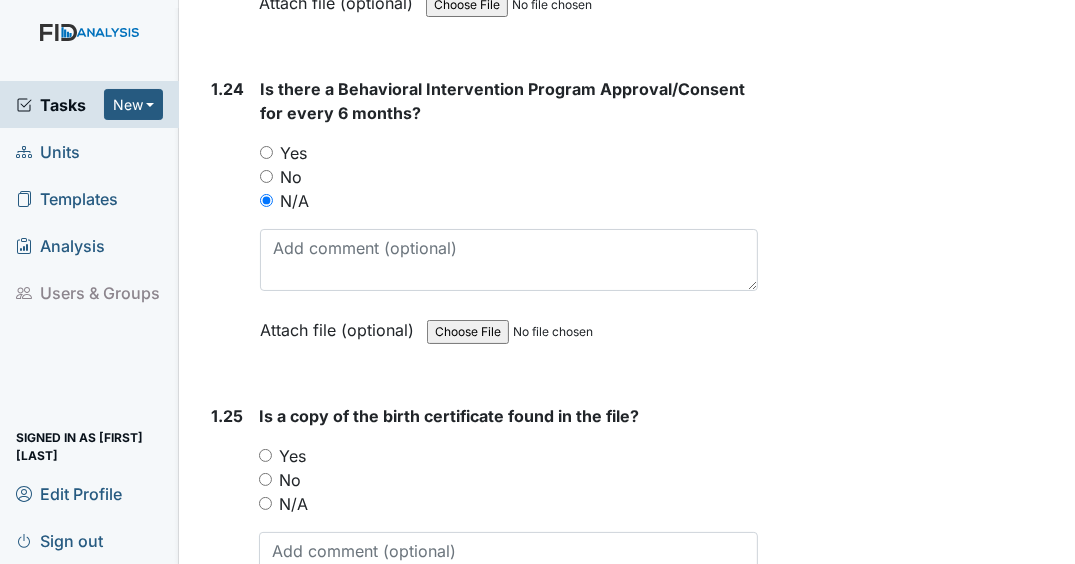 click on "Yes" at bounding box center [265, 455] 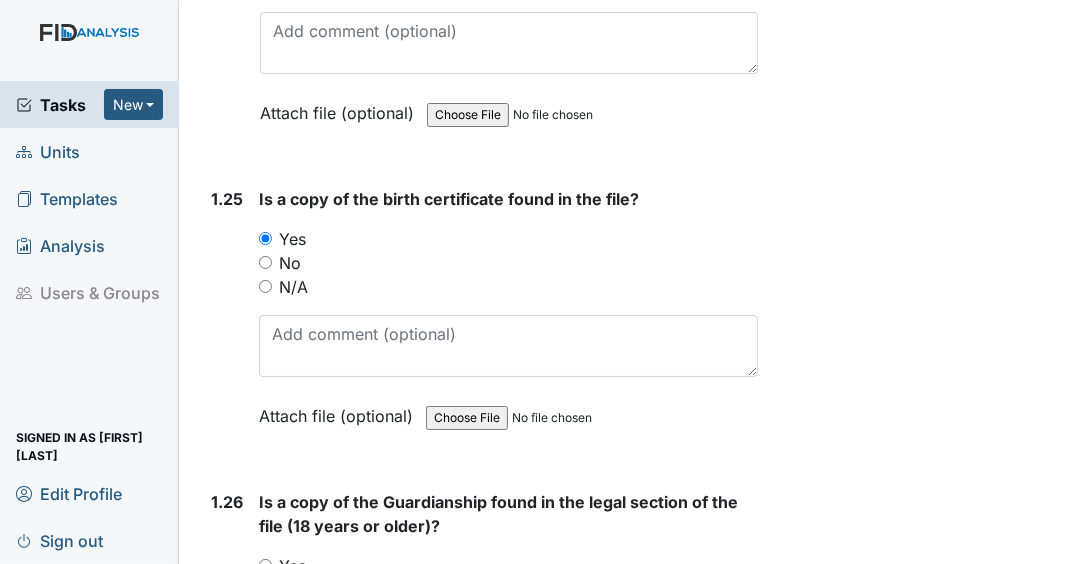 scroll, scrollTop: 7840, scrollLeft: 0, axis: vertical 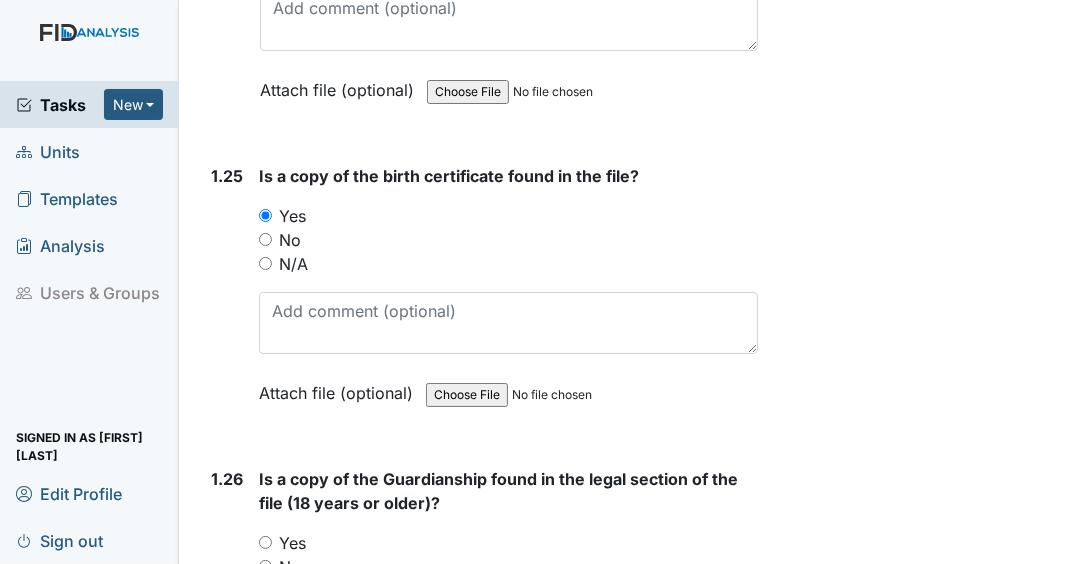 click on "Yes" at bounding box center [265, 542] 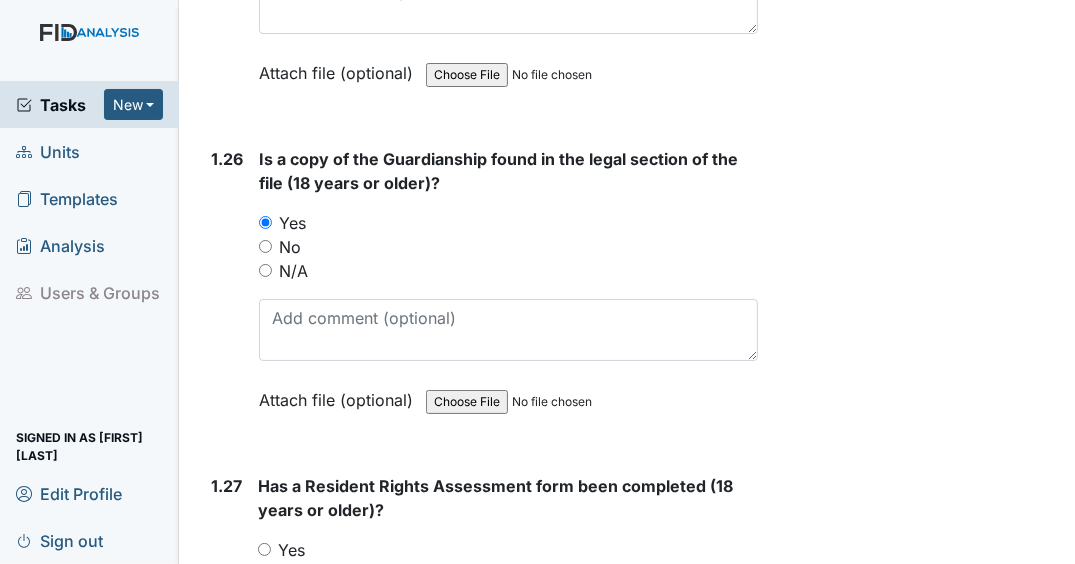 scroll, scrollTop: 8240, scrollLeft: 0, axis: vertical 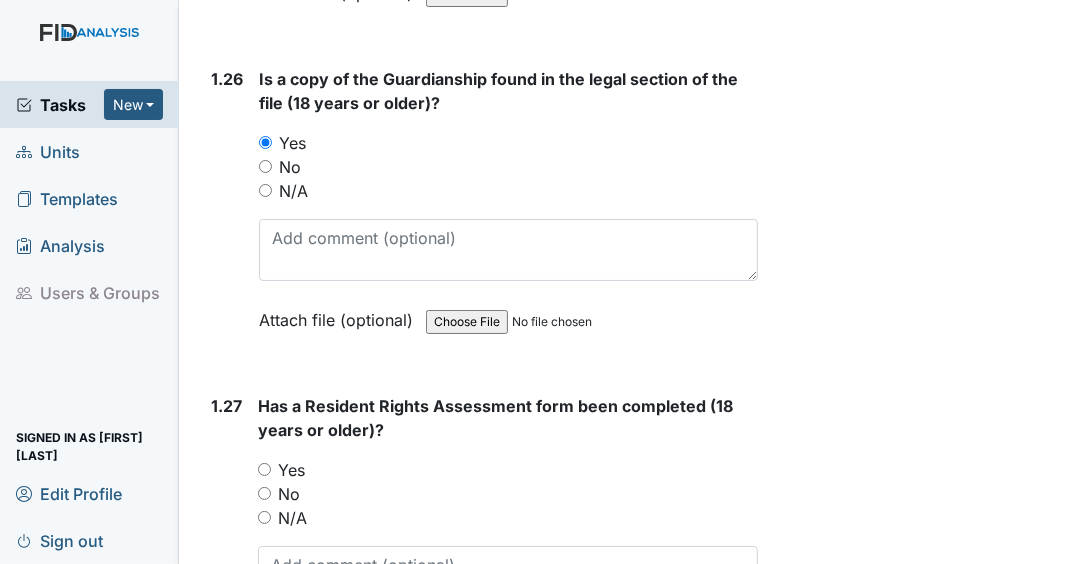 click on "No" at bounding box center (264, 493) 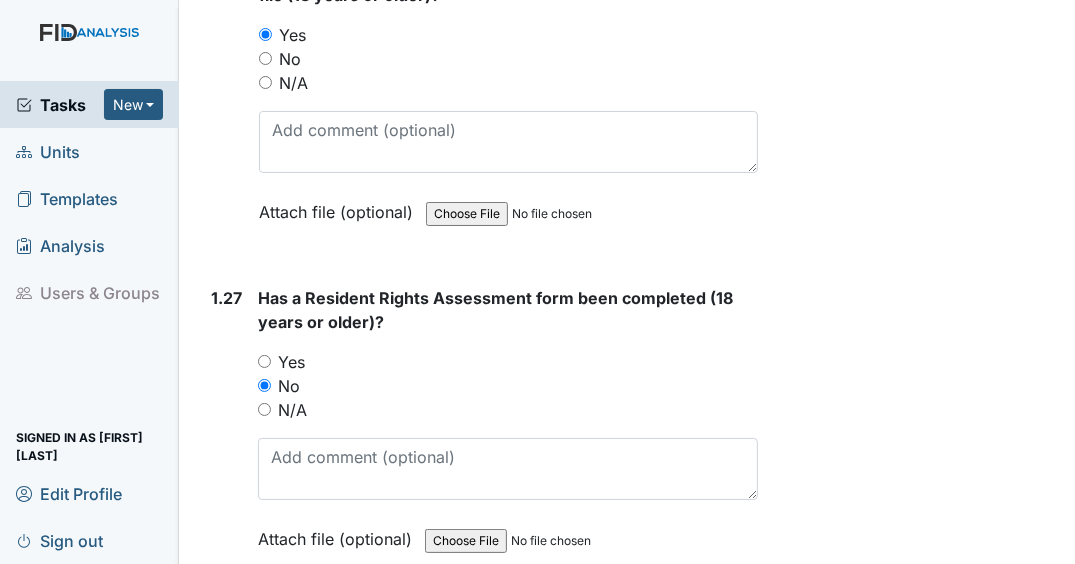 scroll, scrollTop: 8560, scrollLeft: 0, axis: vertical 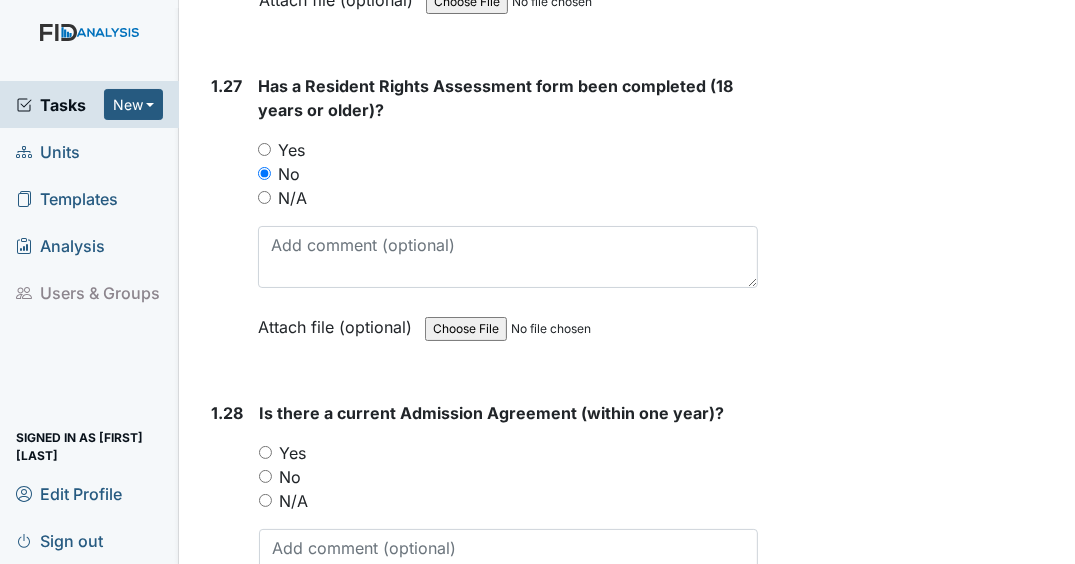 click on "Yes" at bounding box center [265, 452] 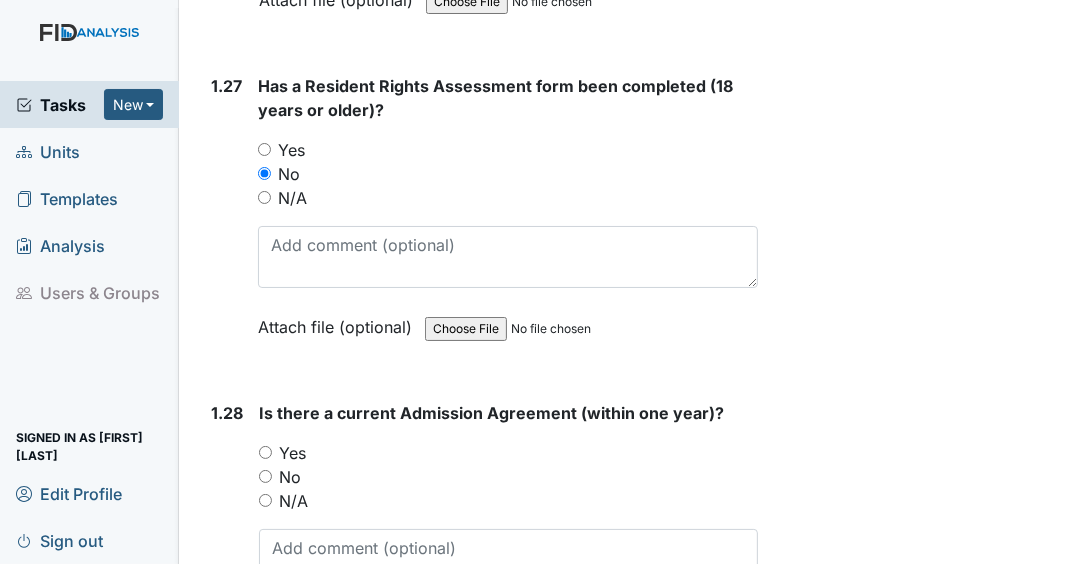 radio on "true" 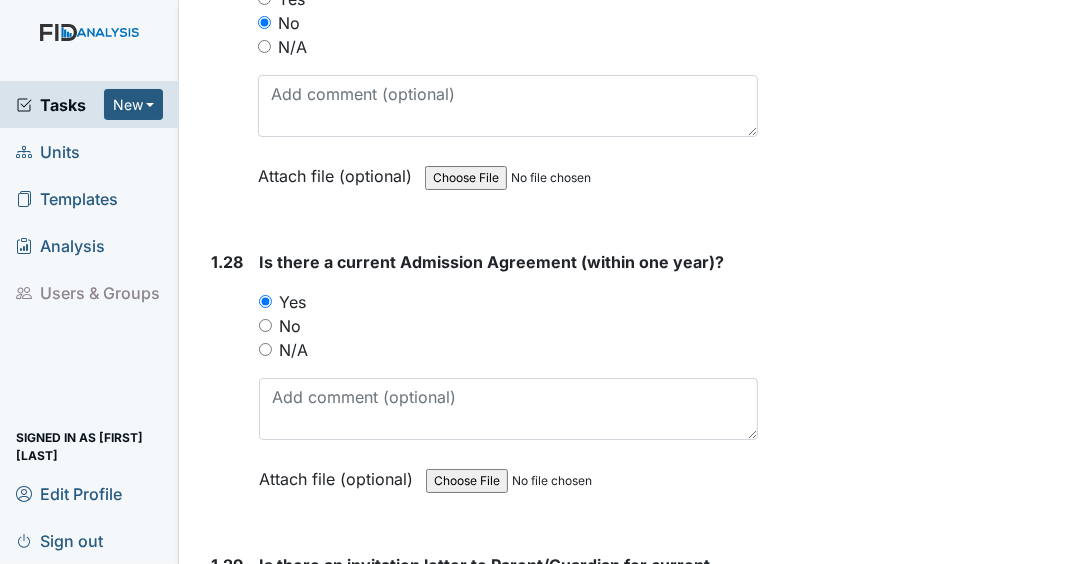 scroll, scrollTop: 8880, scrollLeft: 0, axis: vertical 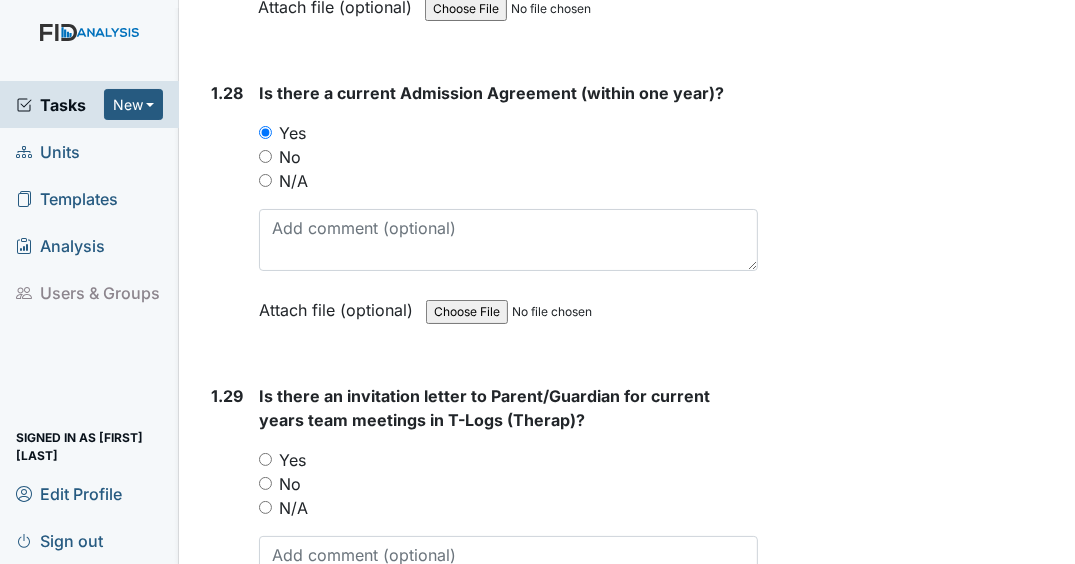 click on "No" at bounding box center (508, 484) 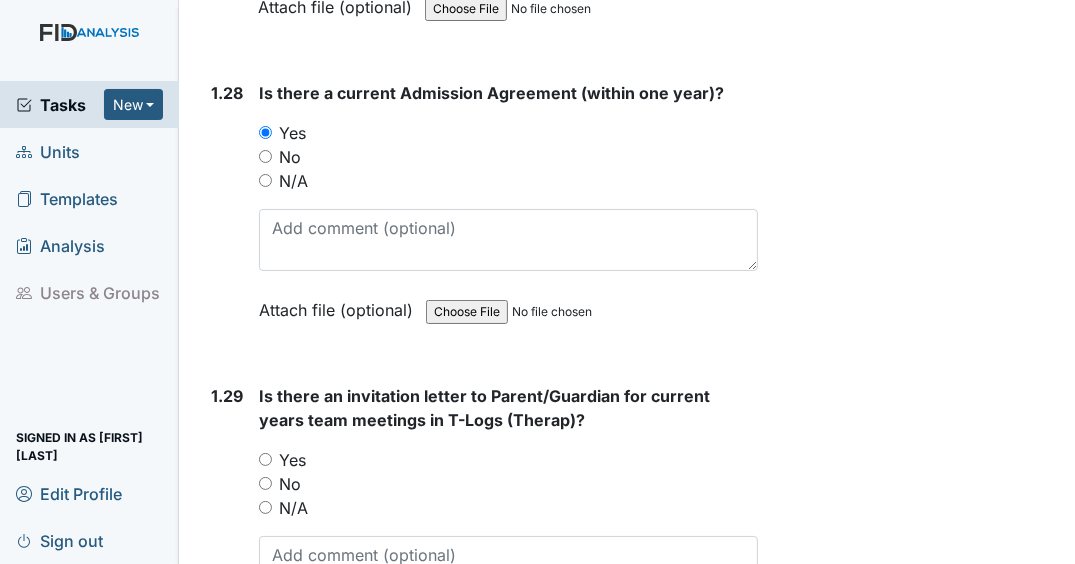 click on "No" at bounding box center (265, 483) 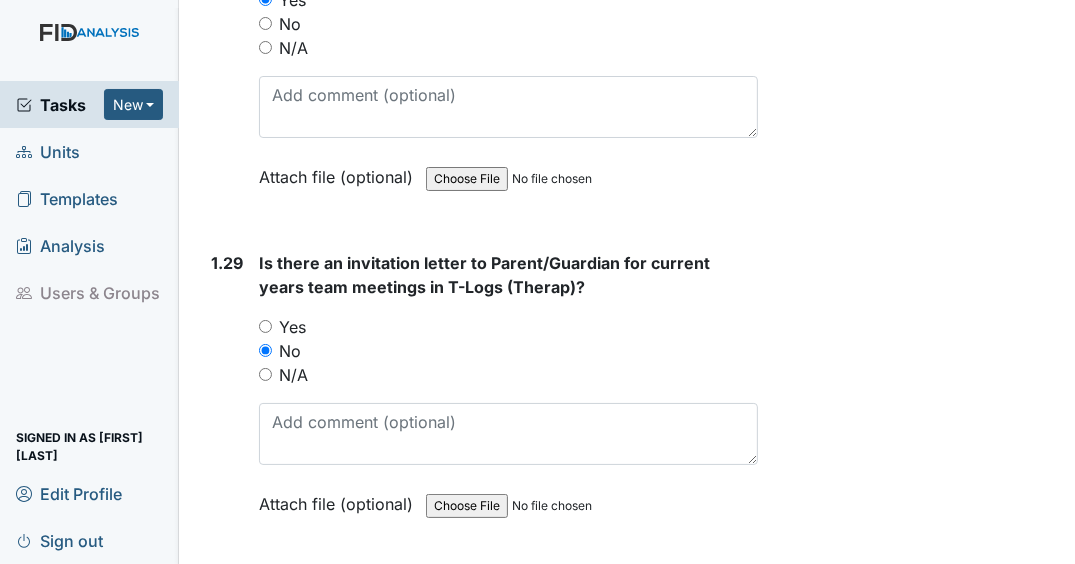 scroll, scrollTop: 9120, scrollLeft: 0, axis: vertical 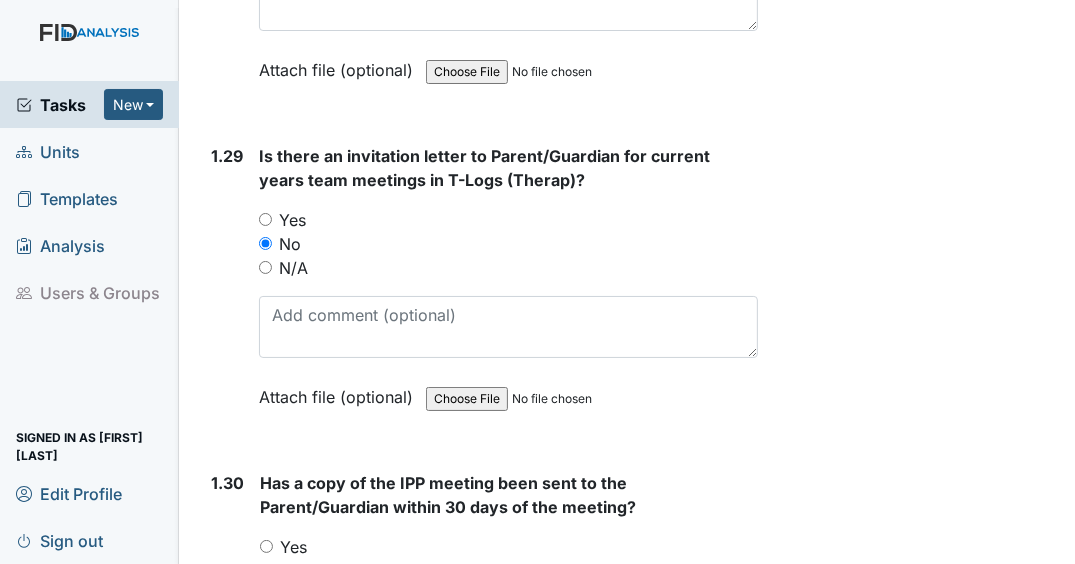 click on "No" at bounding box center [266, 570] 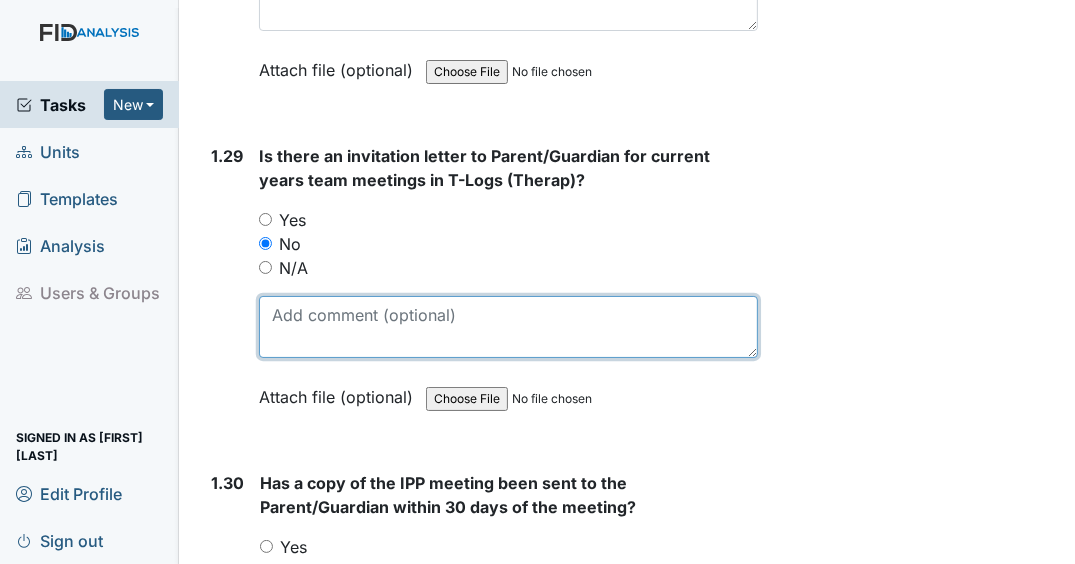 click at bounding box center [508, 327] 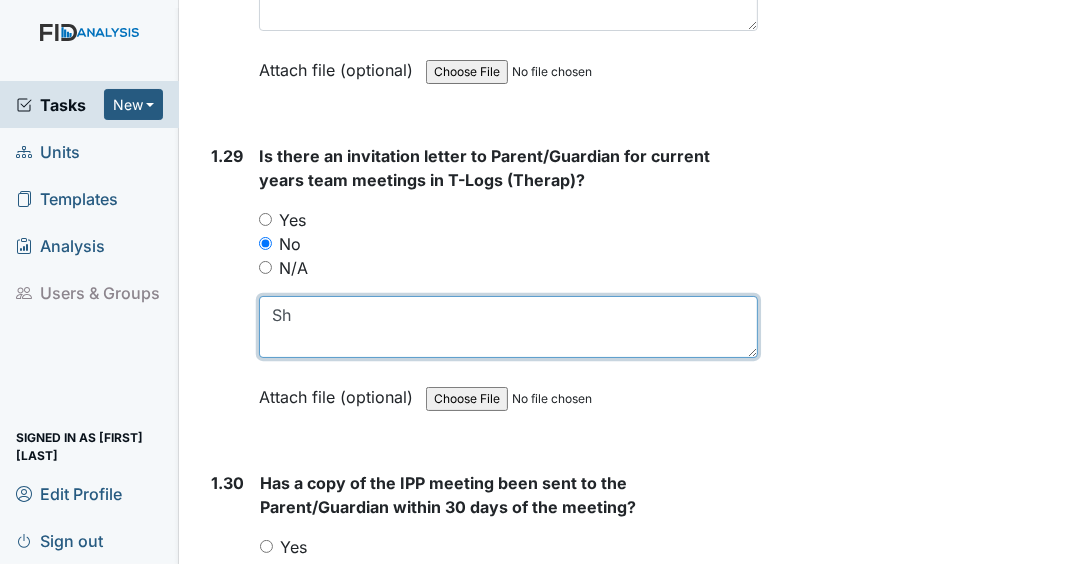 type on "S" 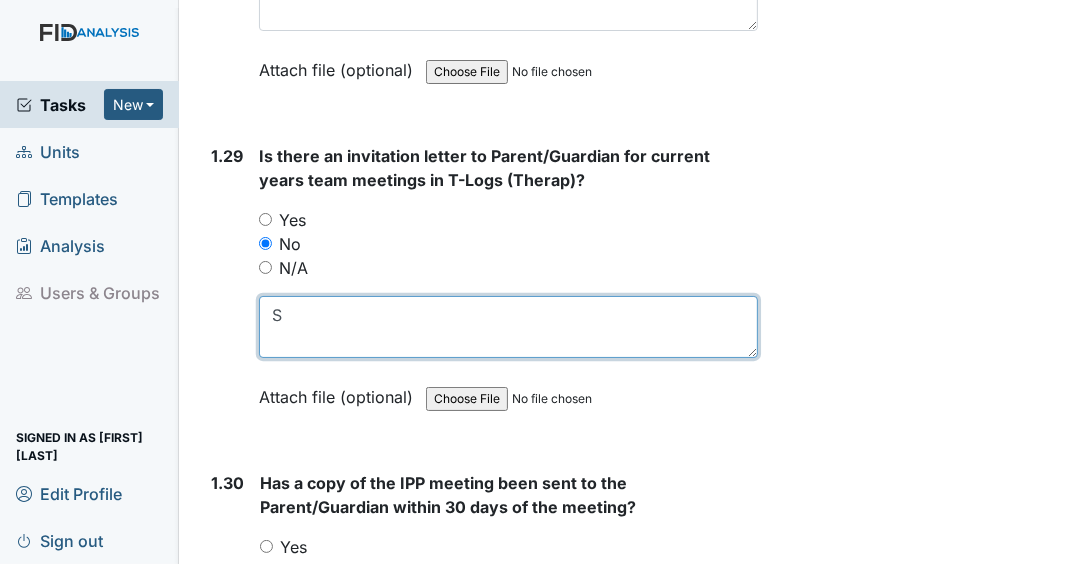 type 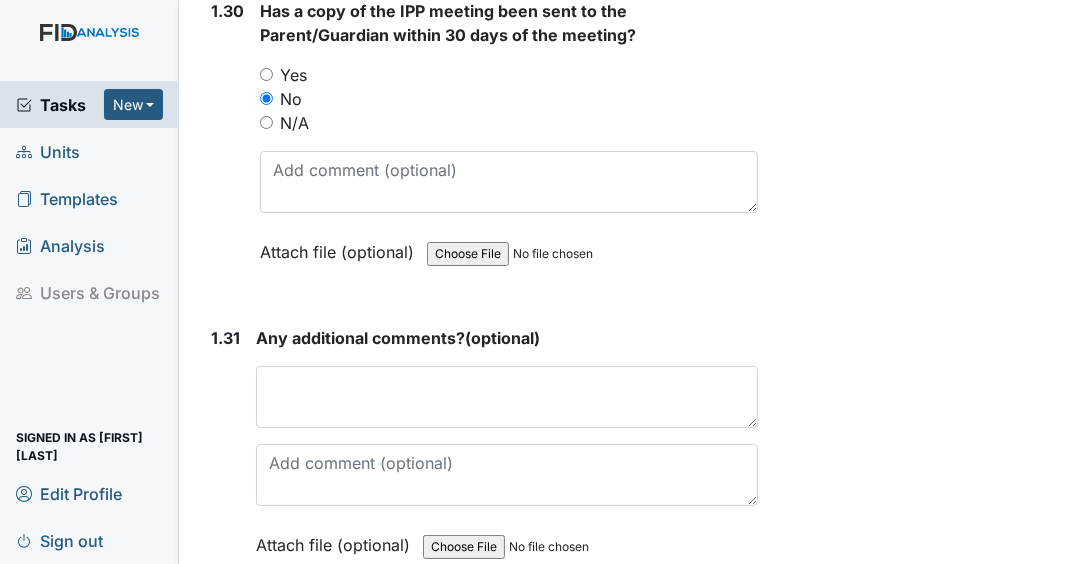 scroll, scrollTop: 9600, scrollLeft: 0, axis: vertical 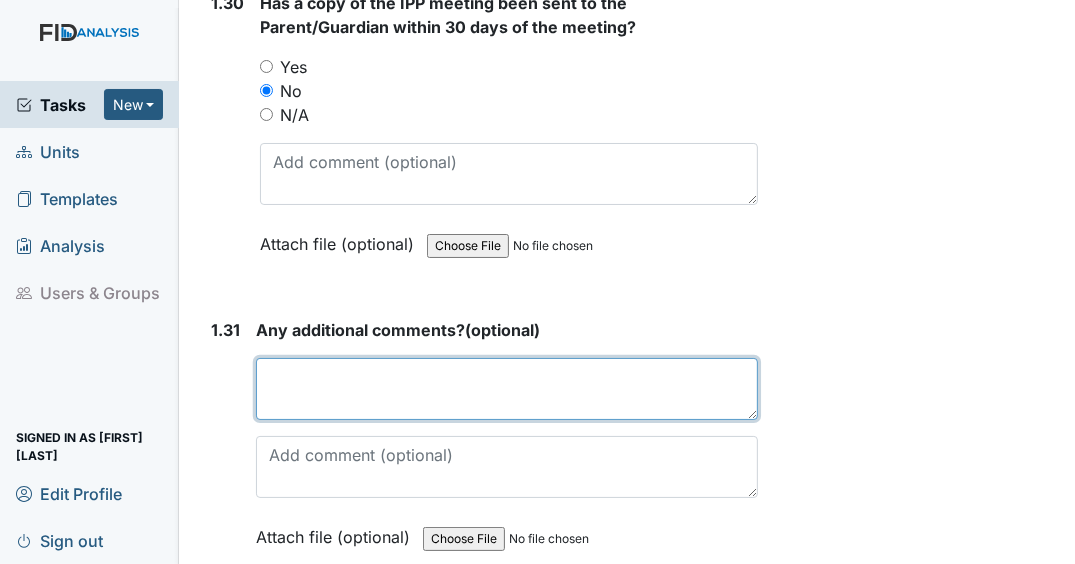 click at bounding box center (507, 389) 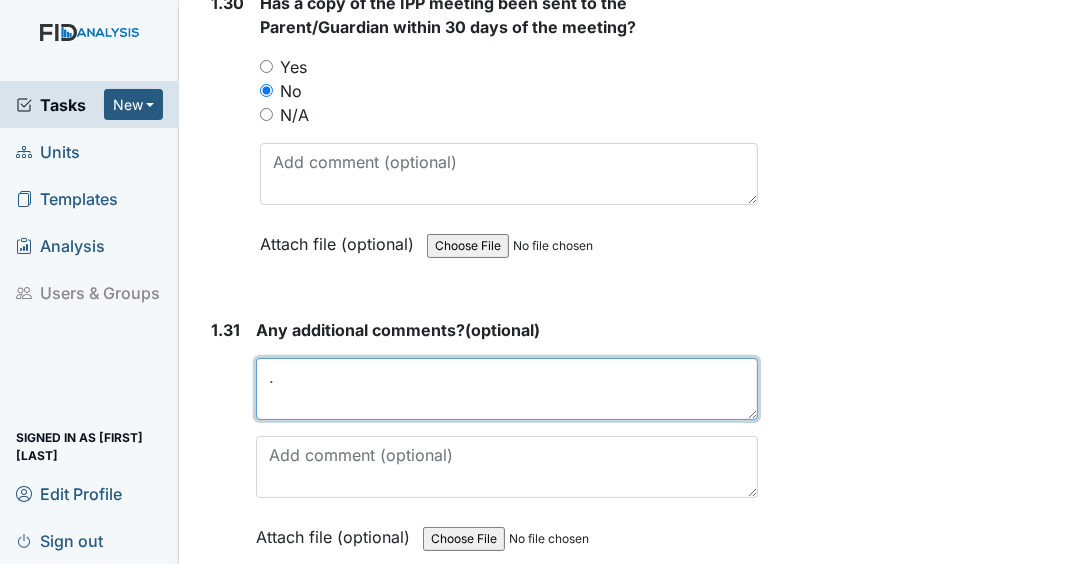 drag, startPoint x: 292, startPoint y: 336, endPoint x: 216, endPoint y: 323, distance: 77.10383 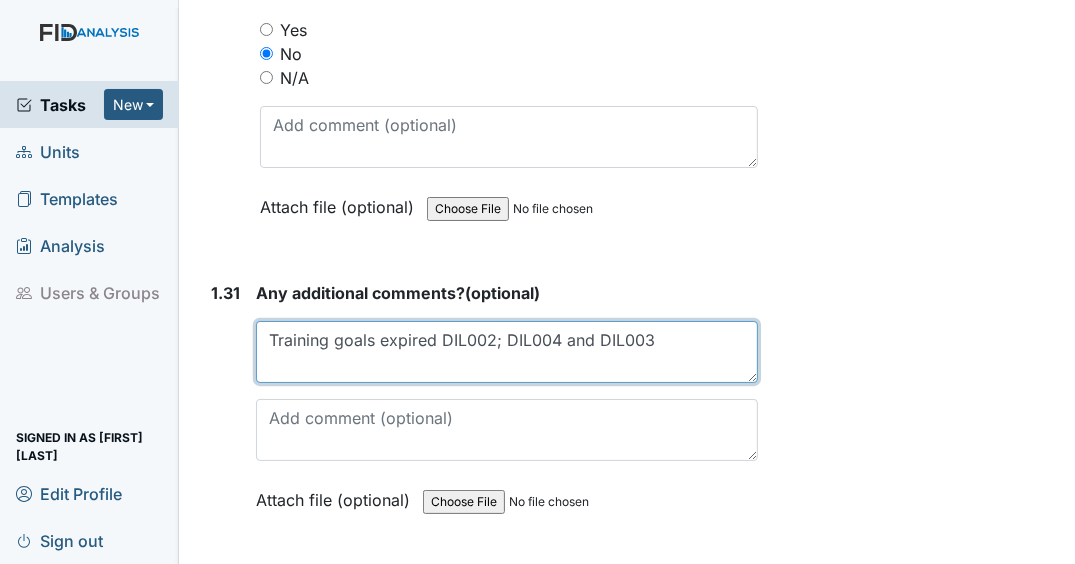 scroll, scrollTop: 9658, scrollLeft: 0, axis: vertical 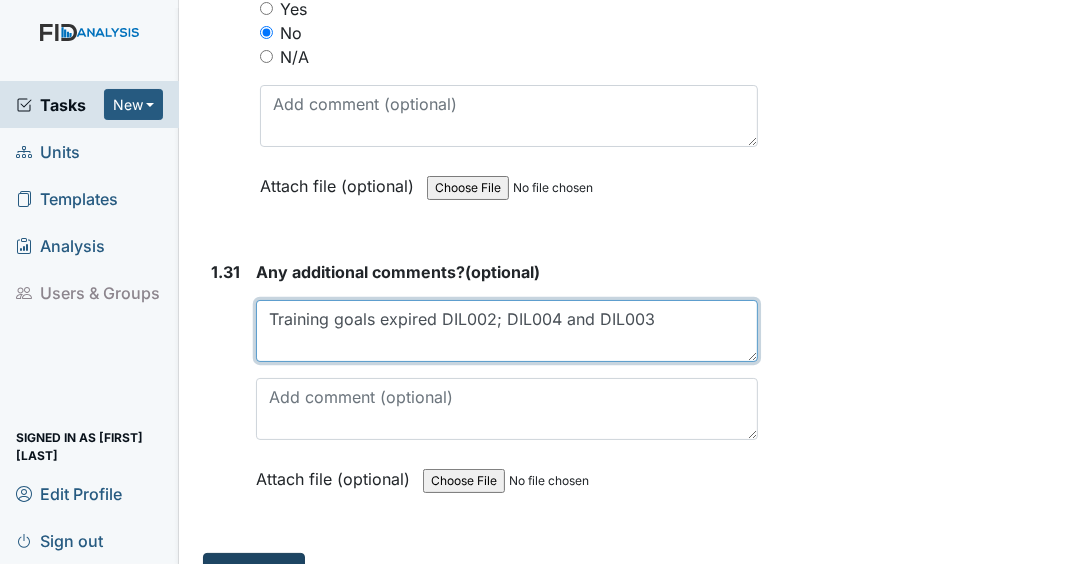 type on "Training goals expired DIL002; DIL004 and DIL003" 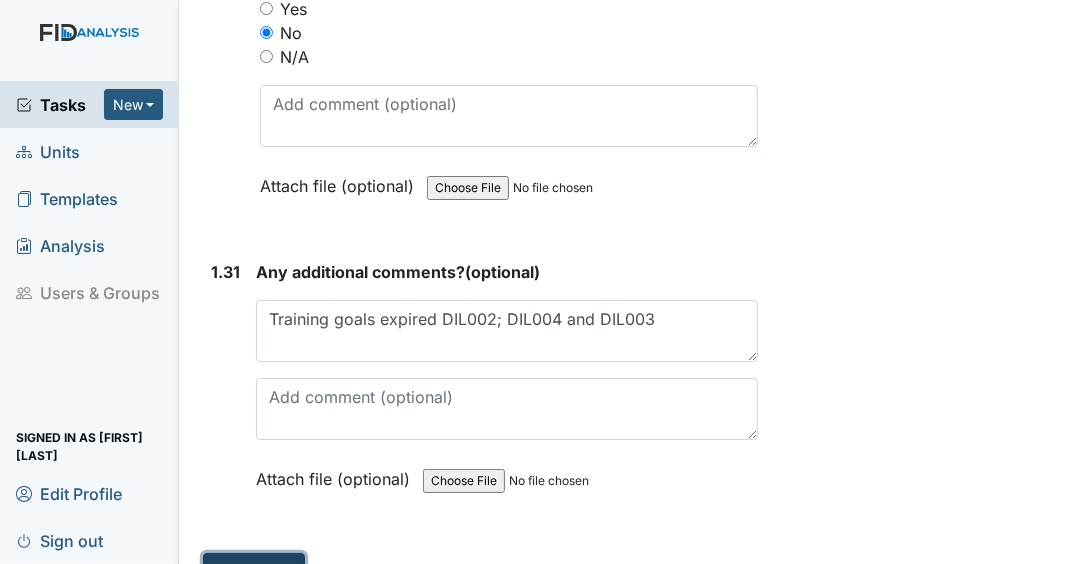 click on "Submit" at bounding box center (254, 572) 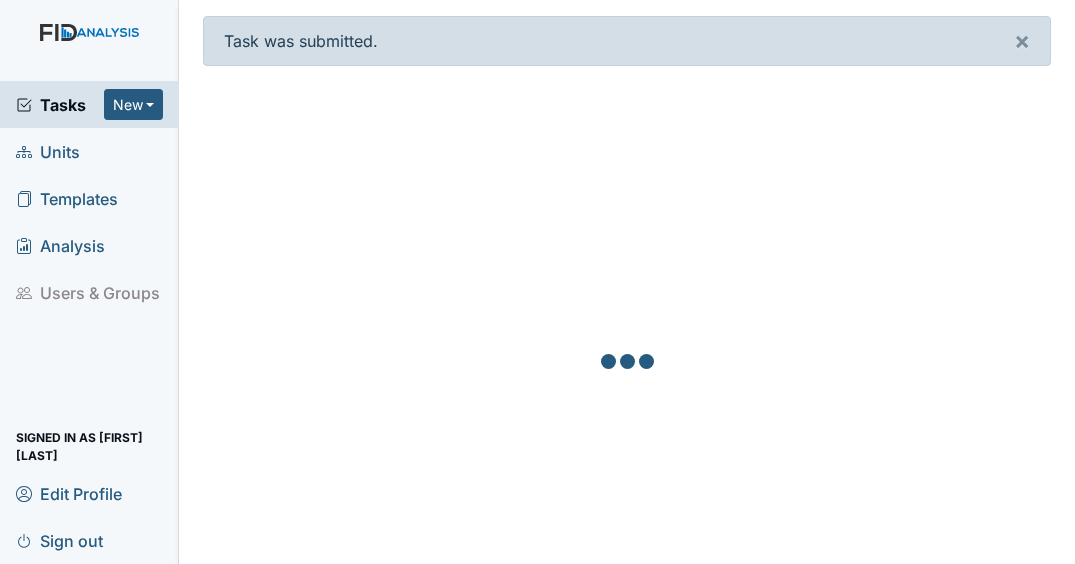 scroll, scrollTop: 0, scrollLeft: 0, axis: both 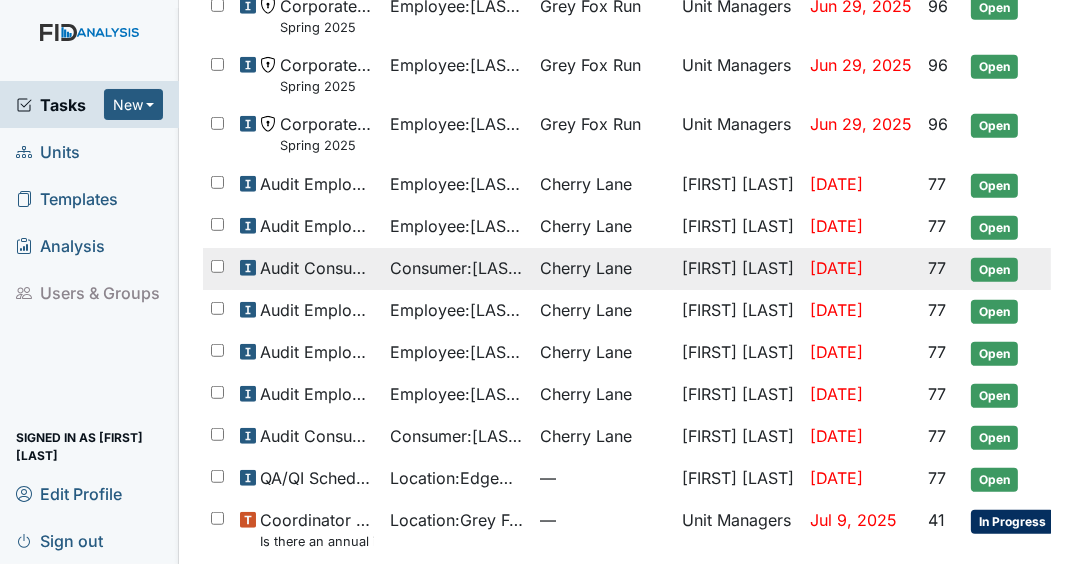 click on "Open" at bounding box center (994, 270) 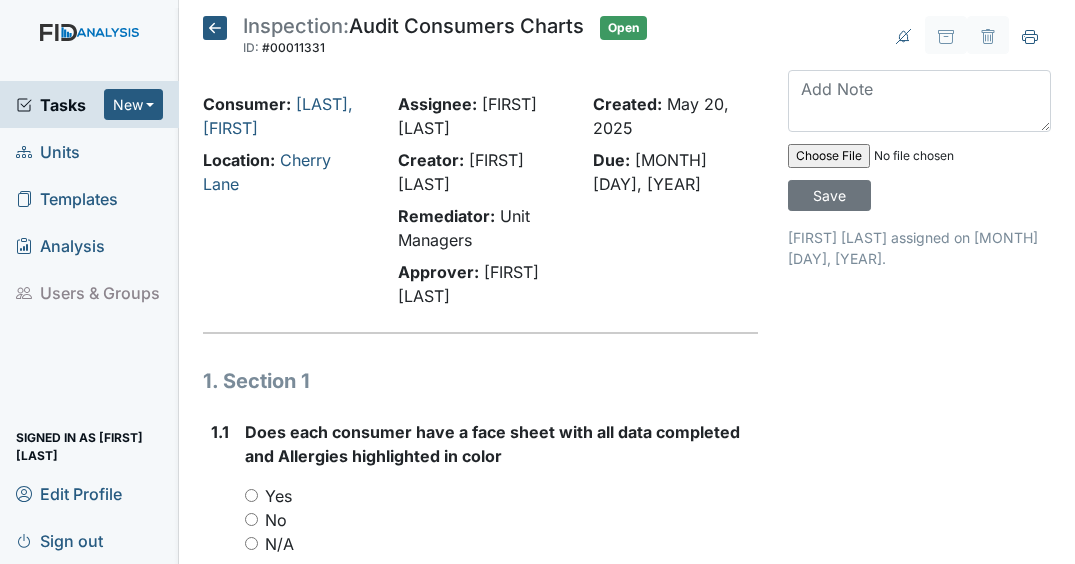 scroll, scrollTop: 0, scrollLeft: 0, axis: both 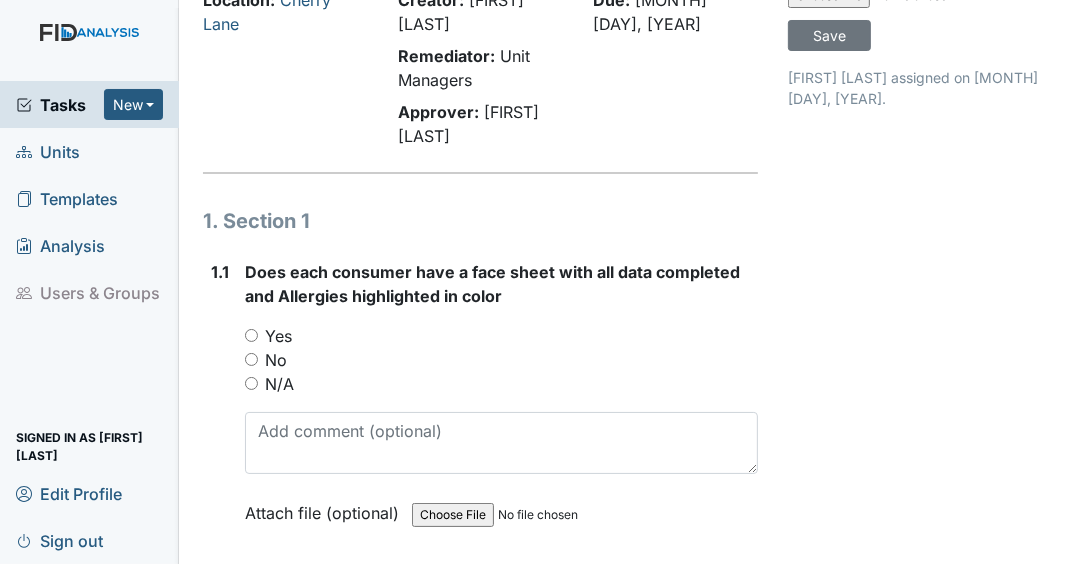 click on "N/A" at bounding box center [251, 383] 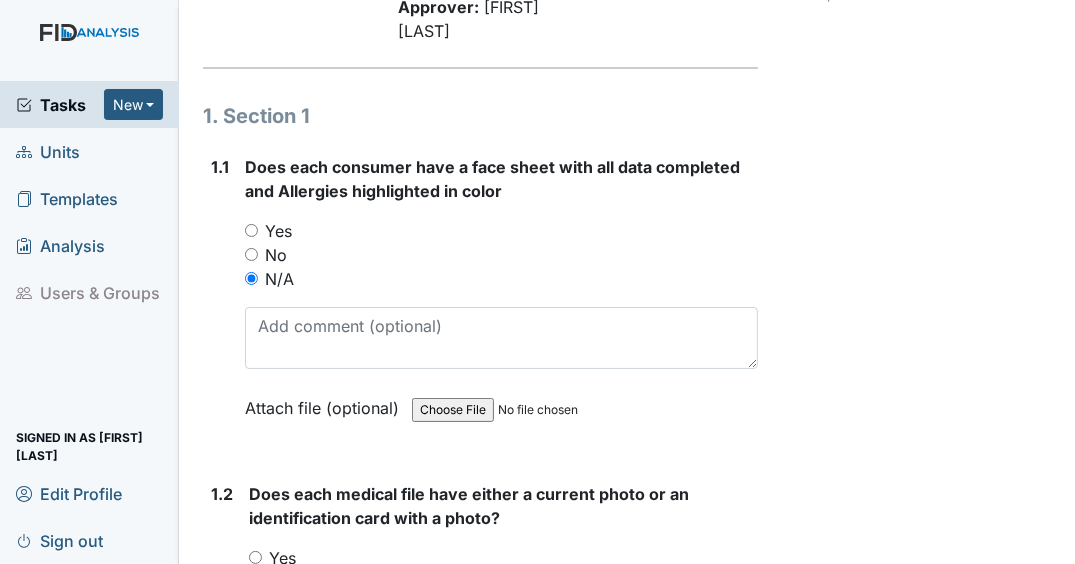 scroll, scrollTop: 480, scrollLeft: 0, axis: vertical 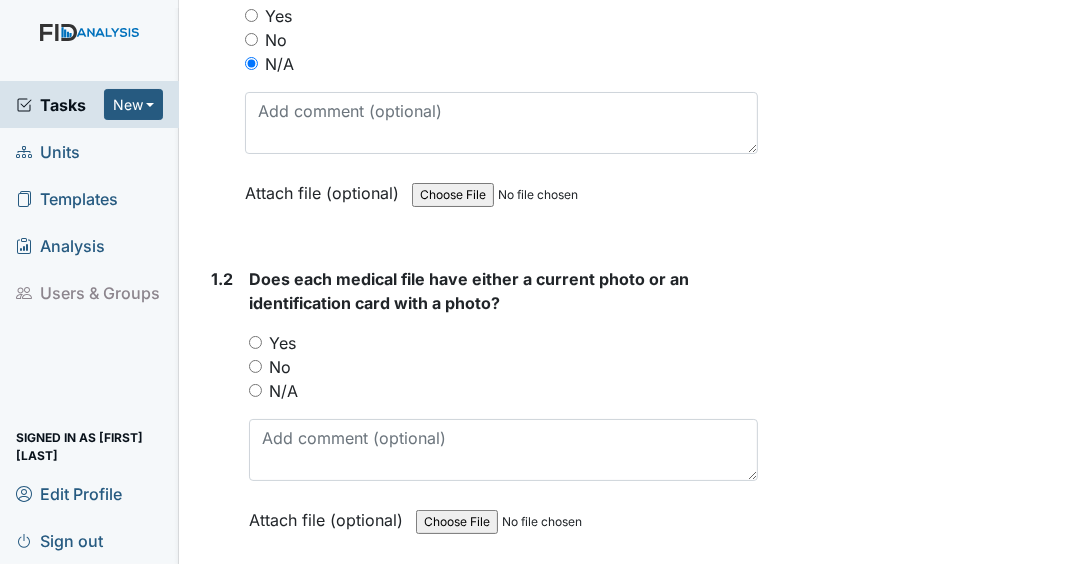 click on "Yes" at bounding box center [255, 342] 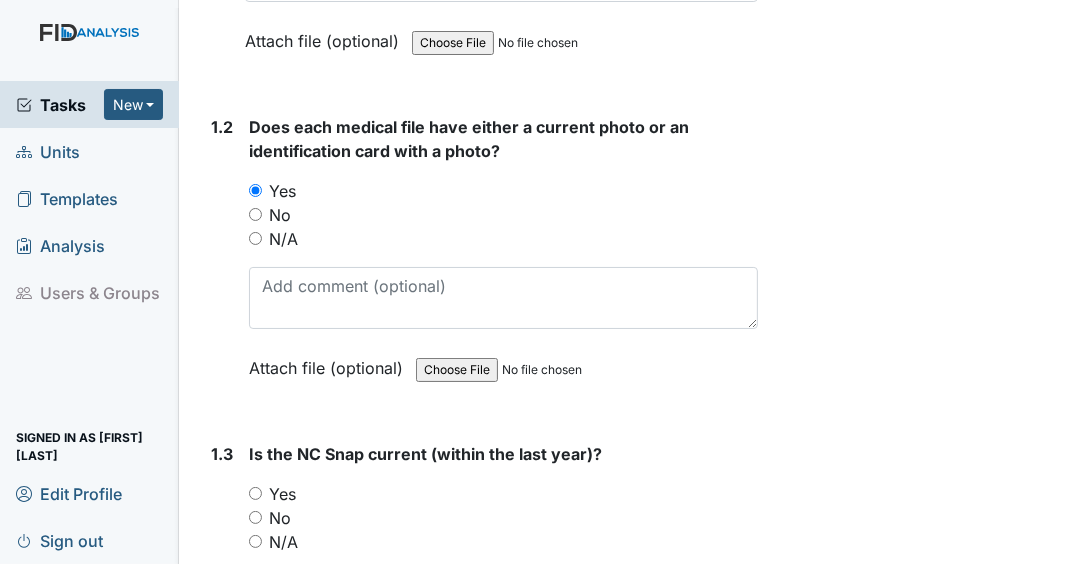 scroll, scrollTop: 640, scrollLeft: 0, axis: vertical 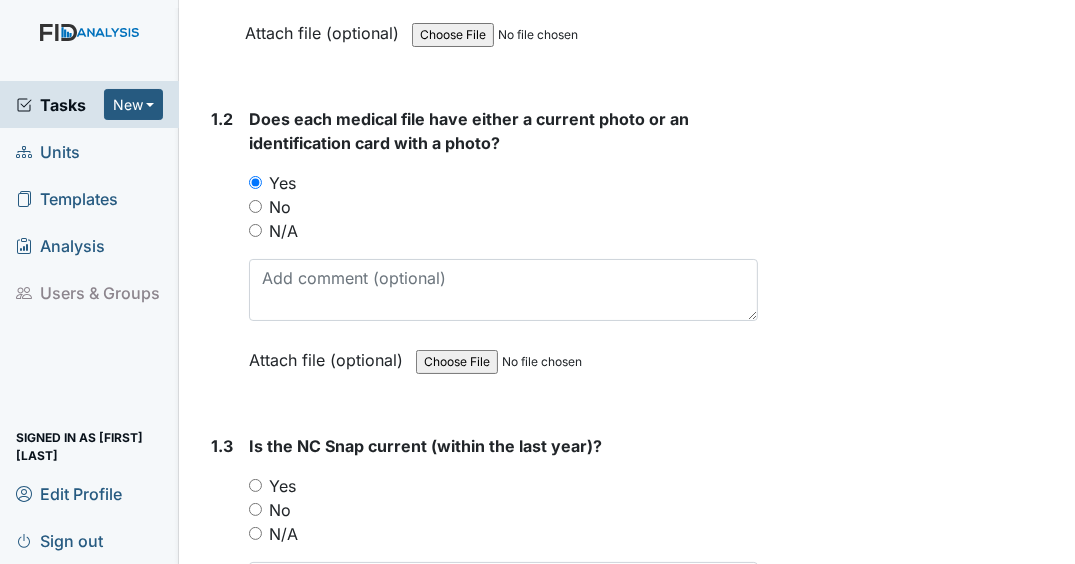 click on "Yes" at bounding box center (255, 485) 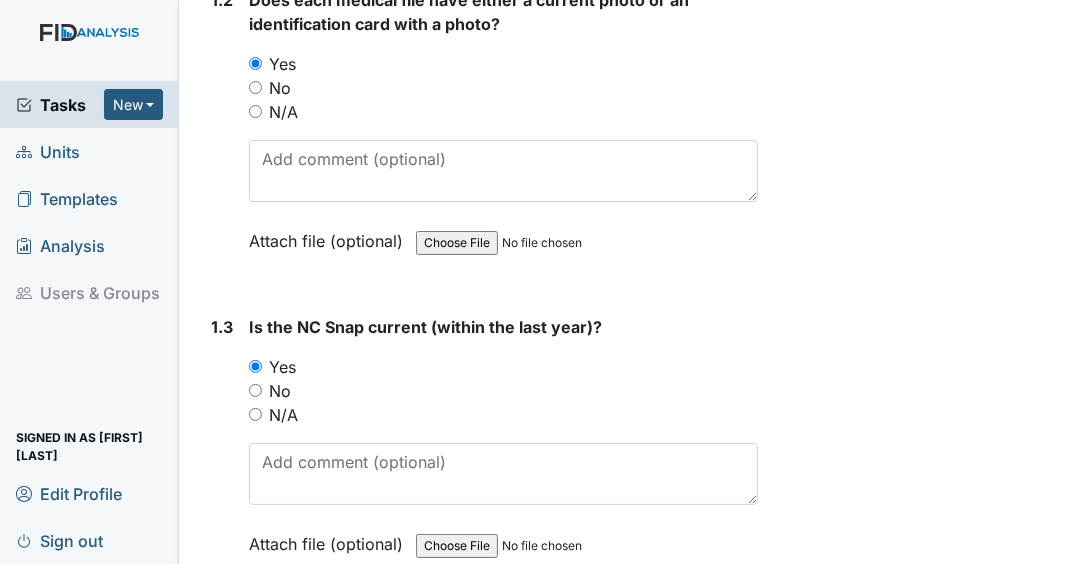 scroll, scrollTop: 880, scrollLeft: 0, axis: vertical 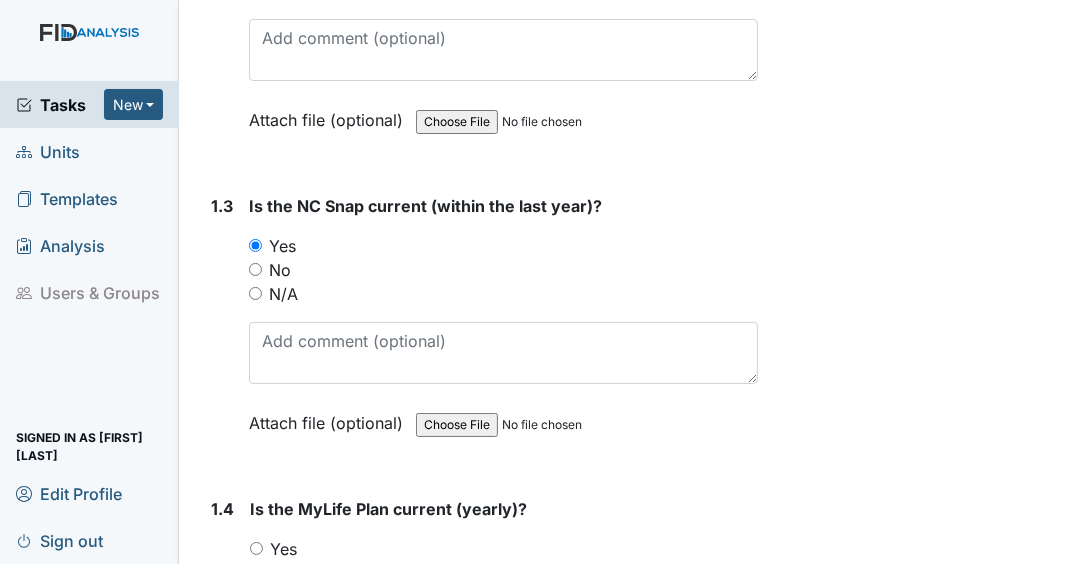 click on "Yes" at bounding box center (256, 548) 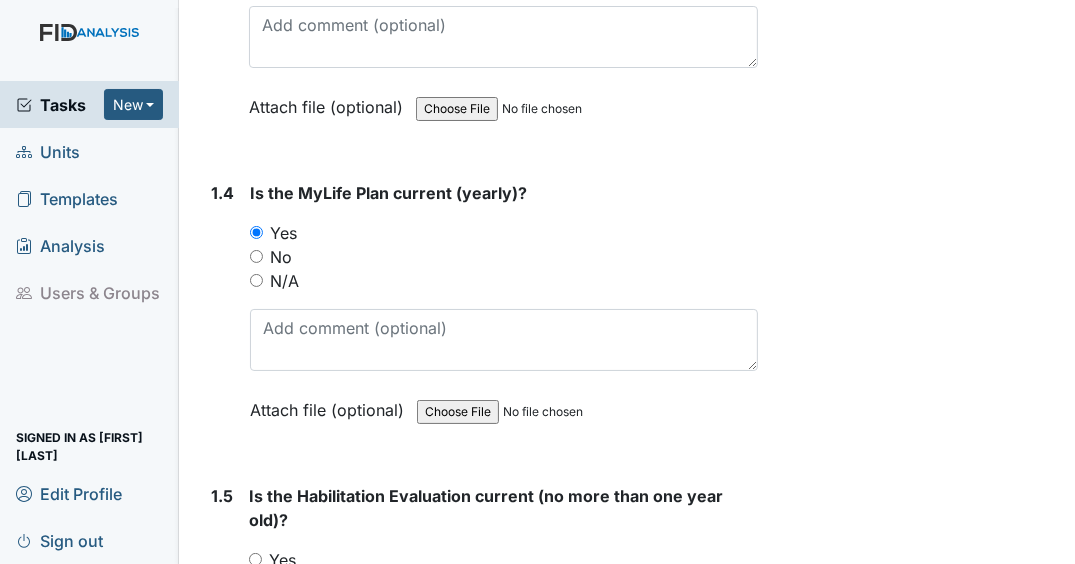 scroll, scrollTop: 1200, scrollLeft: 0, axis: vertical 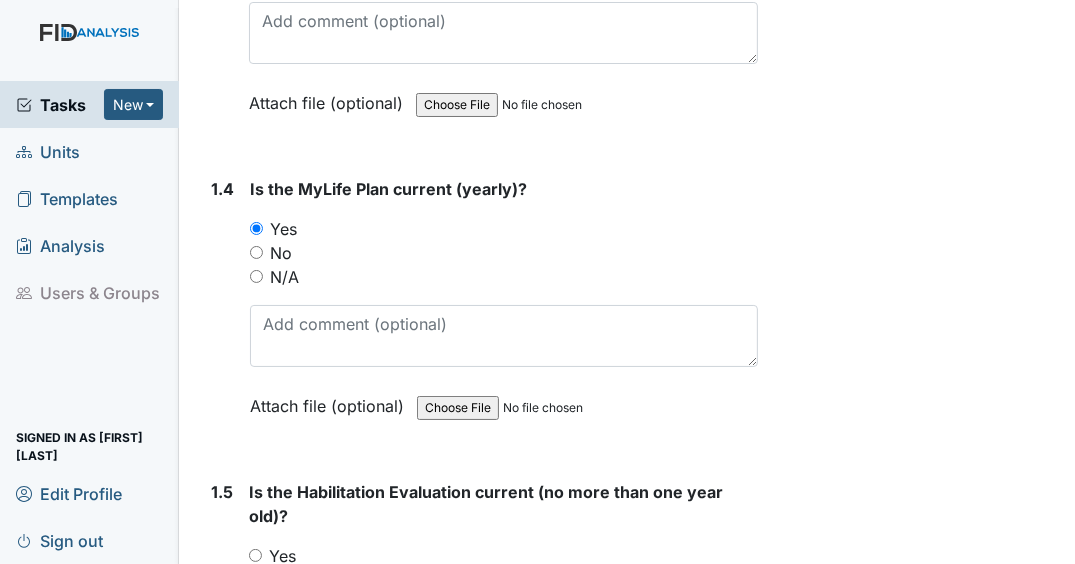 click on "Yes" at bounding box center (255, 555) 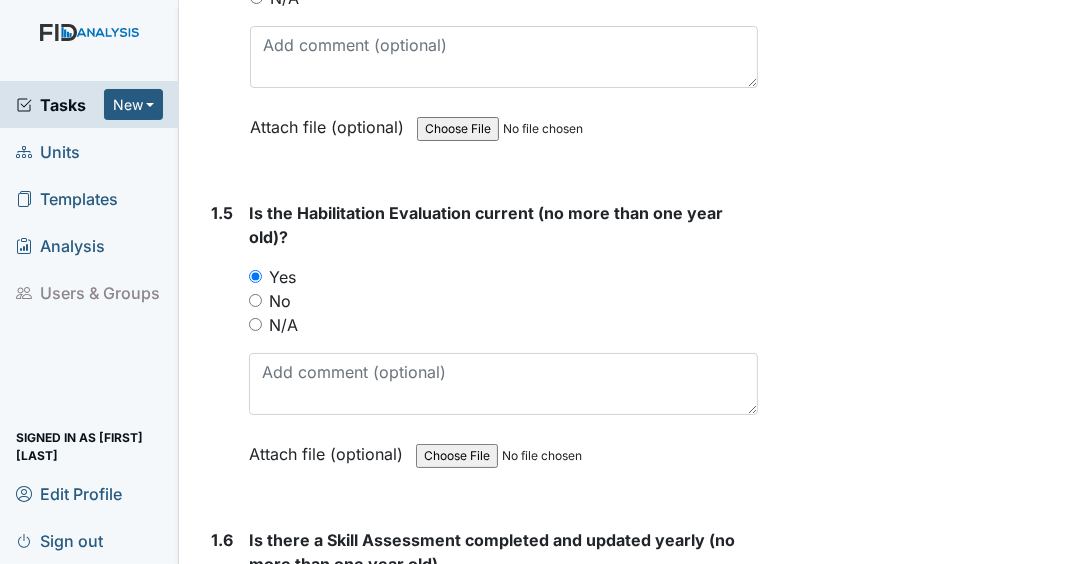 scroll, scrollTop: 1520, scrollLeft: 0, axis: vertical 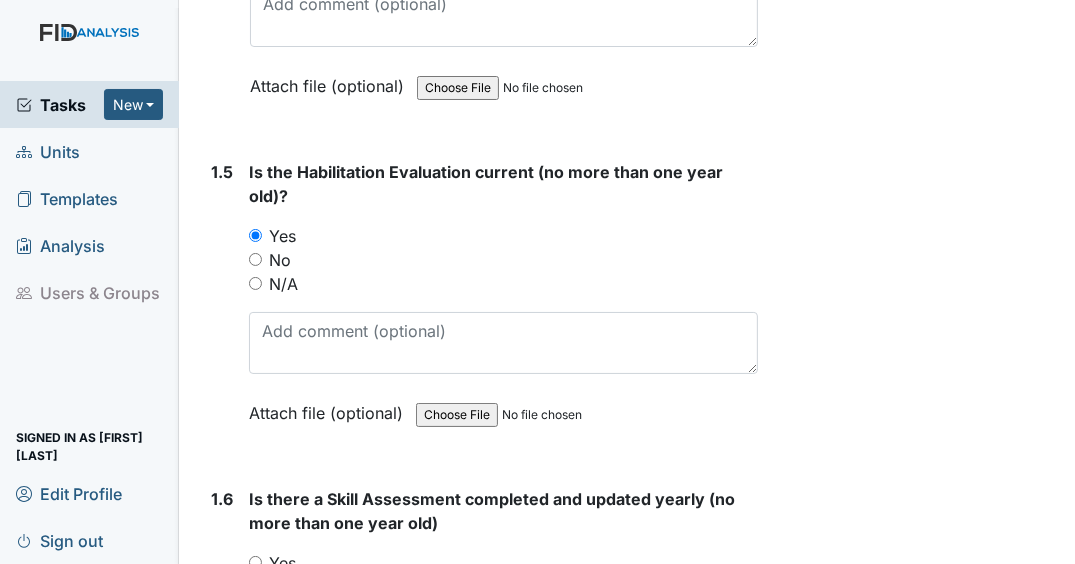 click on "Yes" at bounding box center [255, 562] 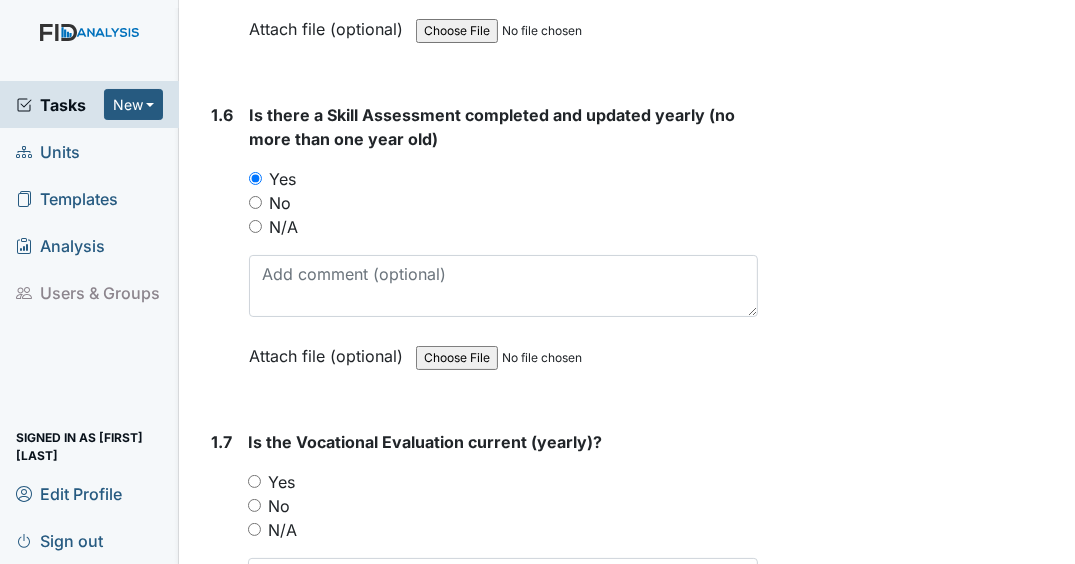 scroll, scrollTop: 1920, scrollLeft: 0, axis: vertical 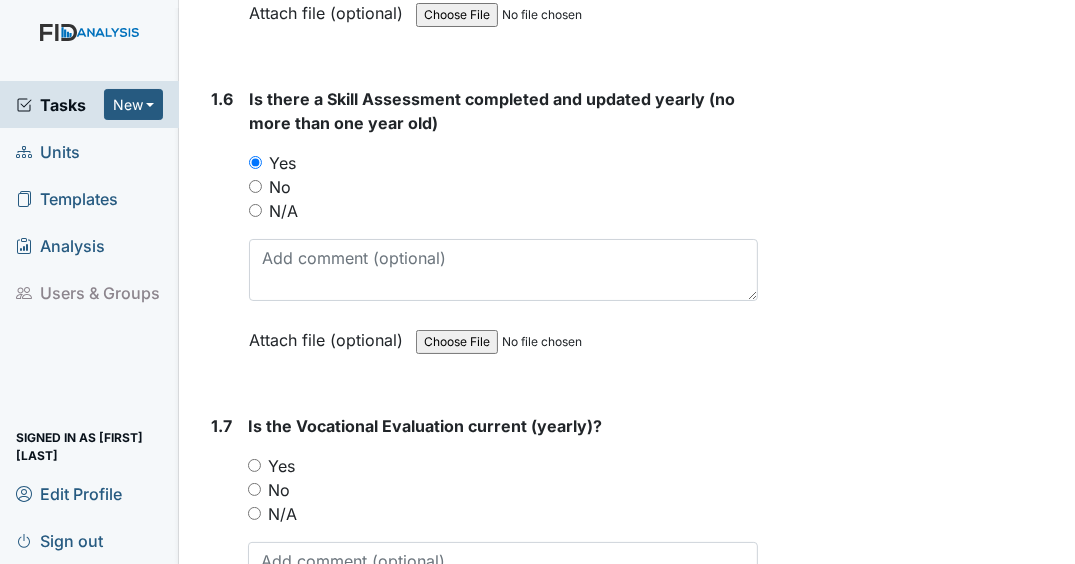 click on "Yes" at bounding box center [254, 465] 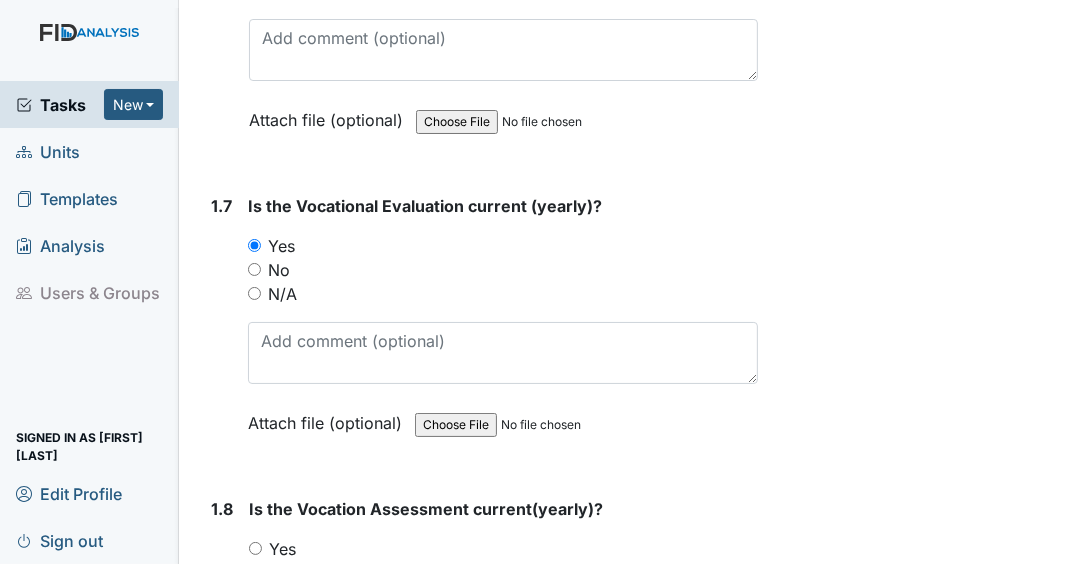 scroll, scrollTop: 1920, scrollLeft: 0, axis: vertical 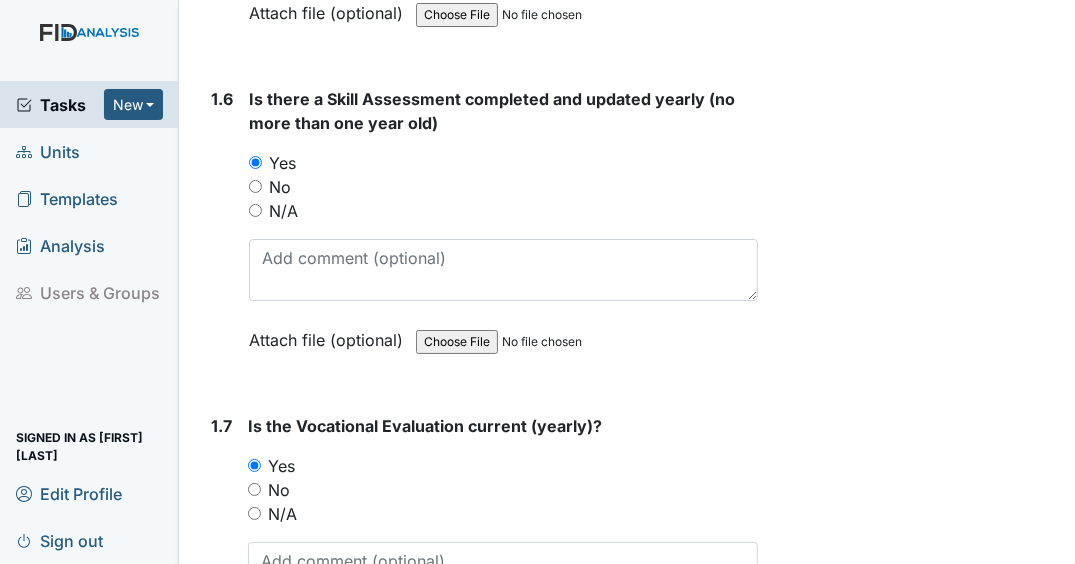 click on "N/A" at bounding box center [254, 513] 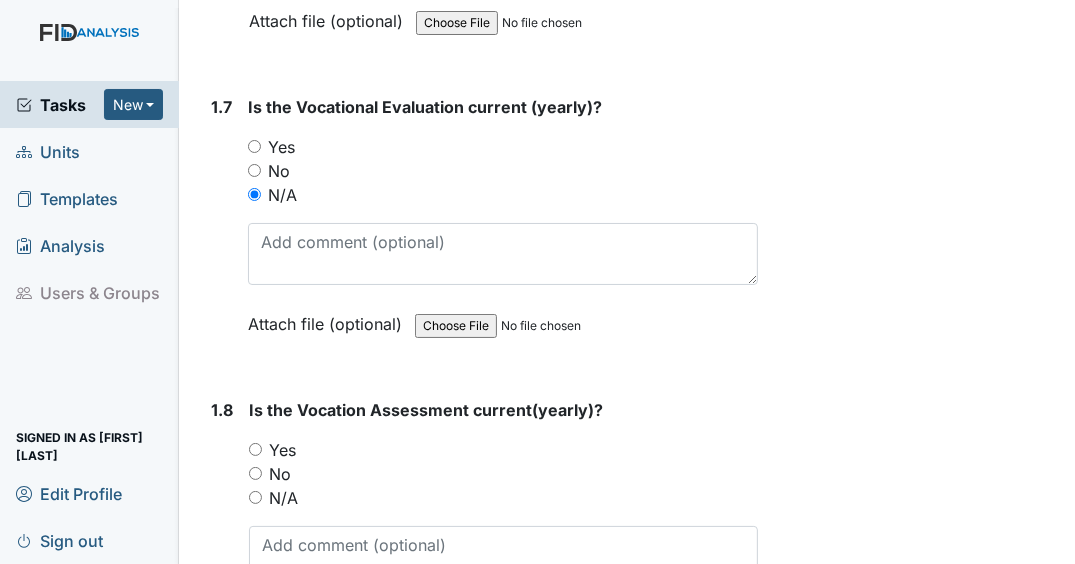 scroll, scrollTop: 2240, scrollLeft: 0, axis: vertical 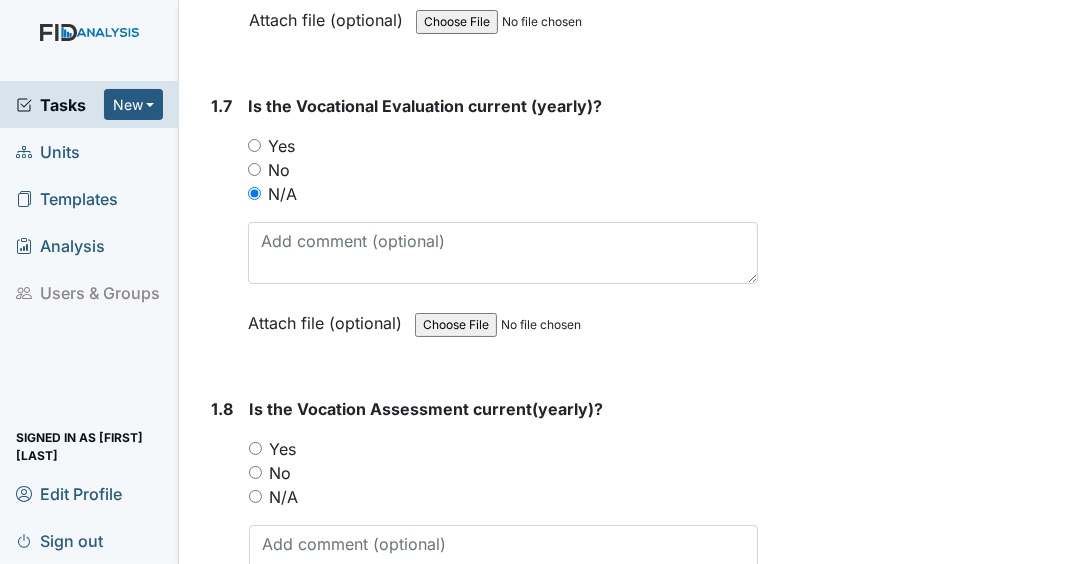 click on "N/A" at bounding box center (255, 496) 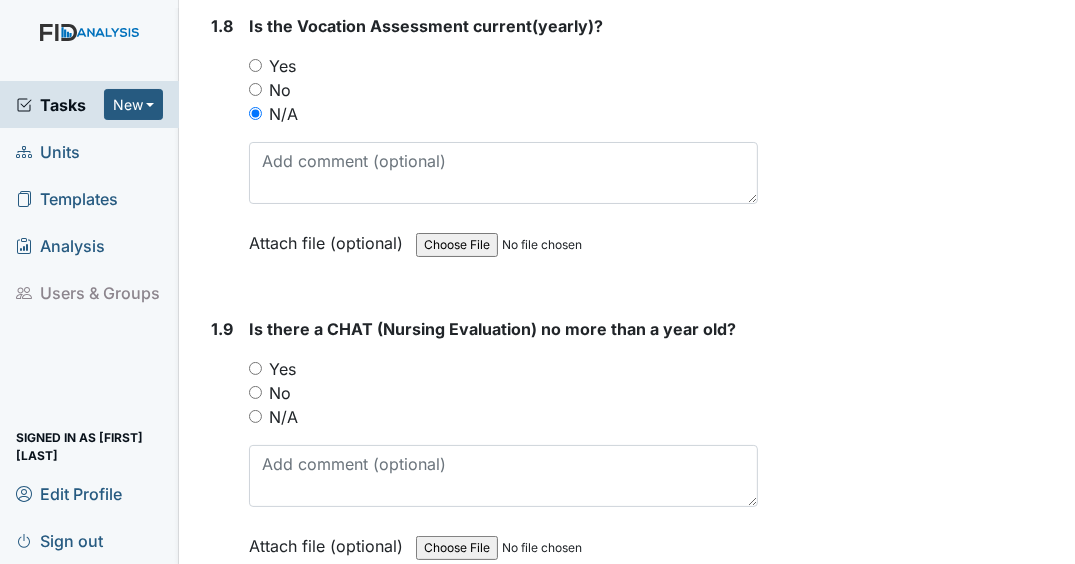 scroll, scrollTop: 2640, scrollLeft: 0, axis: vertical 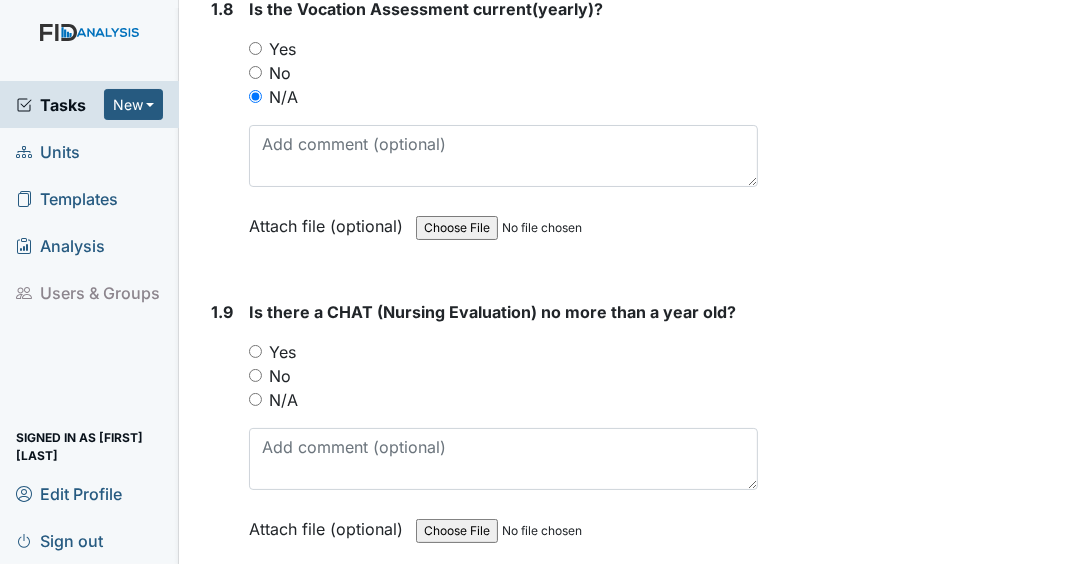 click on "Yes" at bounding box center (255, 351) 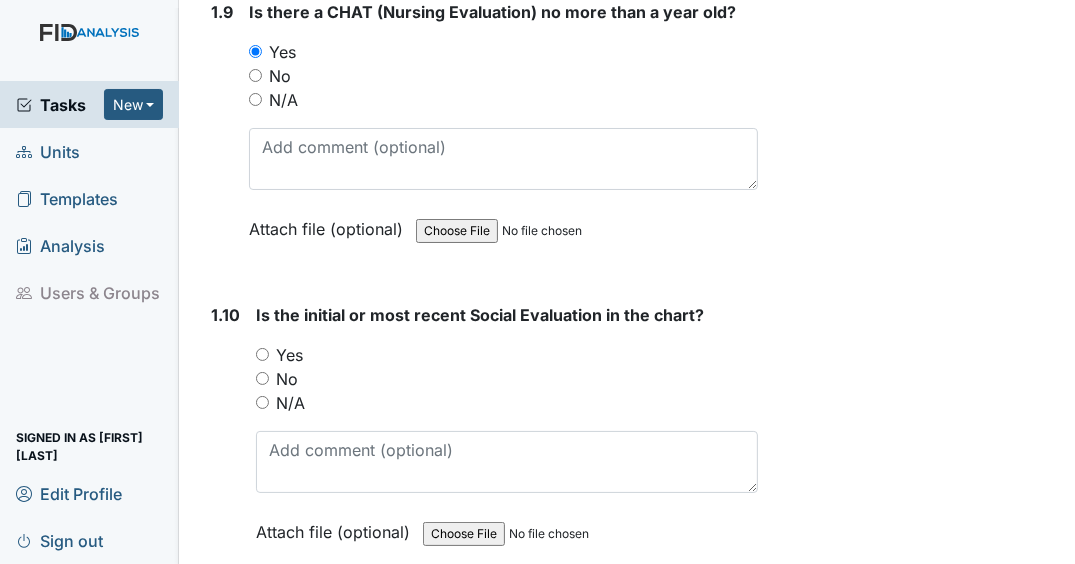 scroll, scrollTop: 2960, scrollLeft: 0, axis: vertical 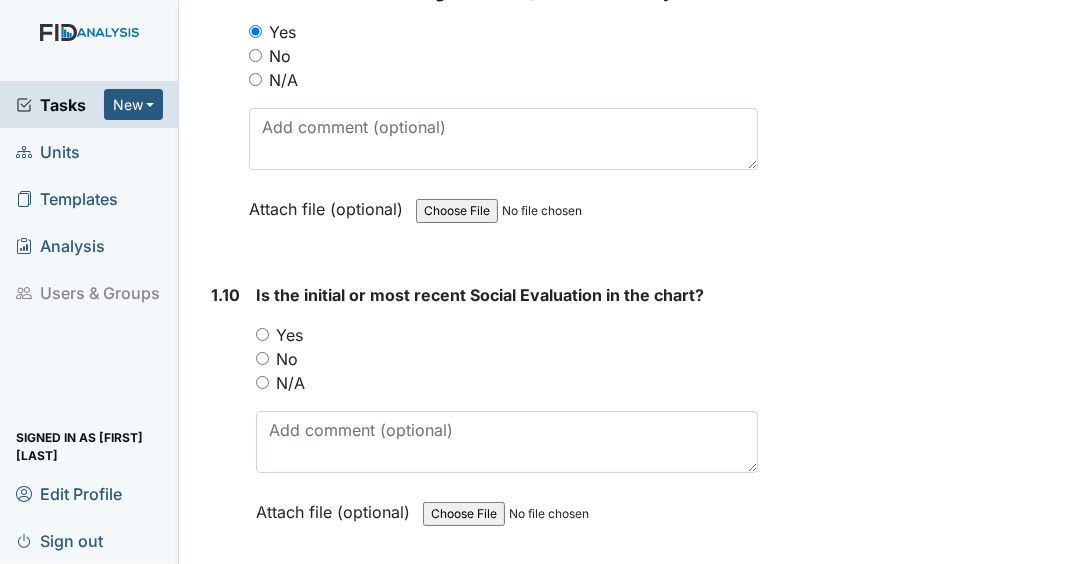 click on "Yes" at bounding box center [262, 334] 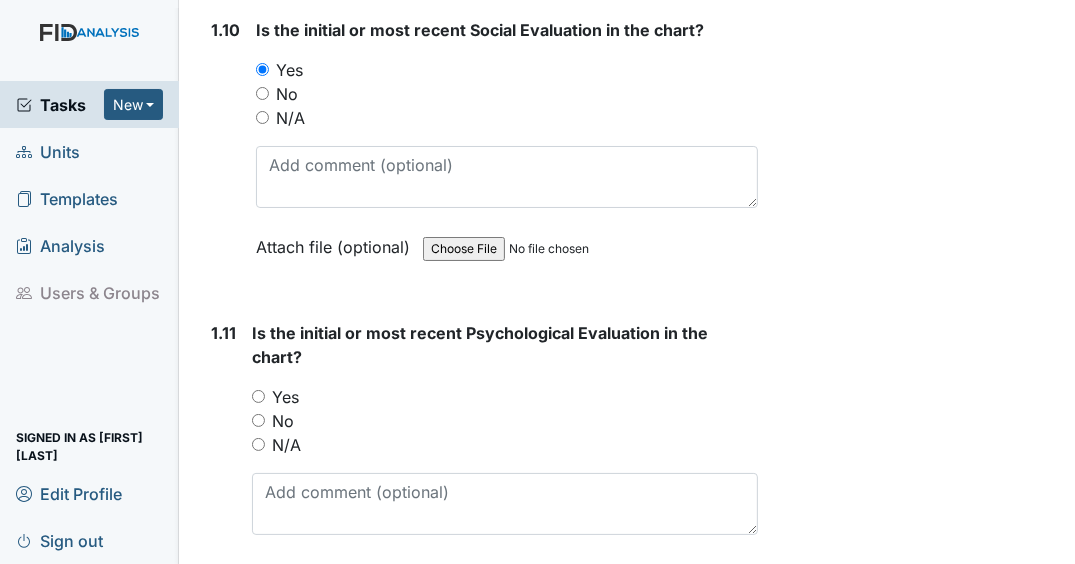 scroll, scrollTop: 3280, scrollLeft: 0, axis: vertical 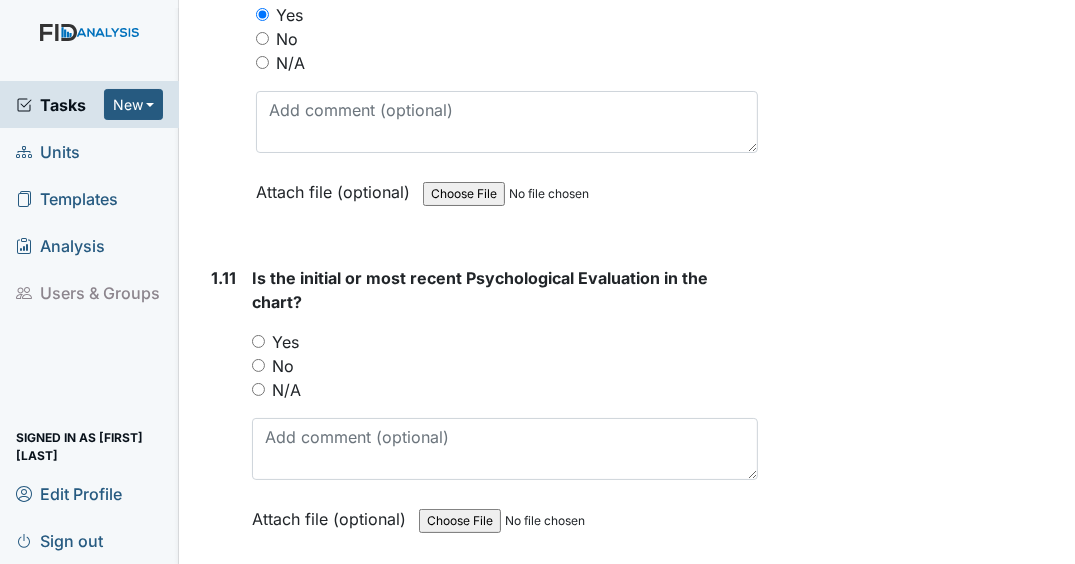 click on "Yes" at bounding box center (258, 341) 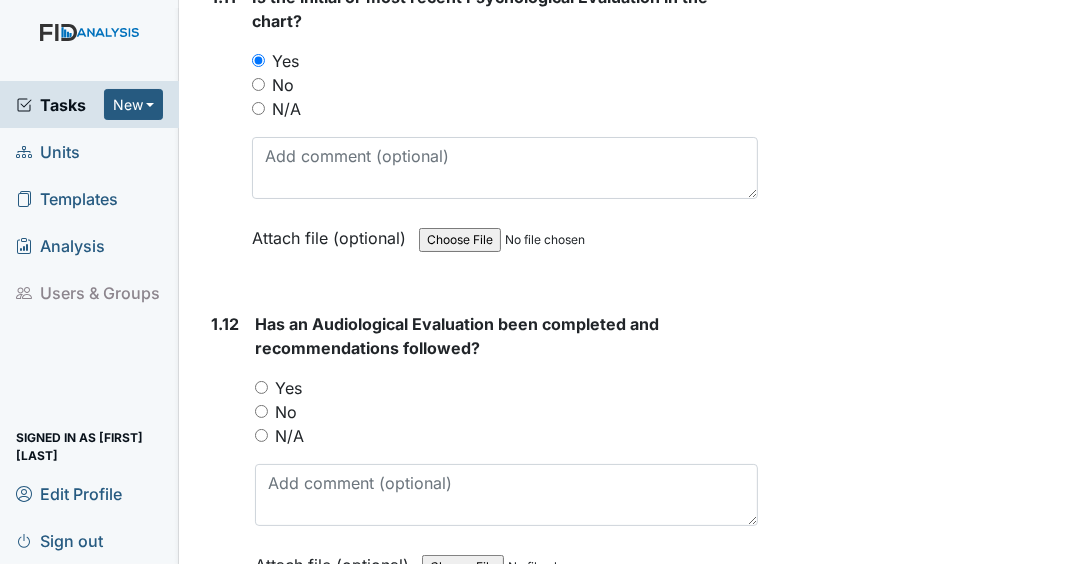 scroll, scrollTop: 3600, scrollLeft: 0, axis: vertical 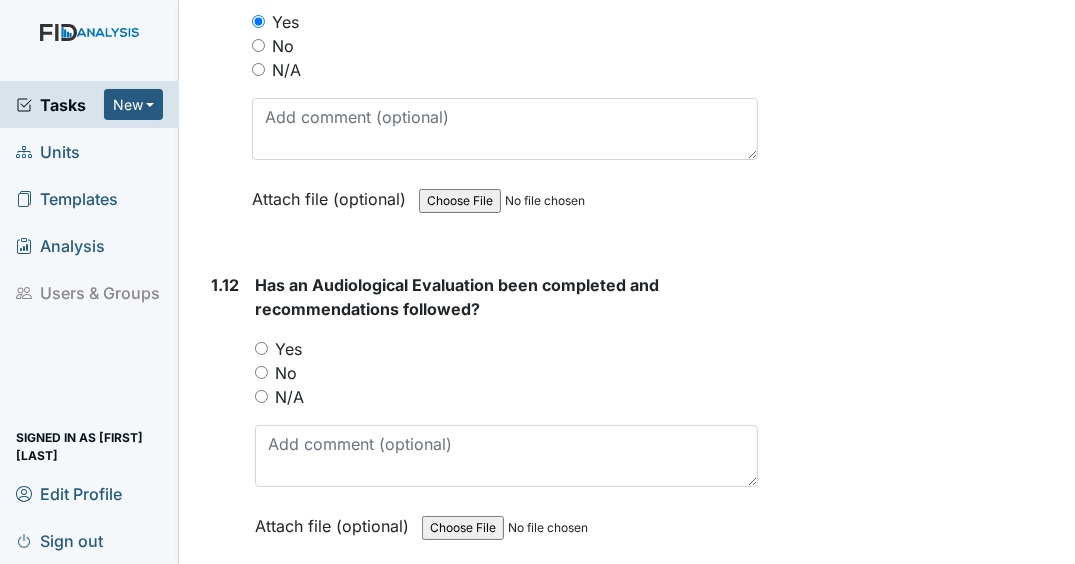 click on "Yes" at bounding box center [261, 348] 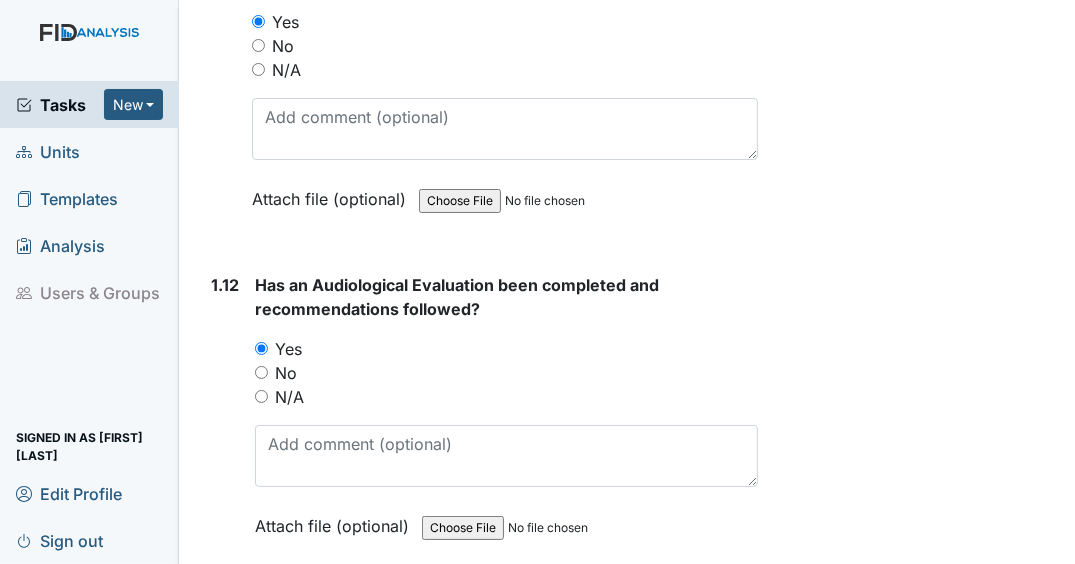 scroll, scrollTop: 3920, scrollLeft: 0, axis: vertical 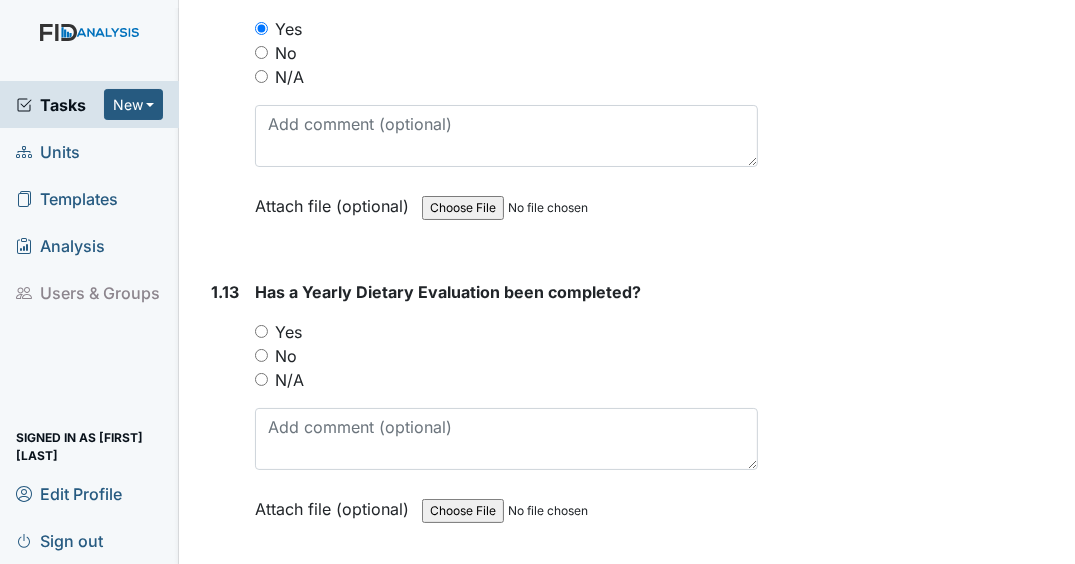 click on "Yes" at bounding box center (506, 332) 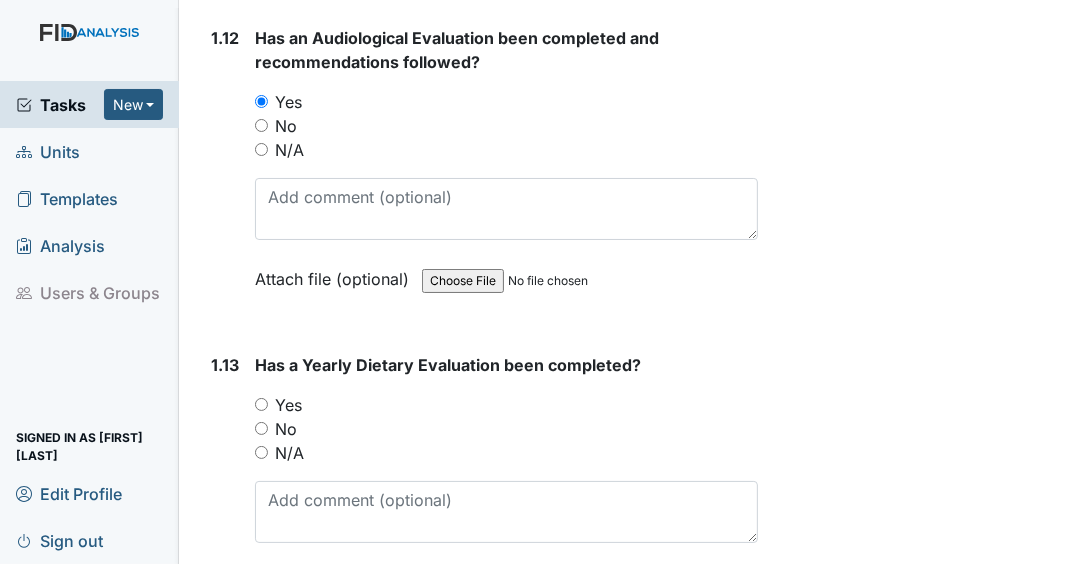 scroll, scrollTop: 3840, scrollLeft: 0, axis: vertical 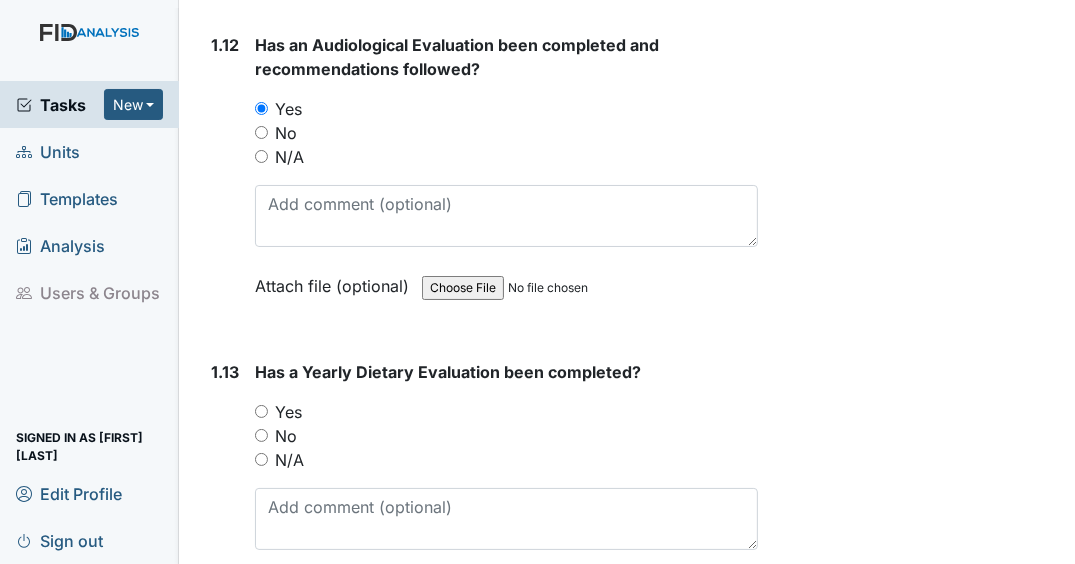 click on "Yes" at bounding box center [261, 411] 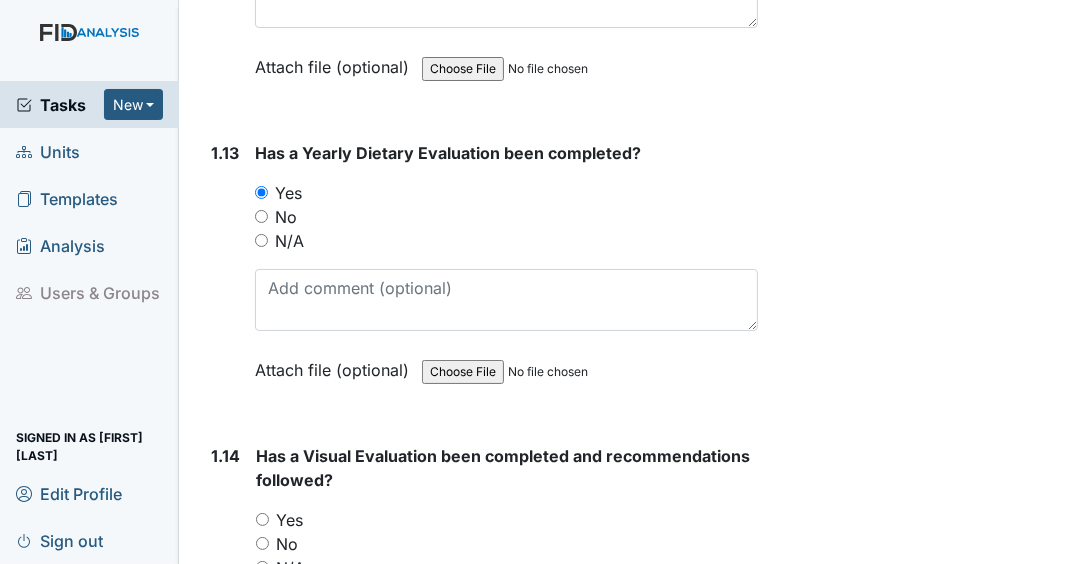 scroll, scrollTop: 4080, scrollLeft: 0, axis: vertical 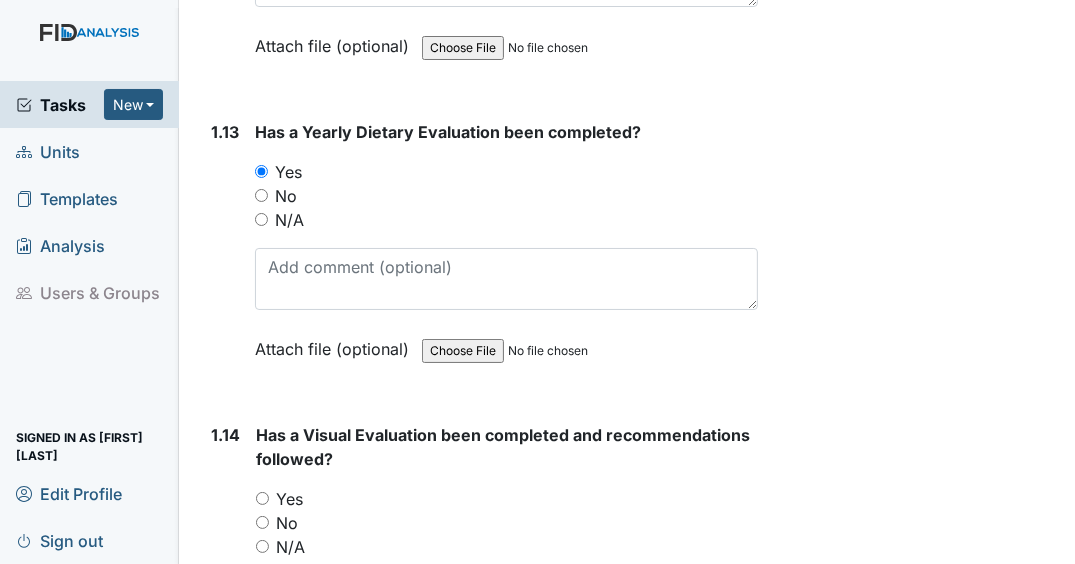 click on "Yes" at bounding box center (507, 499) 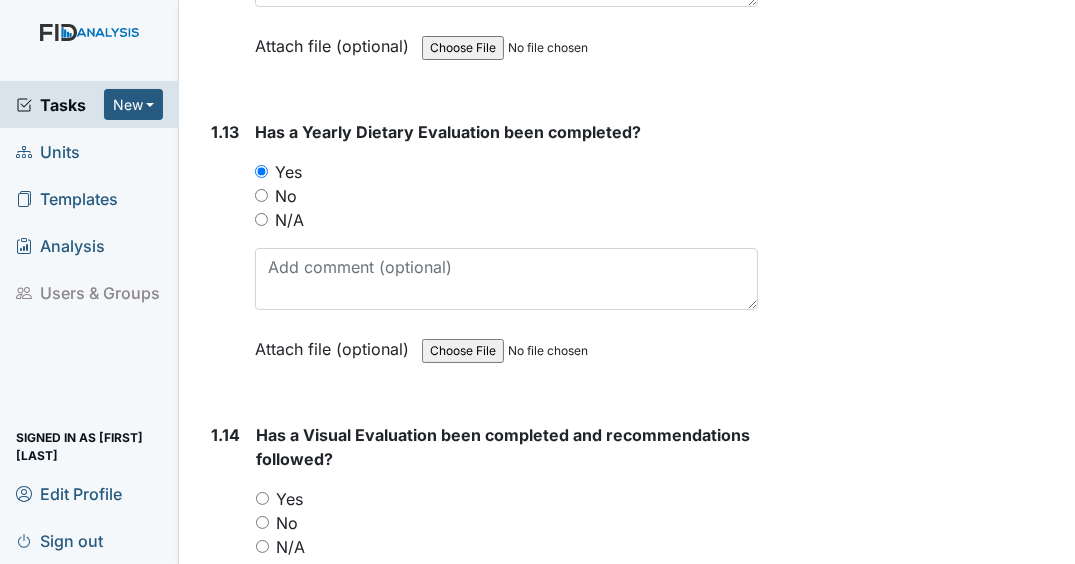 click on "Yes" at bounding box center (507, 499) 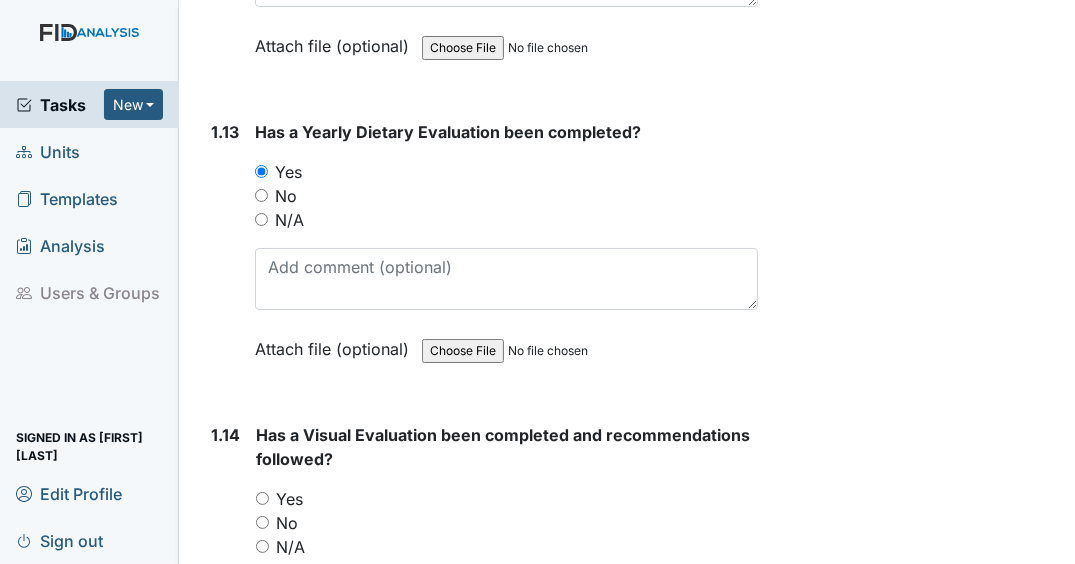 click on "Yes" at bounding box center (262, 498) 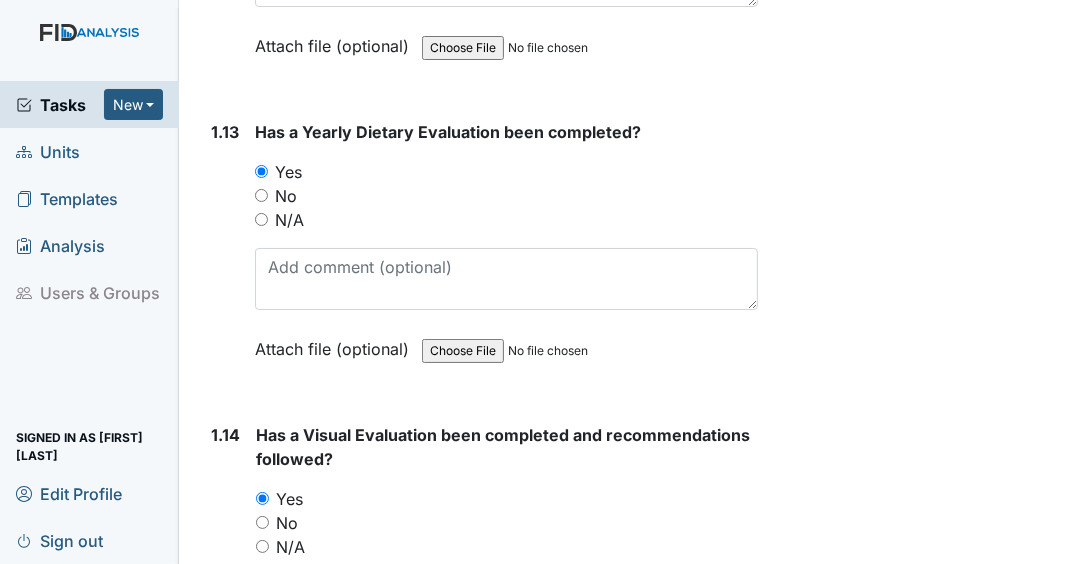 scroll, scrollTop: 4320, scrollLeft: 0, axis: vertical 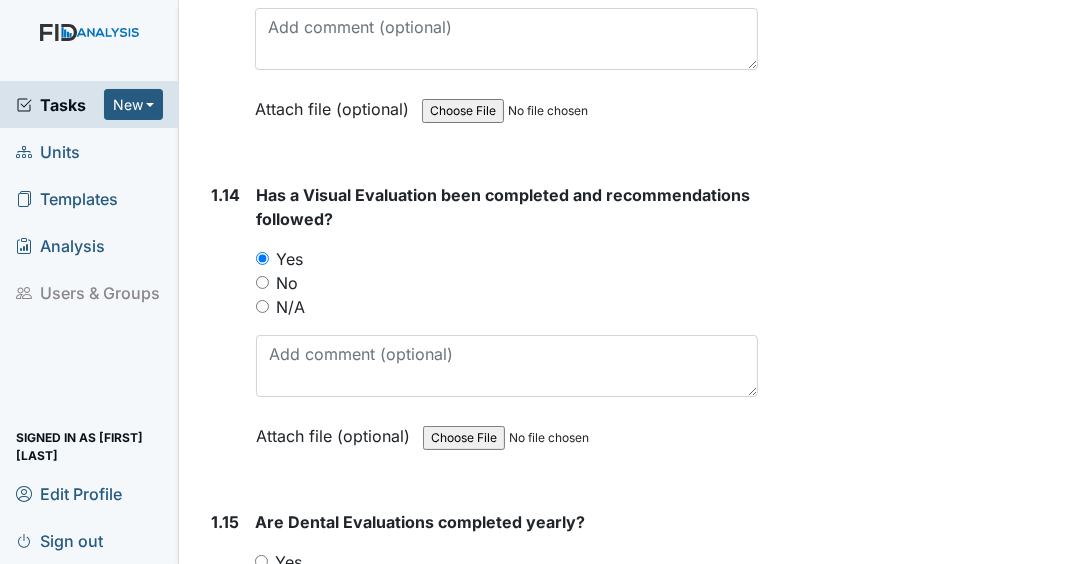 click on "Yes" at bounding box center (261, 561) 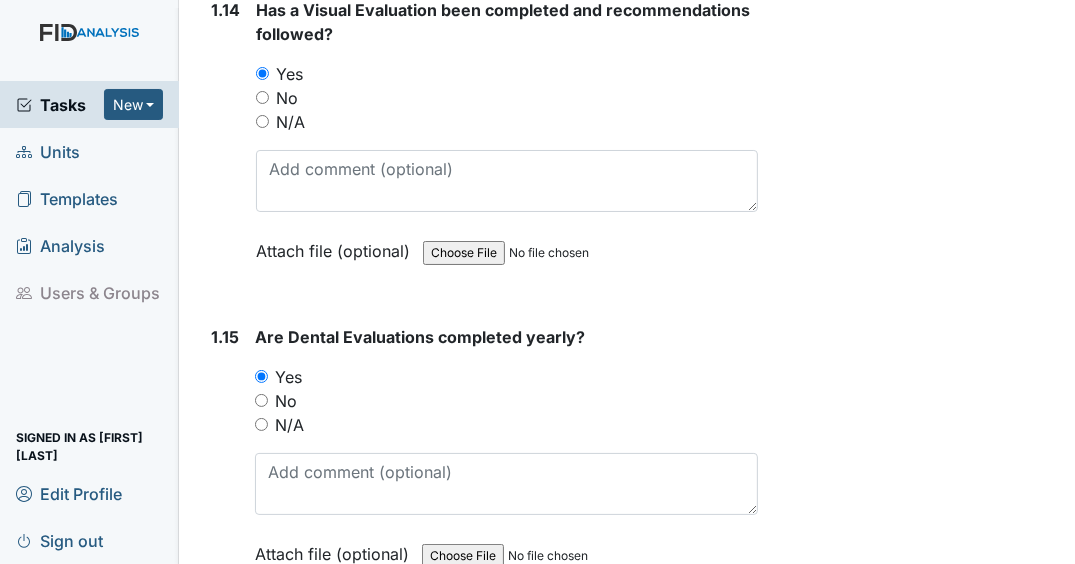 scroll, scrollTop: 4720, scrollLeft: 0, axis: vertical 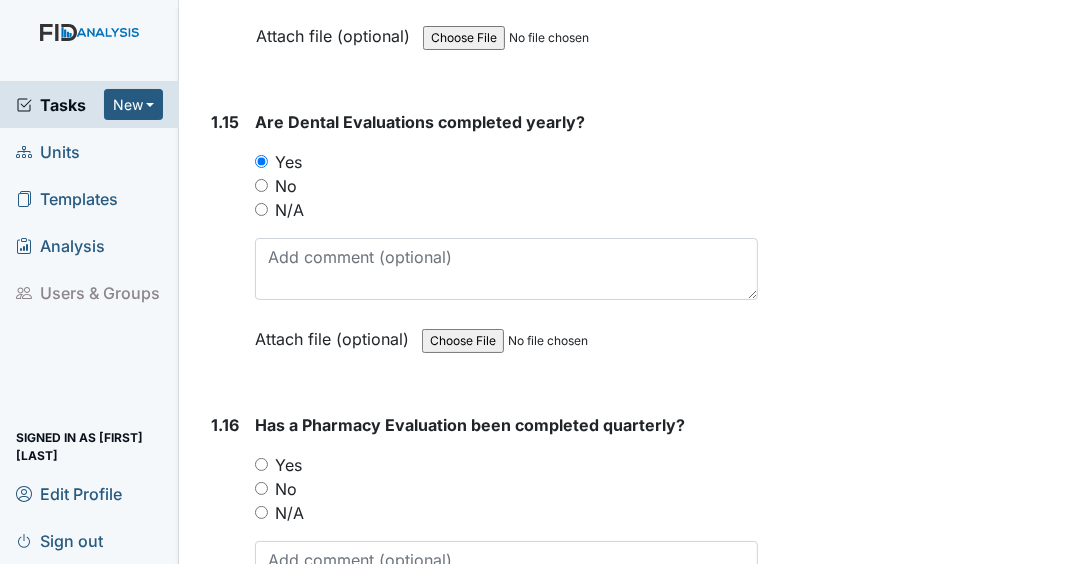 click on "Yes" at bounding box center [261, 464] 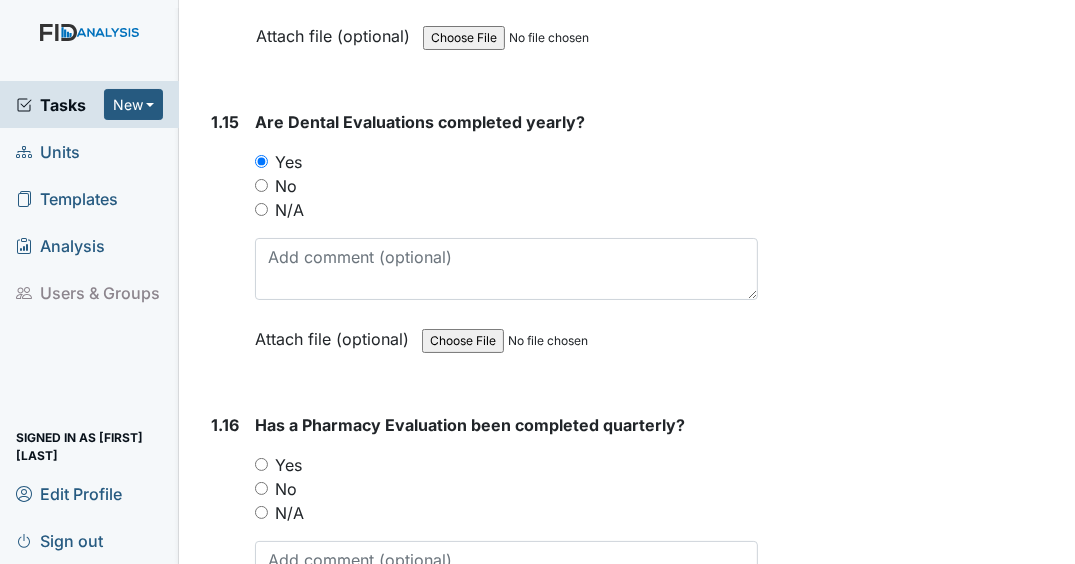 radio on "true" 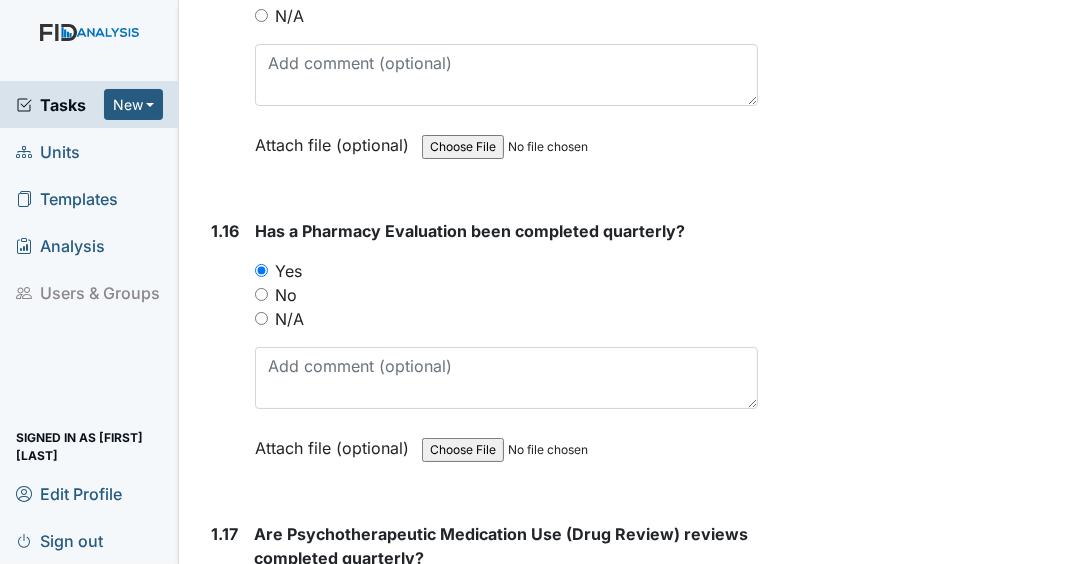 scroll, scrollTop: 4960, scrollLeft: 0, axis: vertical 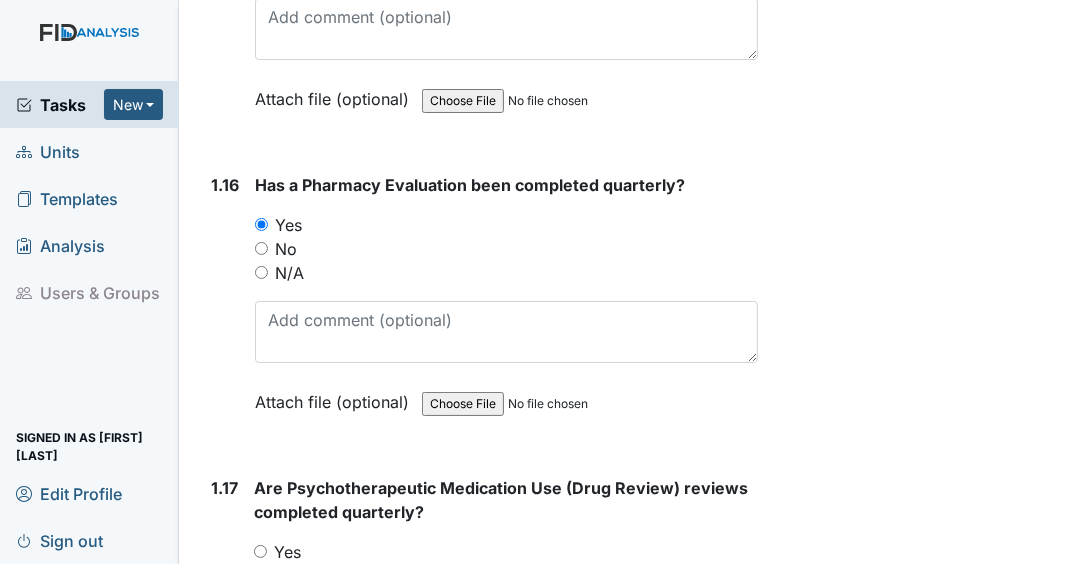 click on "Yes" at bounding box center [260, 551] 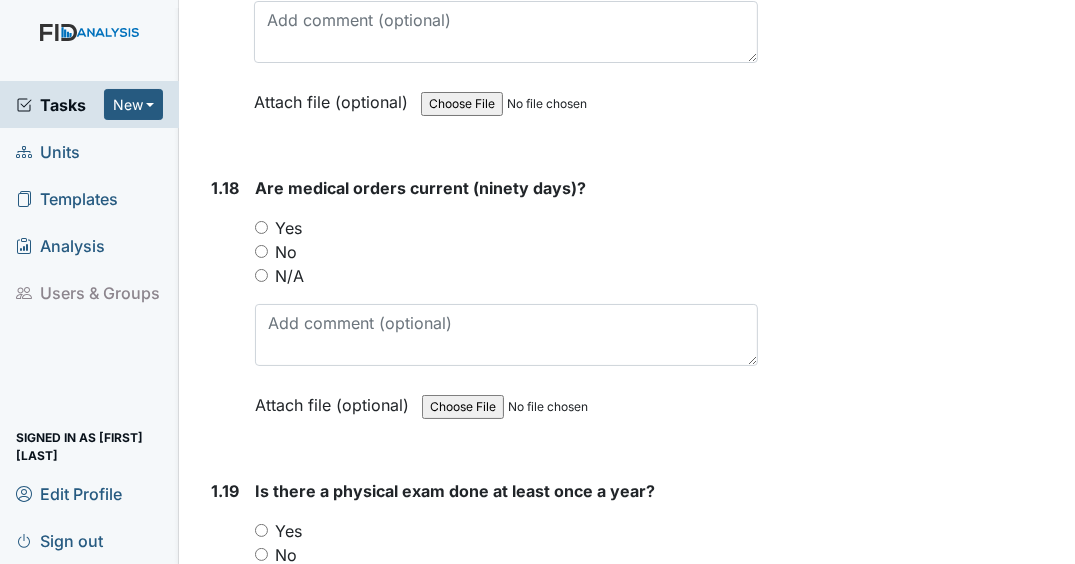 scroll, scrollTop: 5600, scrollLeft: 0, axis: vertical 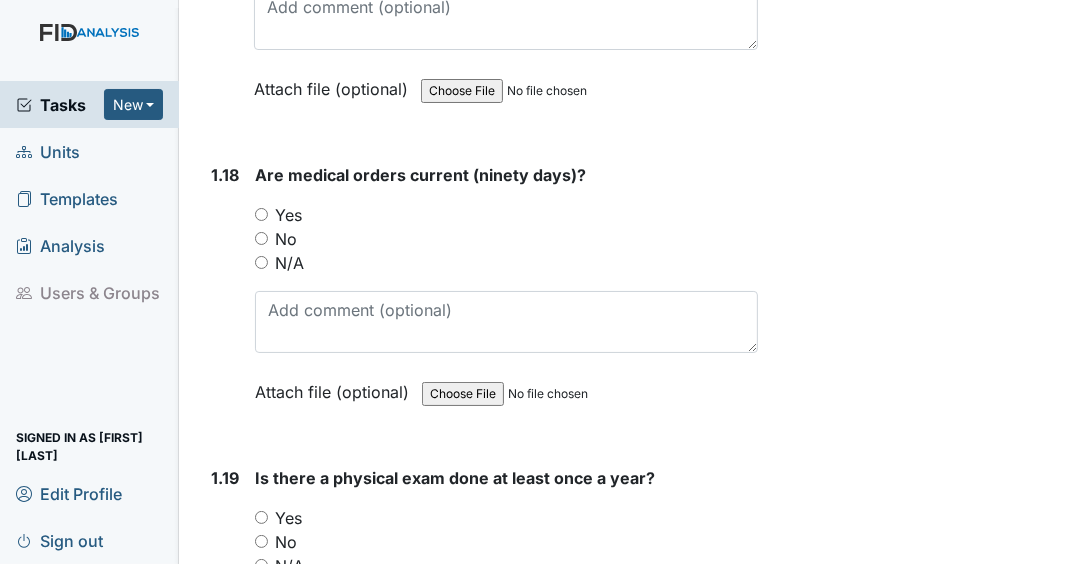 click on "Yes" at bounding box center [261, 214] 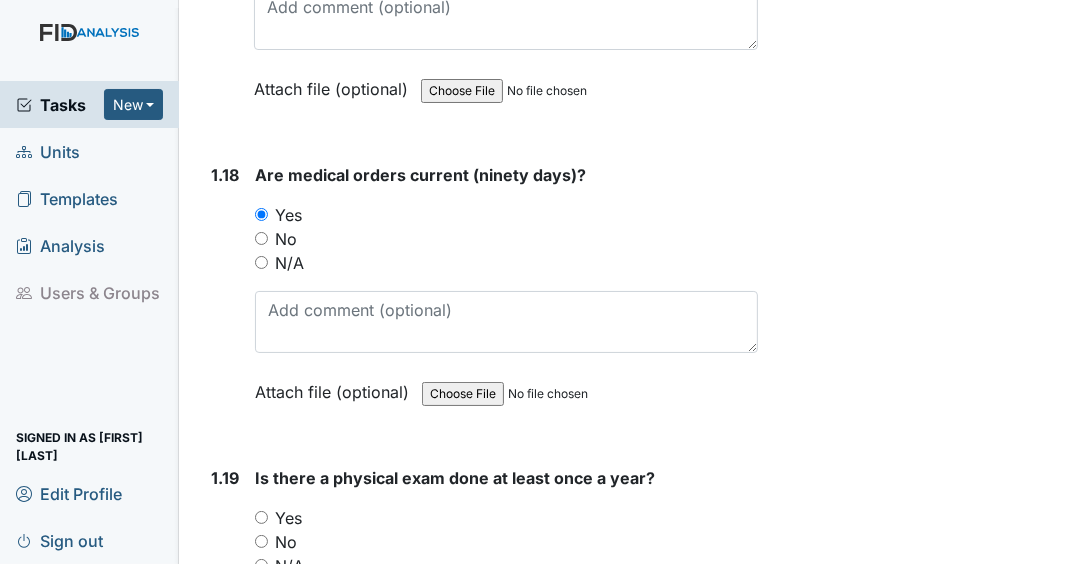 click on "Yes" at bounding box center [261, 517] 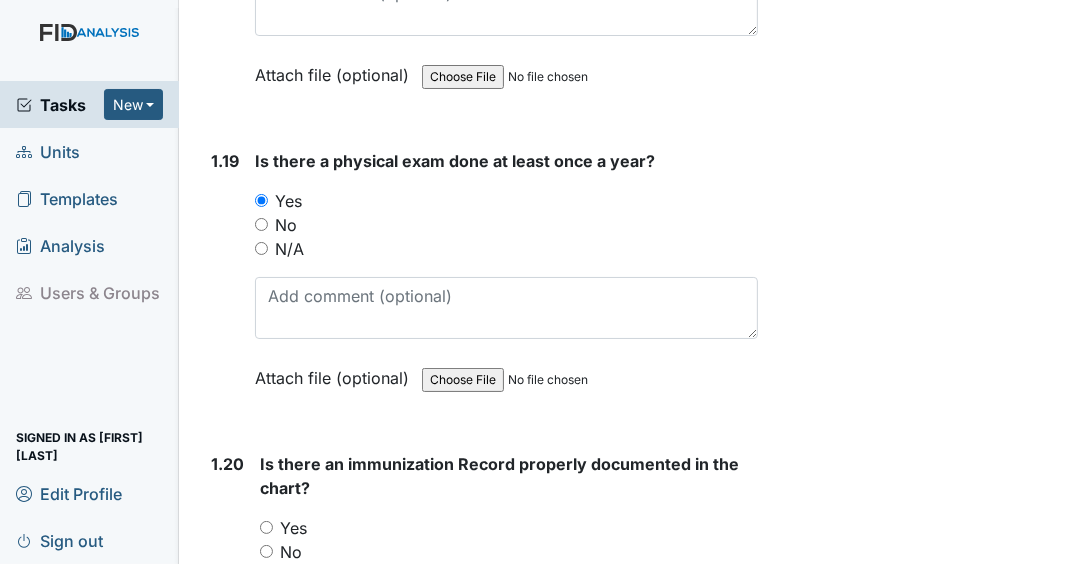 scroll, scrollTop: 5920, scrollLeft: 0, axis: vertical 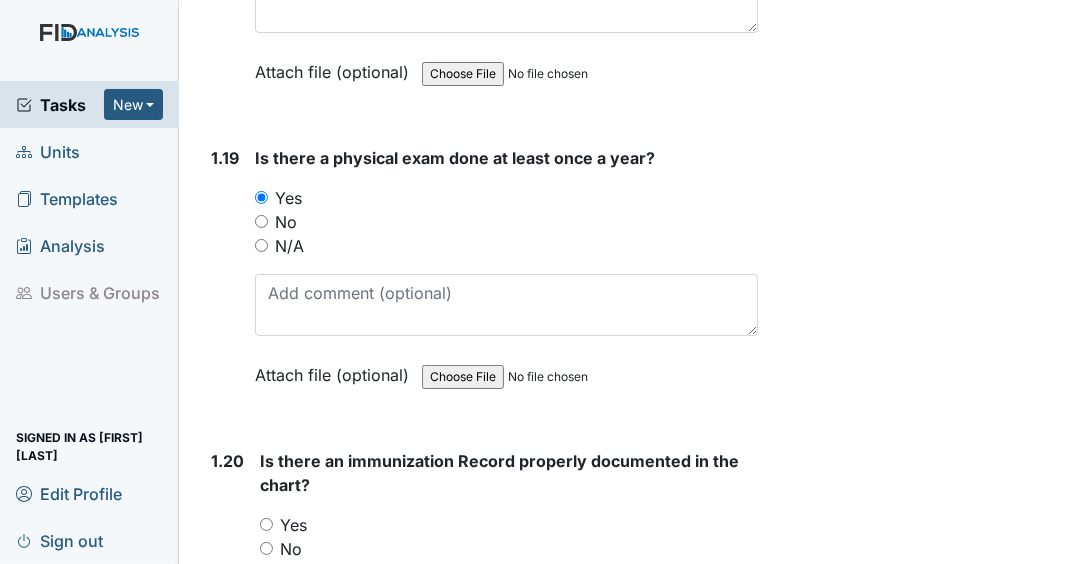 click on "Yes" at bounding box center [266, 524] 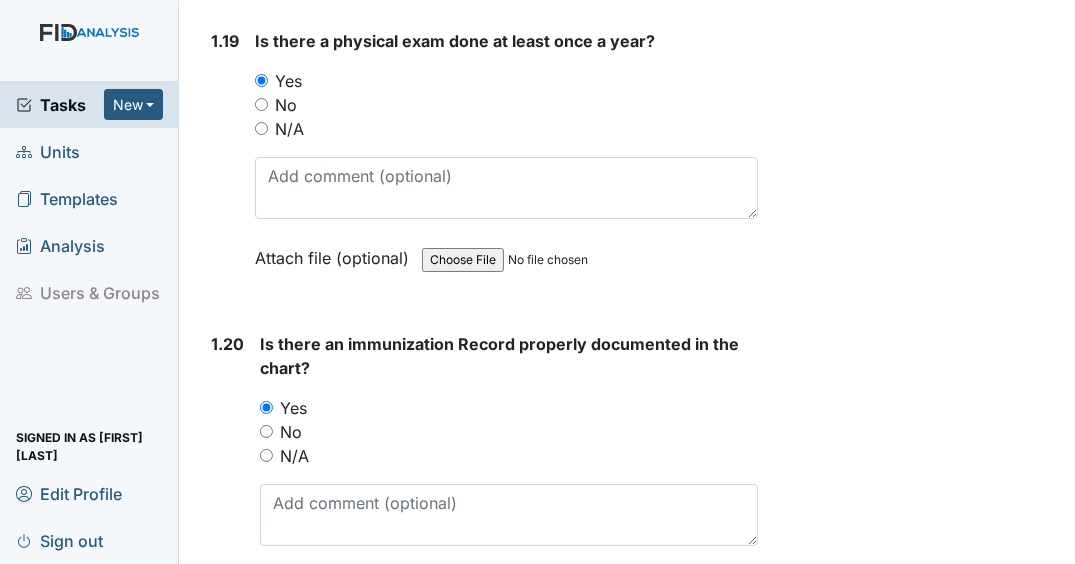 scroll, scrollTop: 6240, scrollLeft: 0, axis: vertical 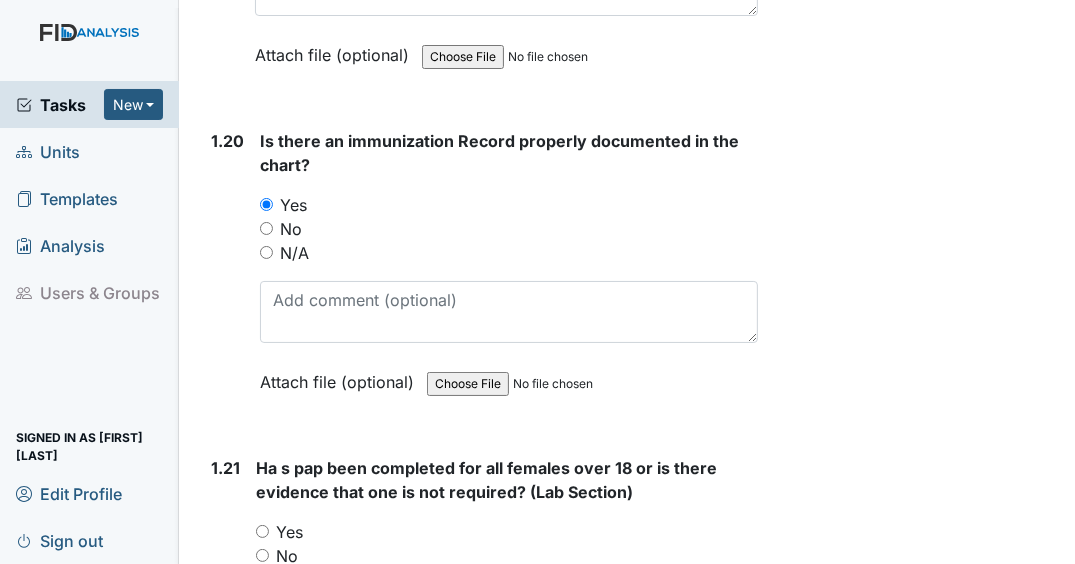 click on "Yes" at bounding box center [262, 531] 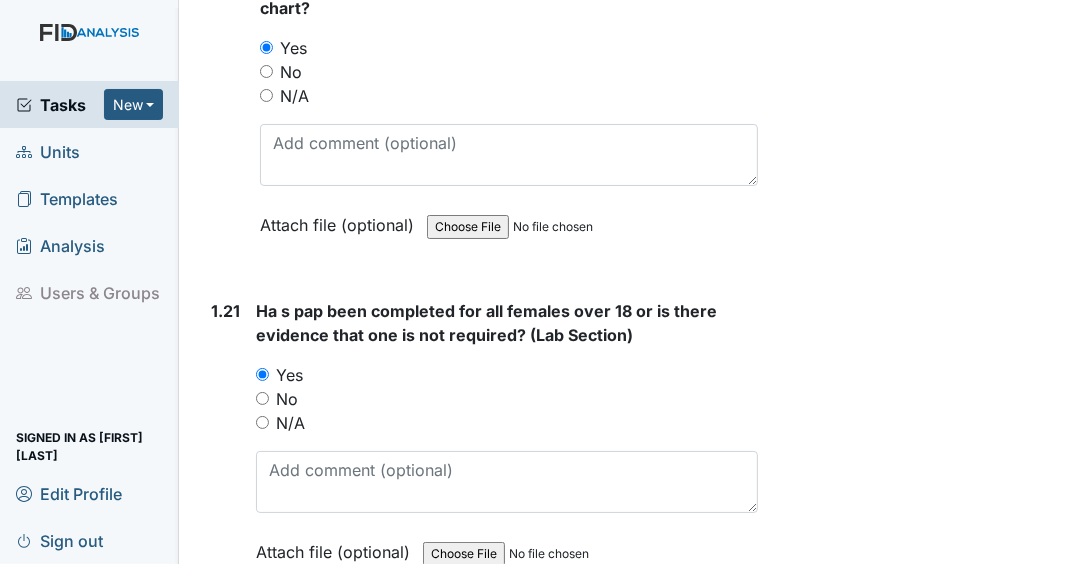 scroll, scrollTop: 6640, scrollLeft: 0, axis: vertical 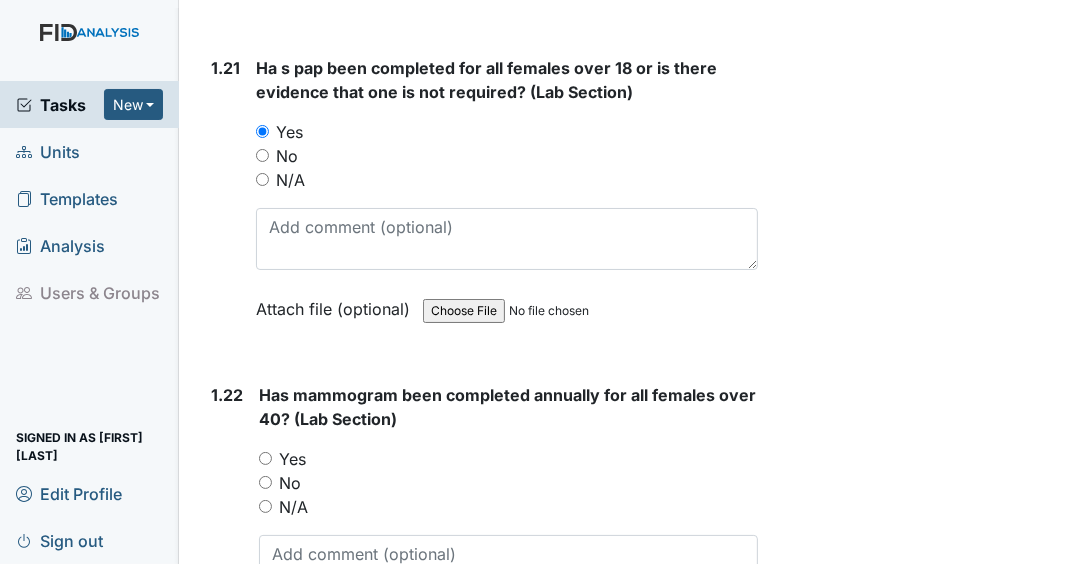 click on "Yes" at bounding box center (265, 458) 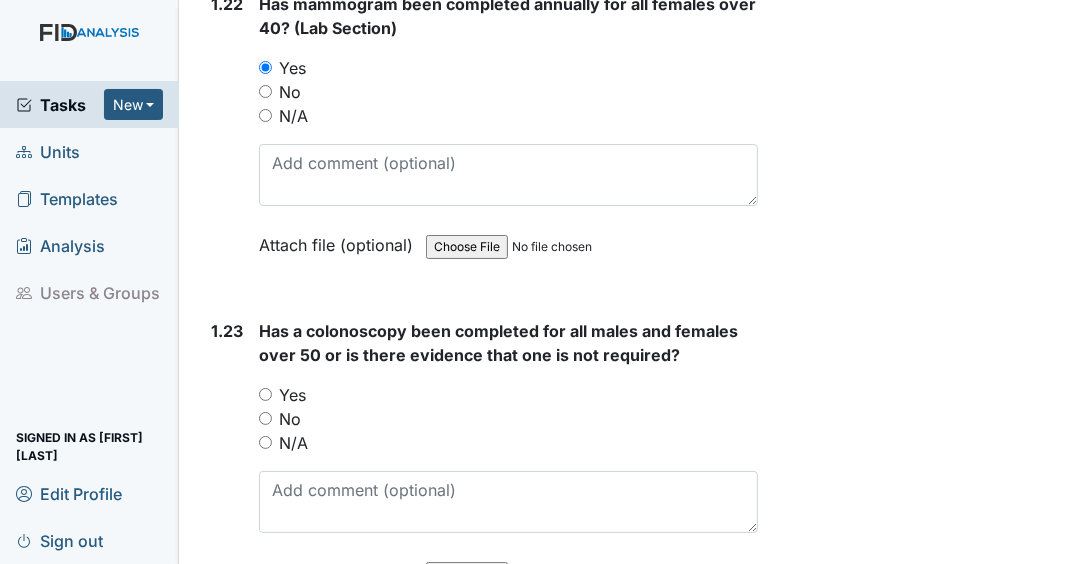 scroll, scrollTop: 7040, scrollLeft: 0, axis: vertical 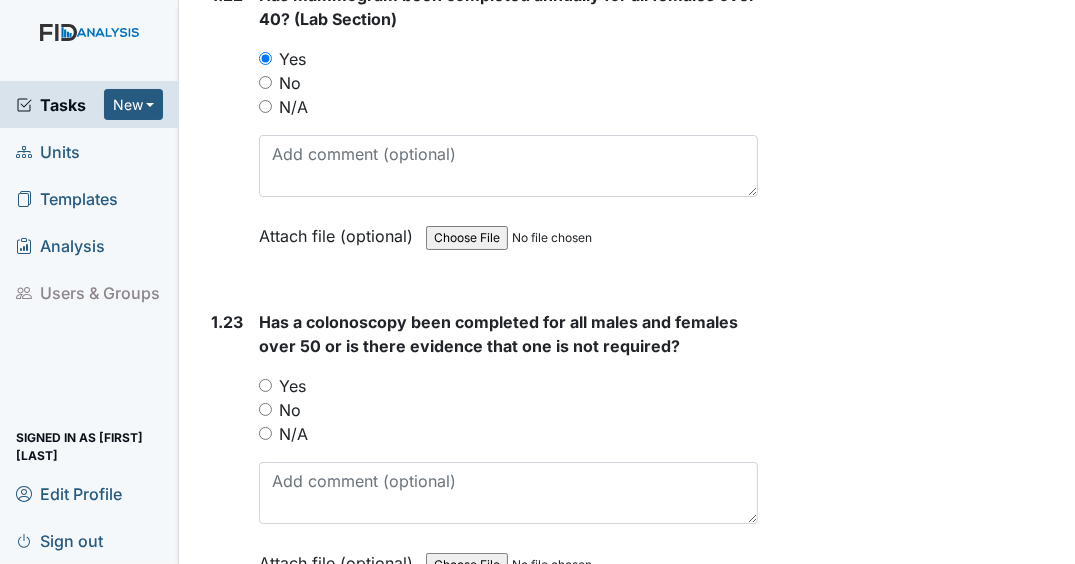 click on "Yes" at bounding box center (265, 385) 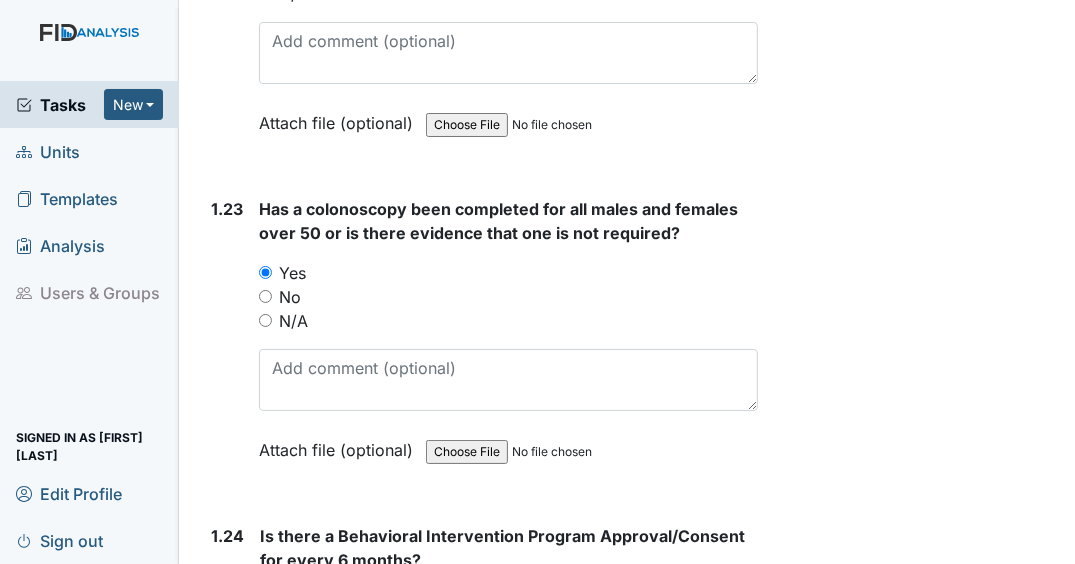 scroll, scrollTop: 7360, scrollLeft: 0, axis: vertical 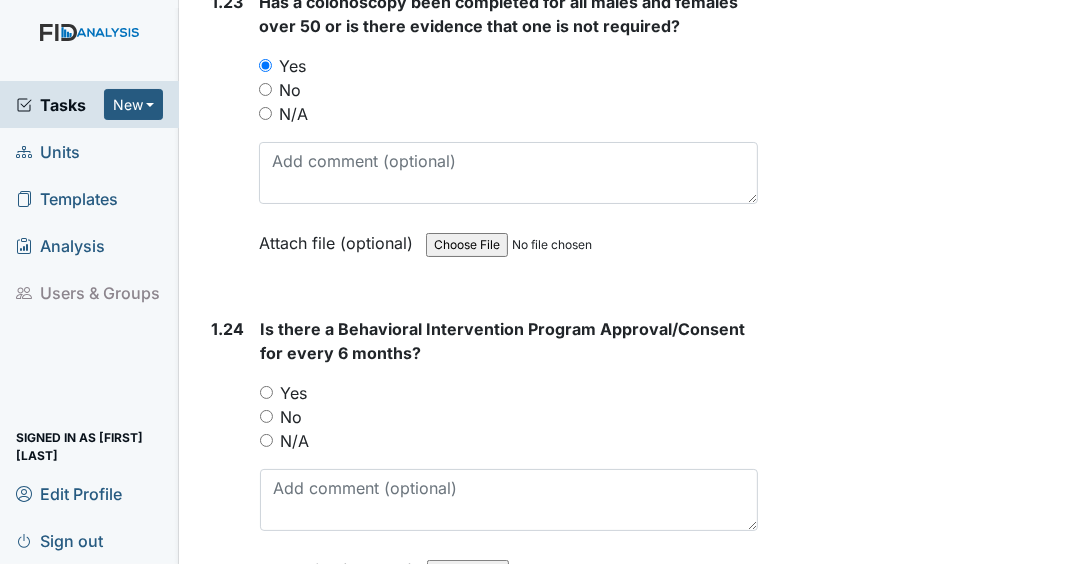 click on "No" at bounding box center (266, 416) 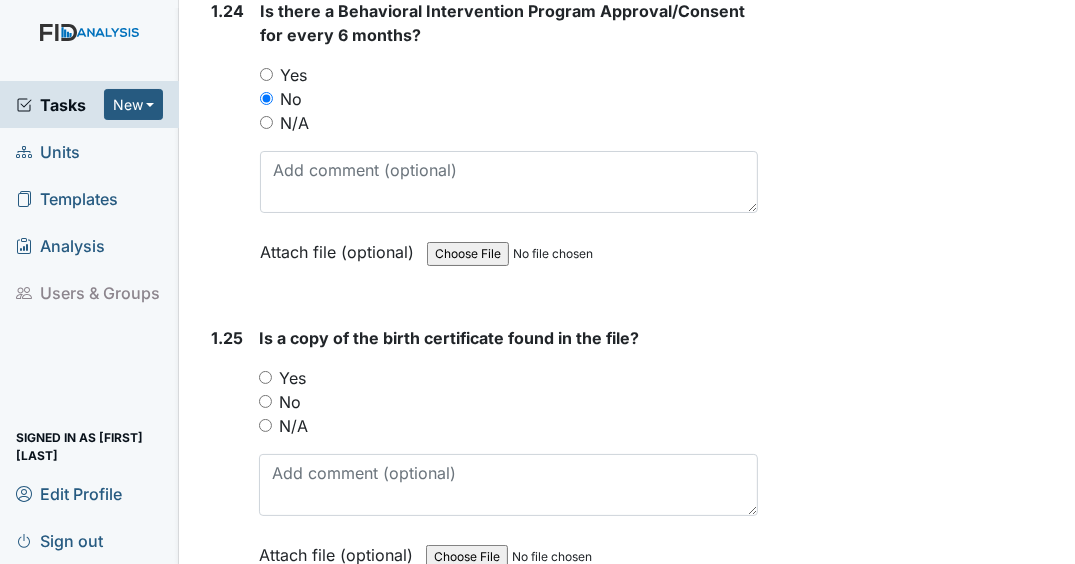 scroll, scrollTop: 7680, scrollLeft: 0, axis: vertical 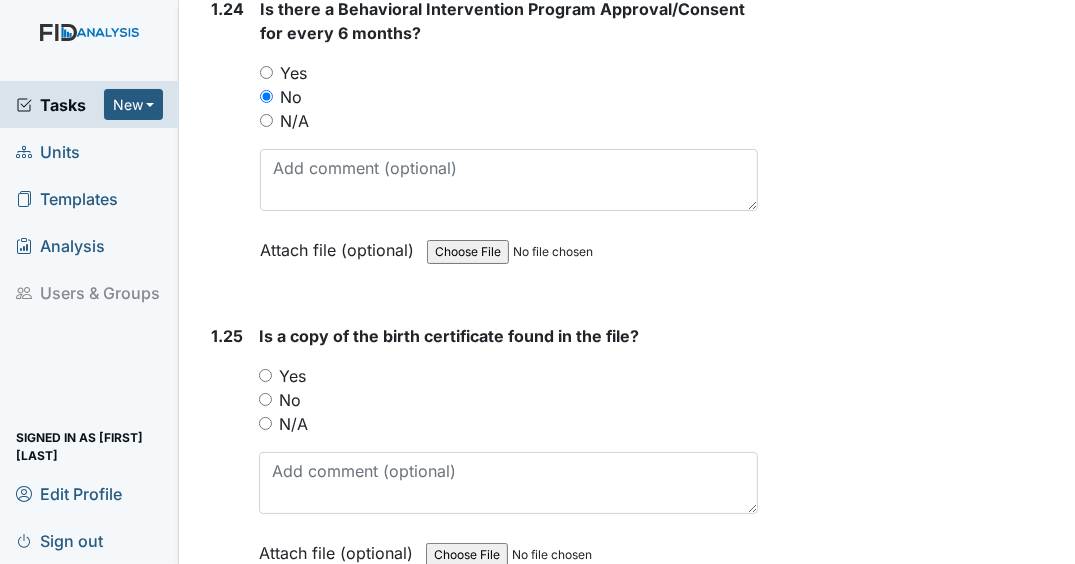 click on "Yes" at bounding box center (265, 375) 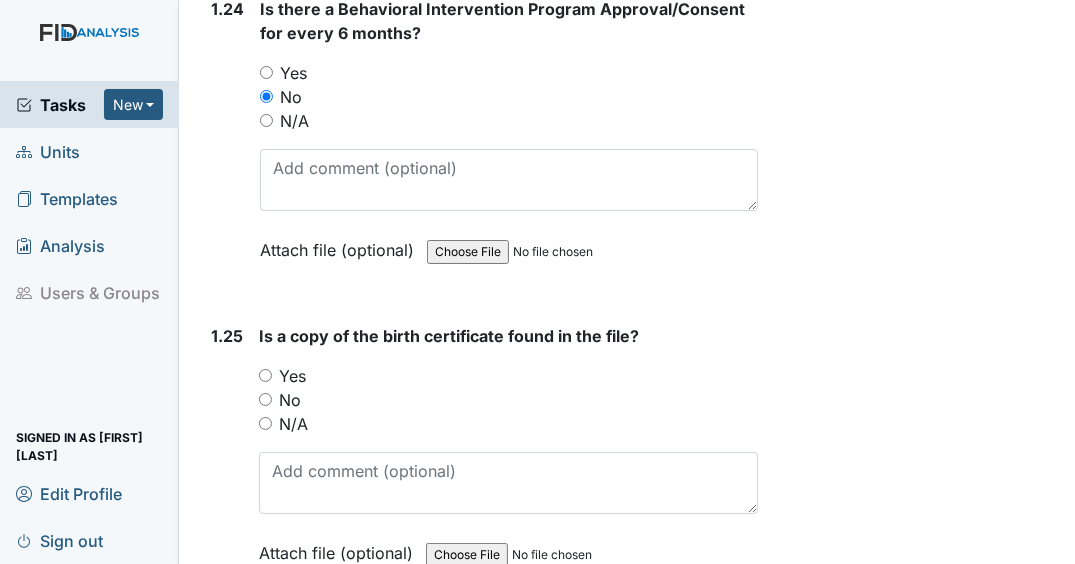 radio on "true" 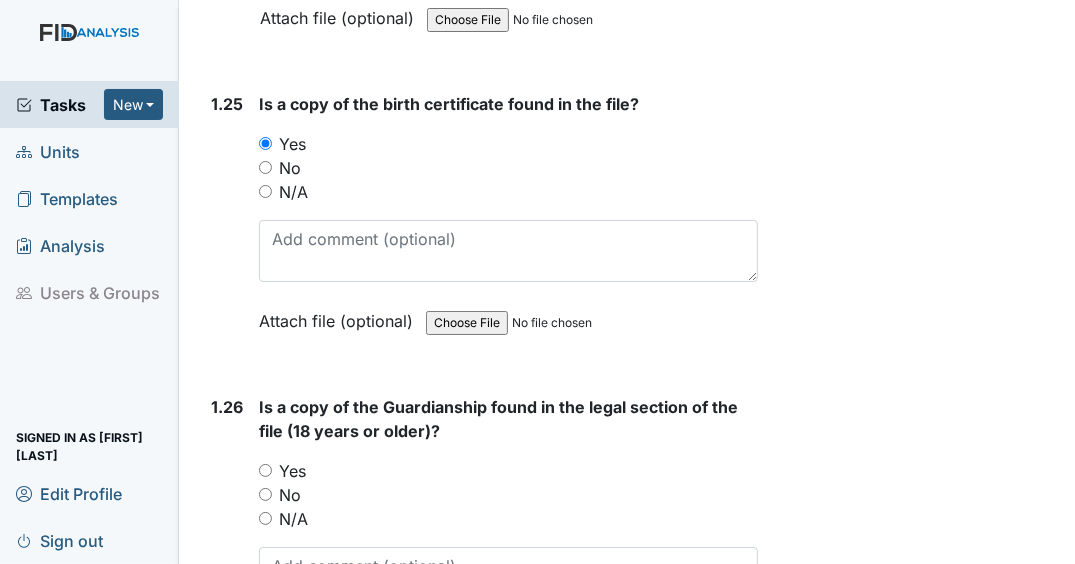 scroll, scrollTop: 7920, scrollLeft: 0, axis: vertical 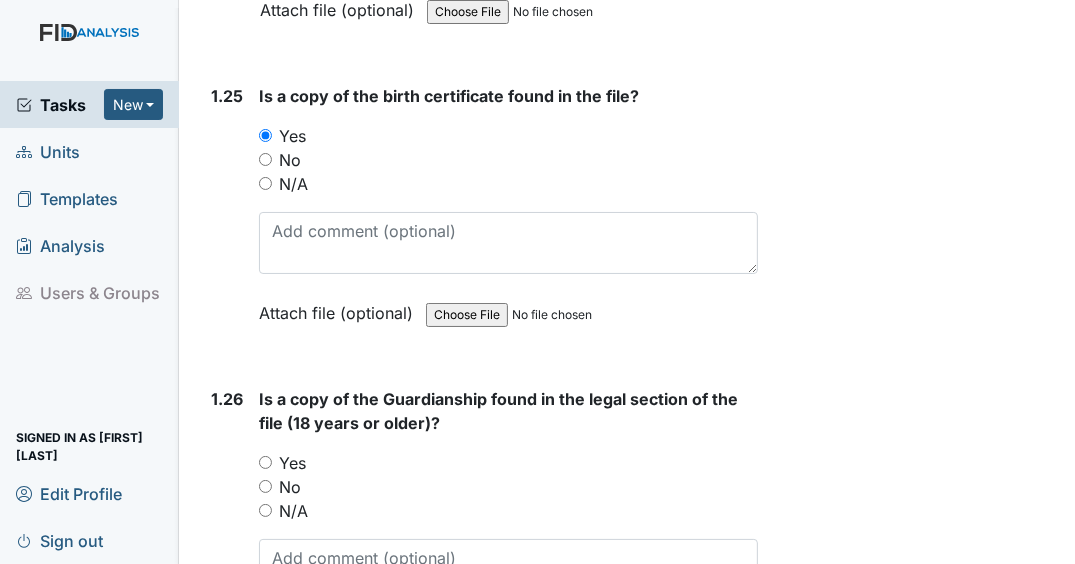 click on "Yes" at bounding box center [265, 462] 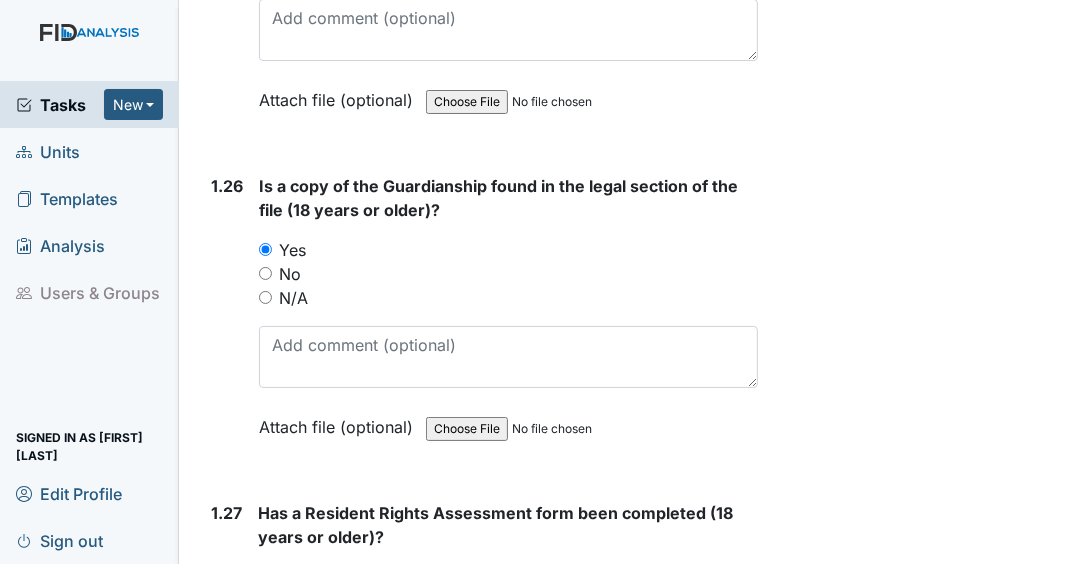 scroll, scrollTop: 8160, scrollLeft: 0, axis: vertical 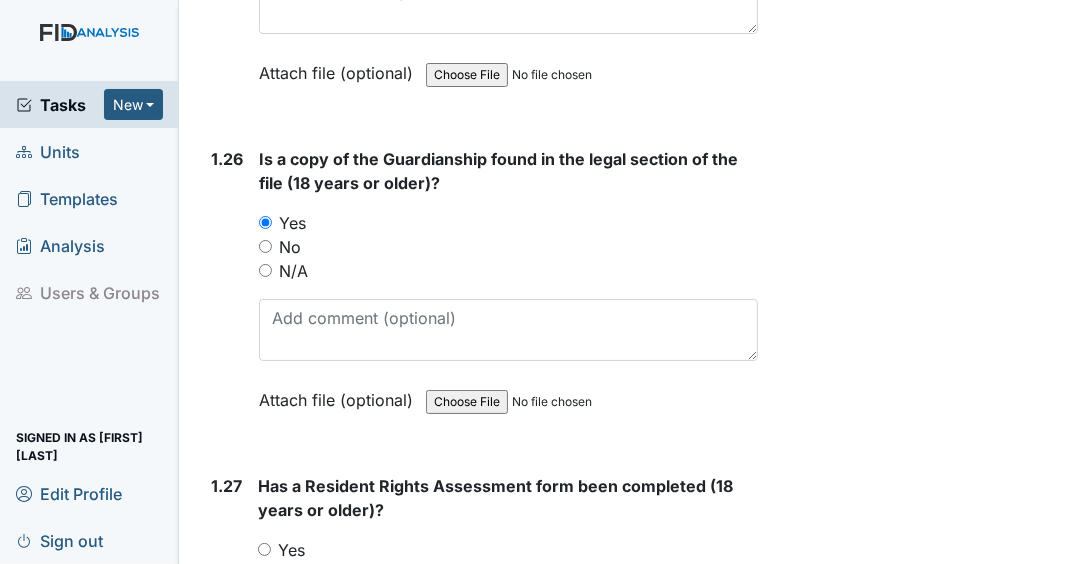 click on "Yes" at bounding box center (264, 549) 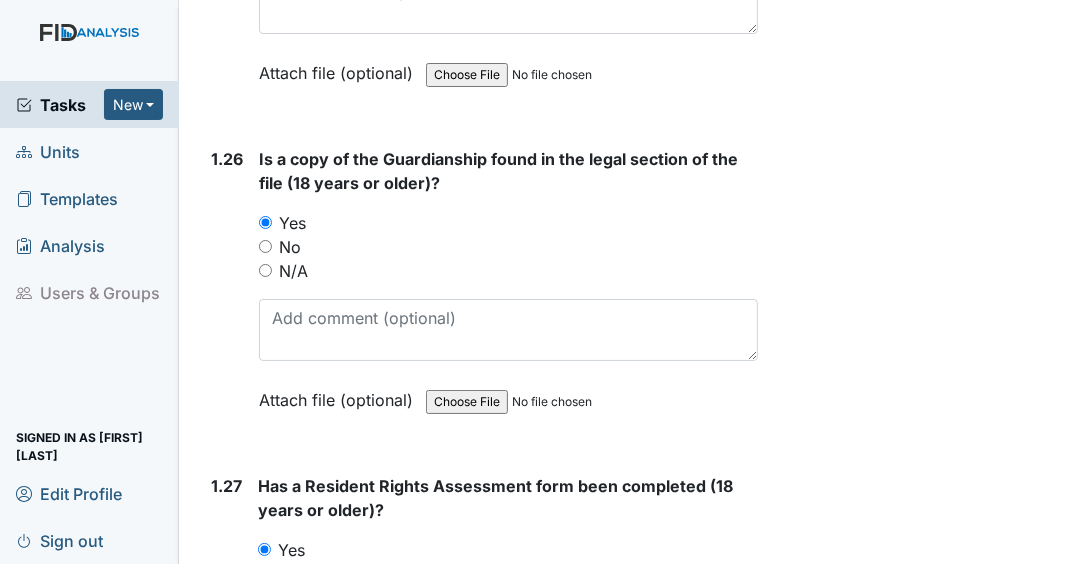 scroll, scrollTop: 8560, scrollLeft: 0, axis: vertical 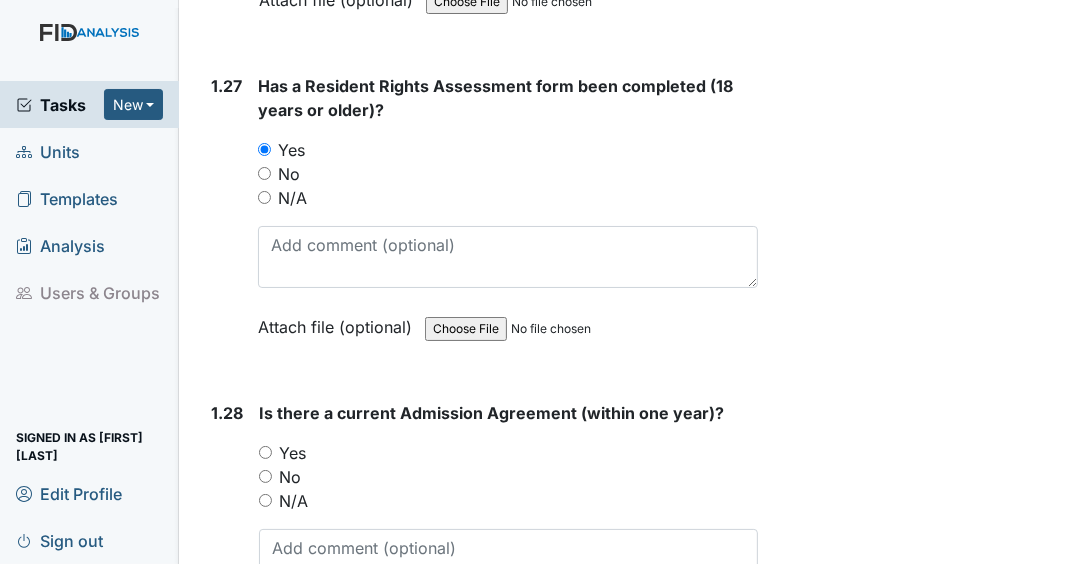 click on "No" at bounding box center (265, 476) 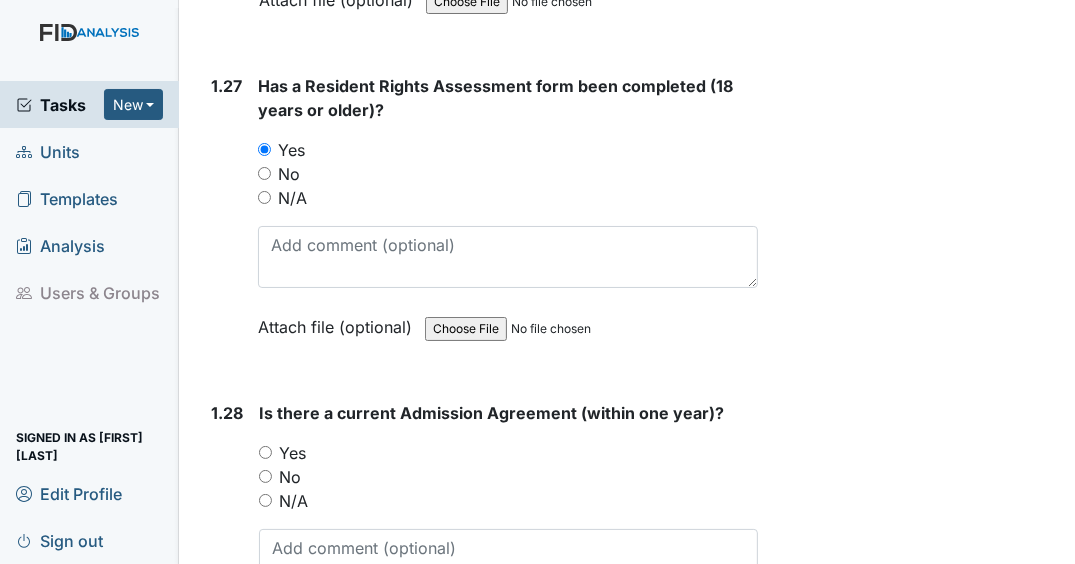 radio on "true" 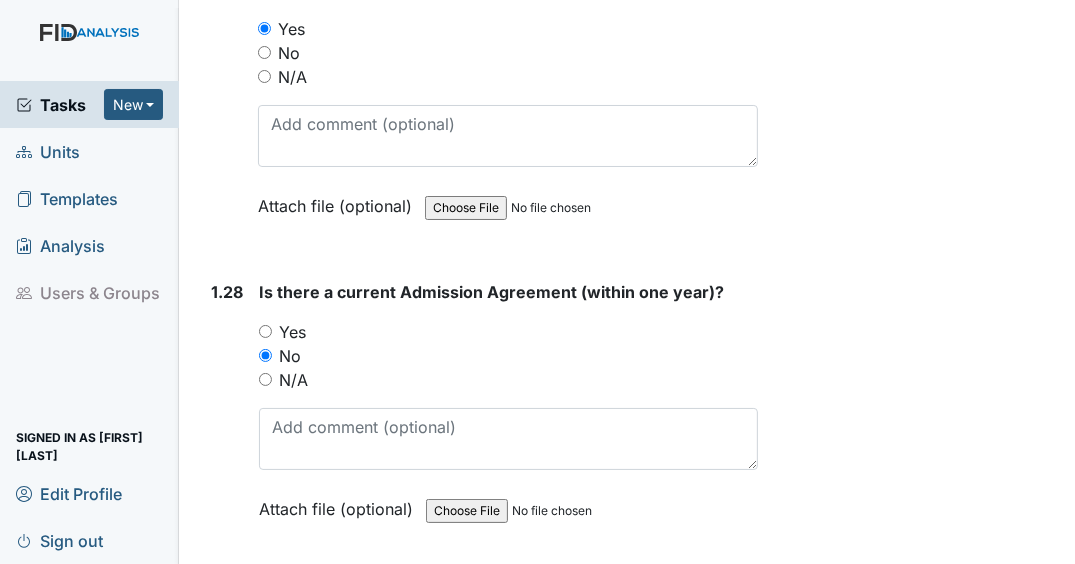scroll, scrollTop: 8880, scrollLeft: 0, axis: vertical 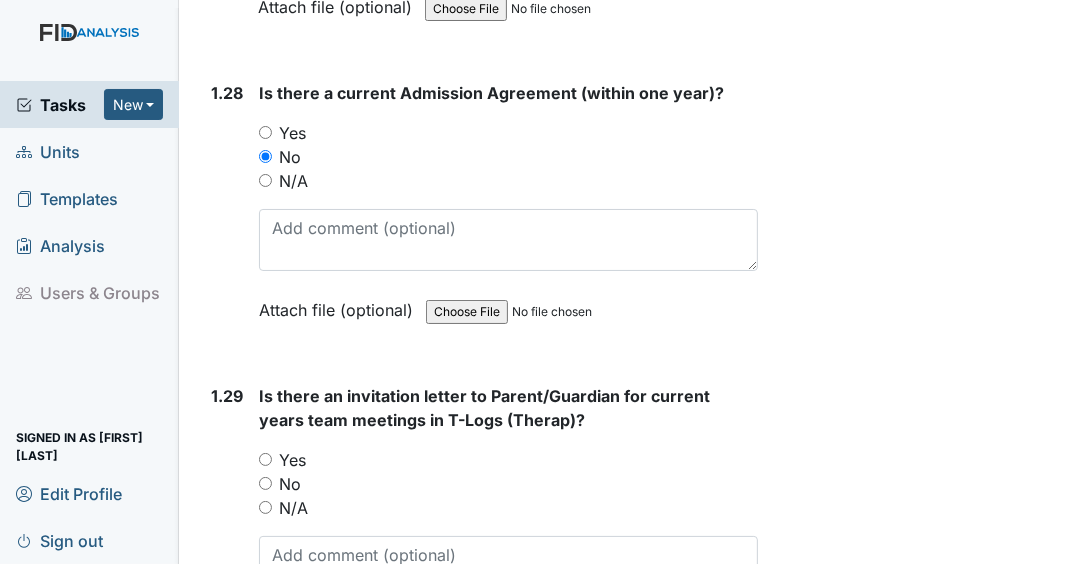 drag, startPoint x: 264, startPoint y: 441, endPoint x: 331, endPoint y: 430, distance: 67.89698 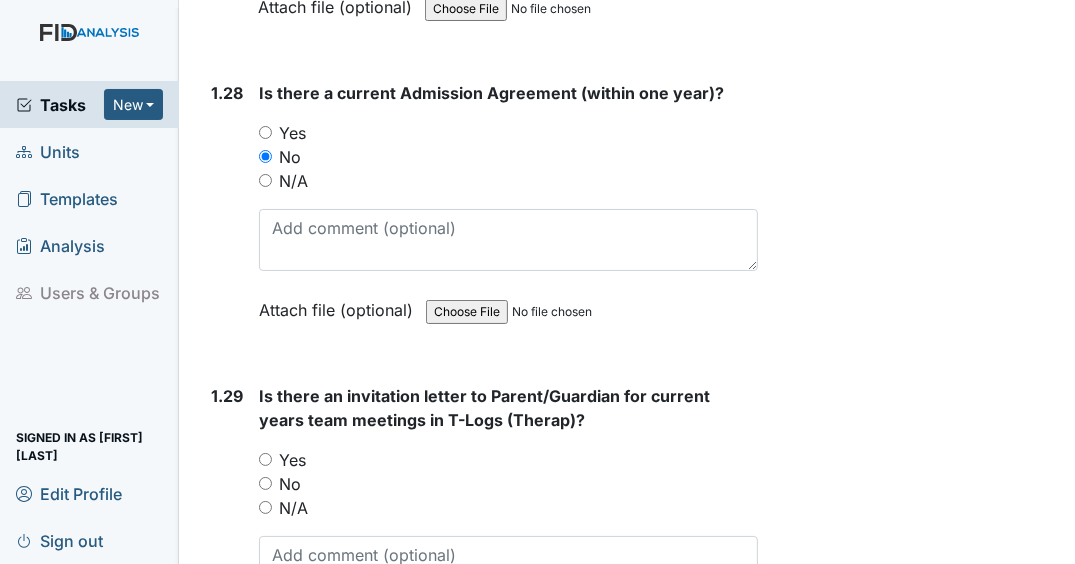 click on "No" at bounding box center (265, 483) 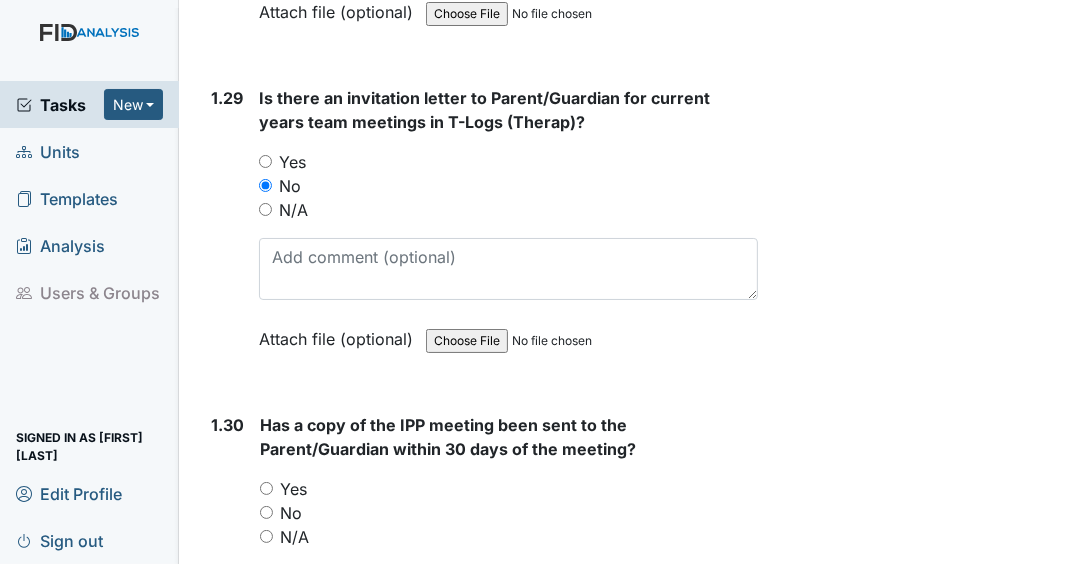 scroll, scrollTop: 9200, scrollLeft: 0, axis: vertical 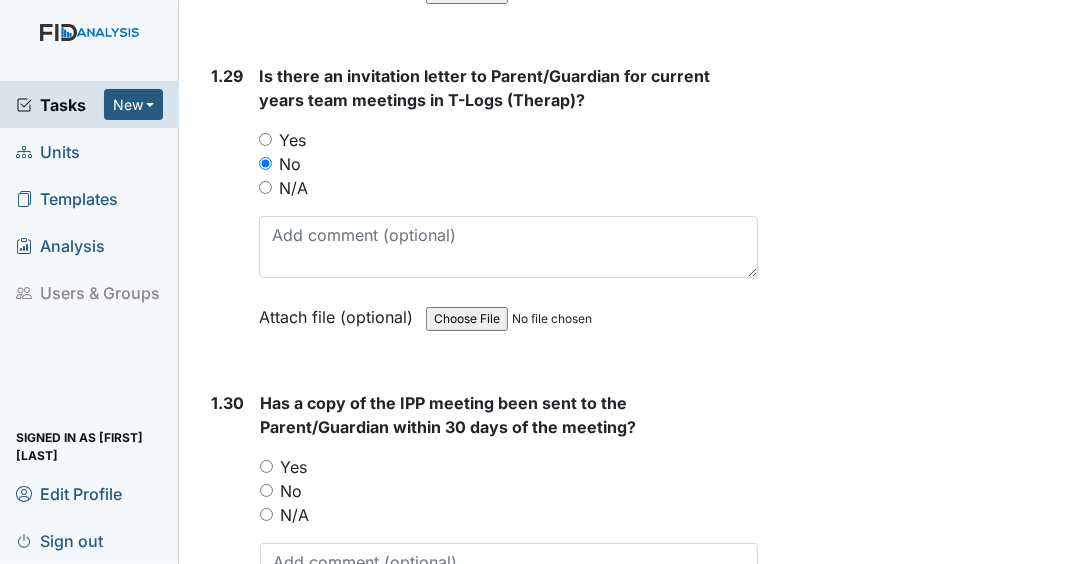 click on "No" at bounding box center [266, 490] 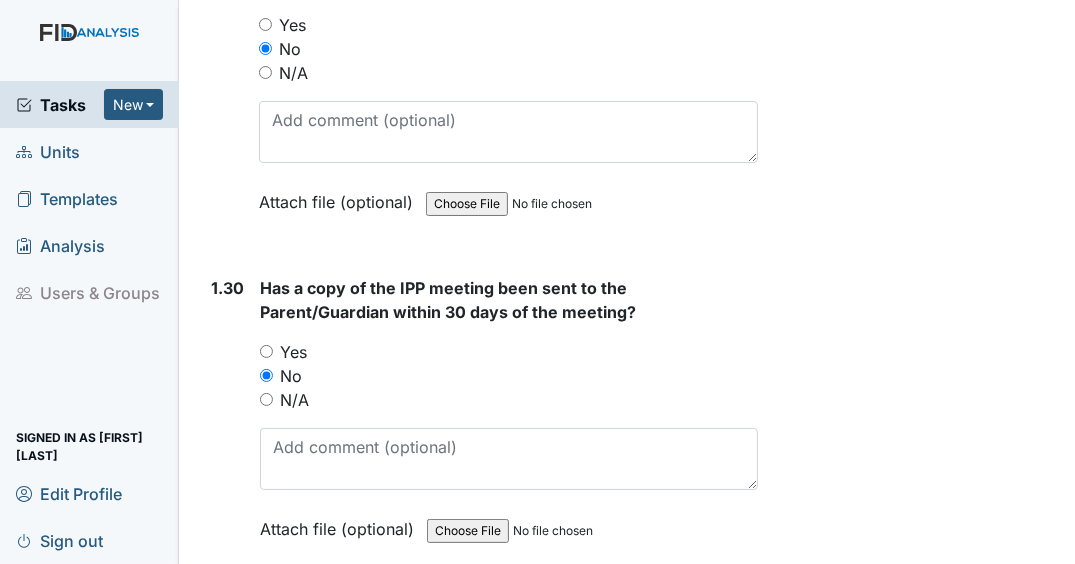 scroll, scrollTop: 9520, scrollLeft: 0, axis: vertical 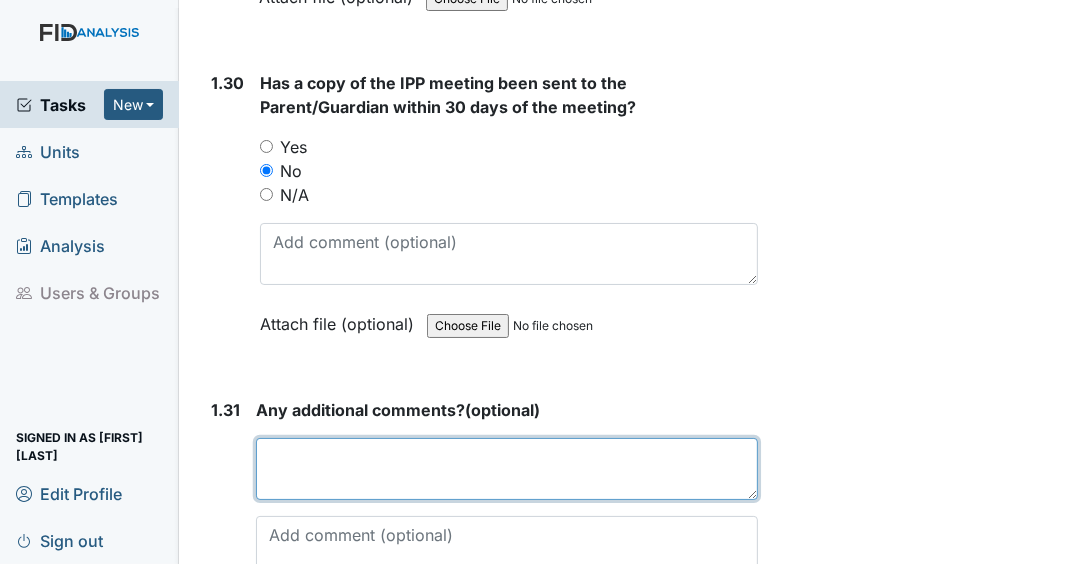 click at bounding box center (507, 469) 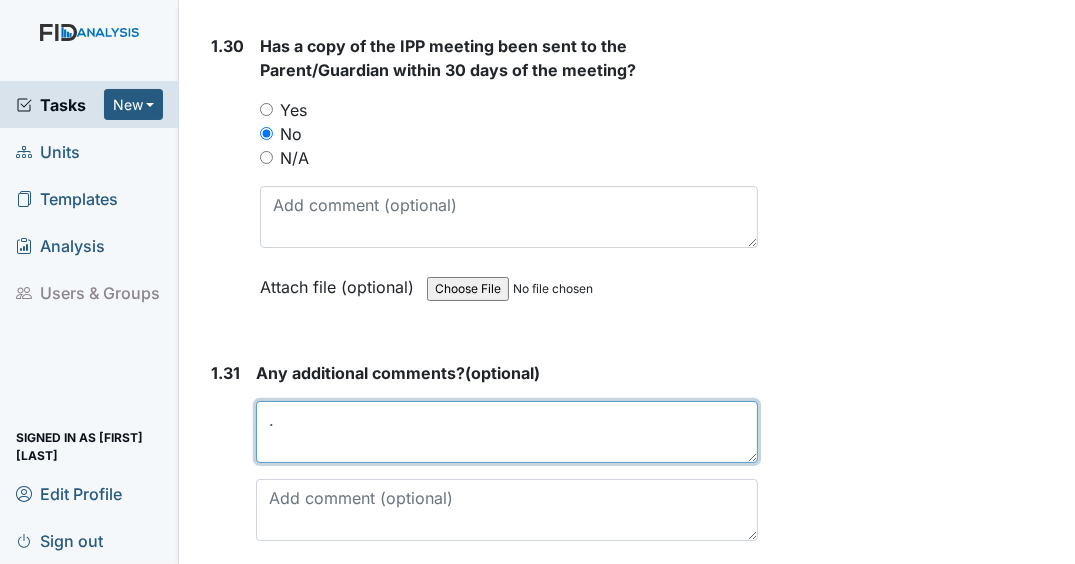 scroll, scrollTop: 9658, scrollLeft: 0, axis: vertical 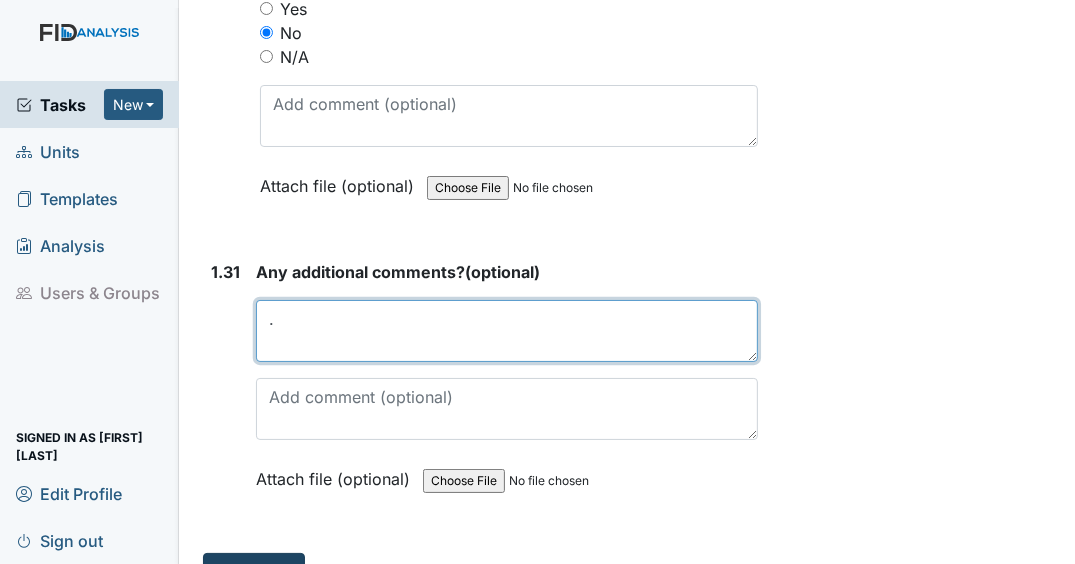 type on "." 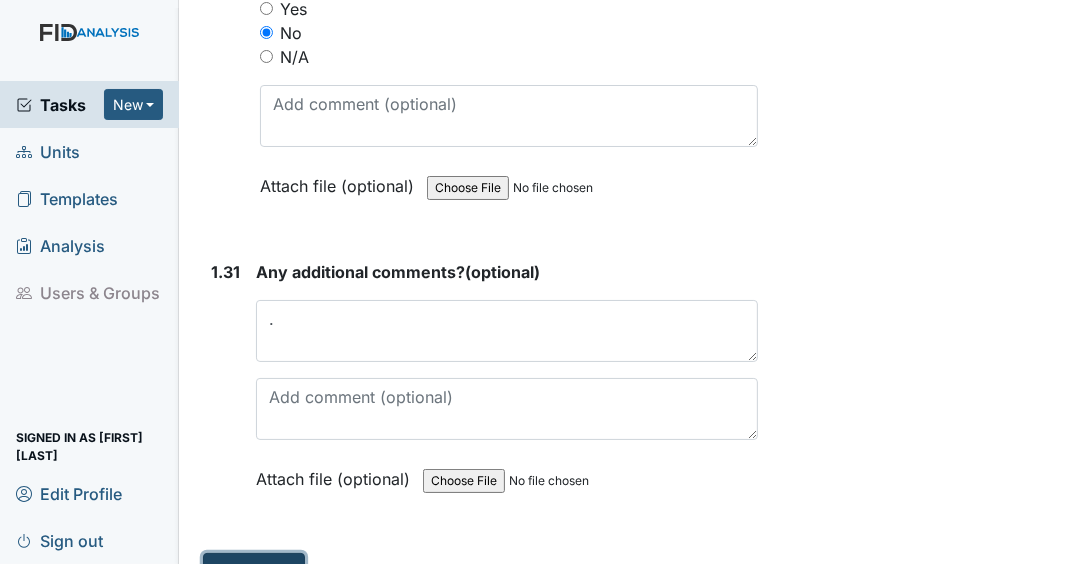 click on "Submit" at bounding box center [254, 572] 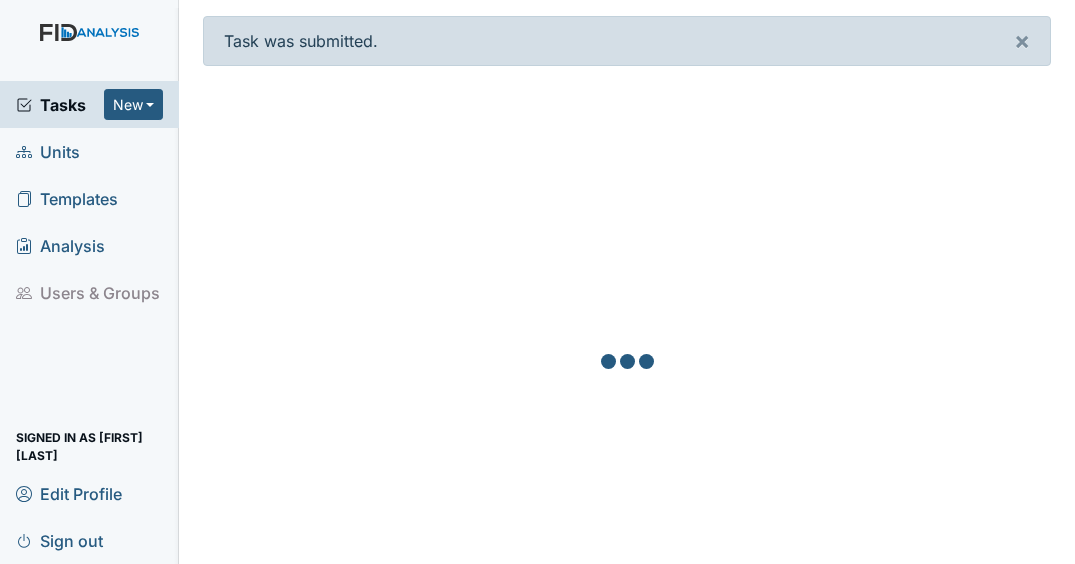 scroll, scrollTop: 0, scrollLeft: 0, axis: both 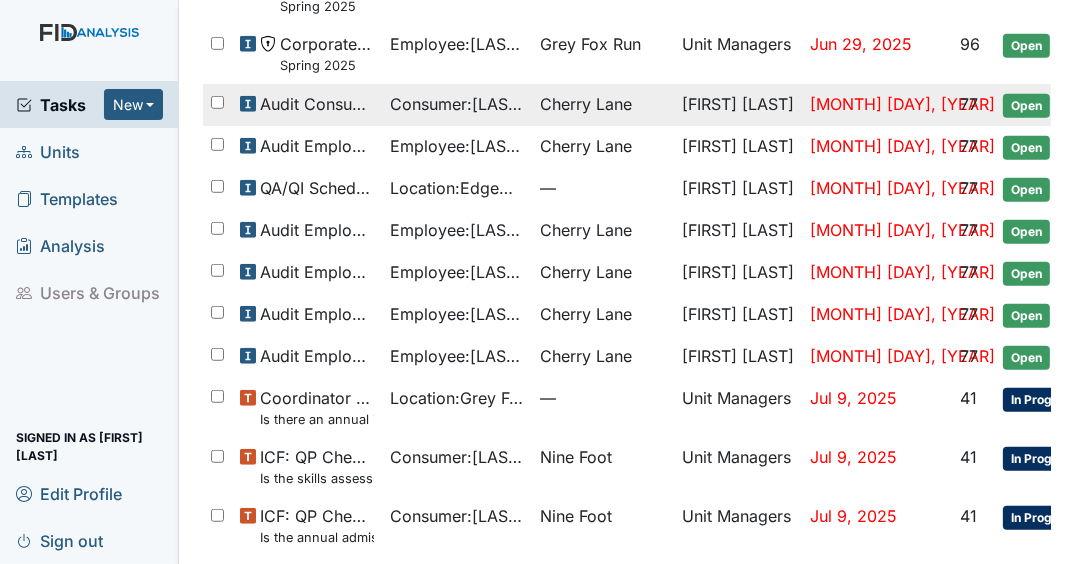 click on "Cherry Lane" at bounding box center [586, 104] 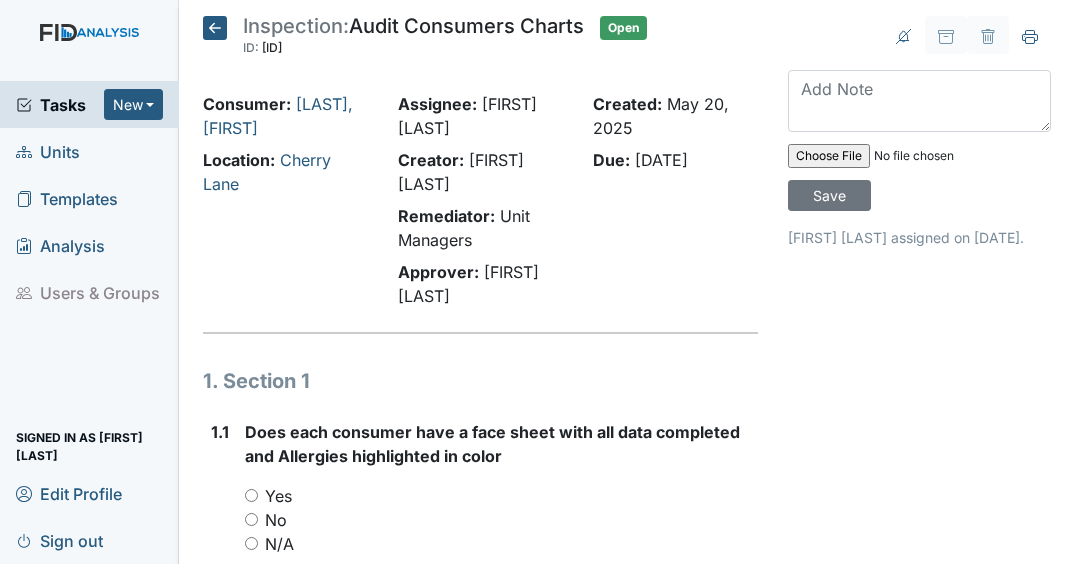 scroll, scrollTop: 0, scrollLeft: 0, axis: both 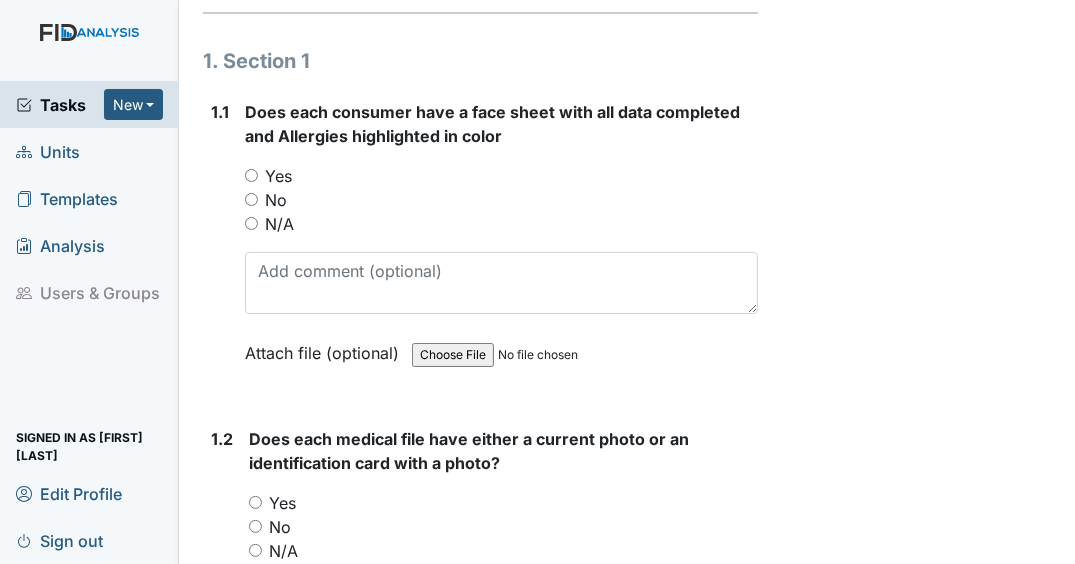 drag, startPoint x: 253, startPoint y: 172, endPoint x: 254, endPoint y: 230, distance: 58.00862 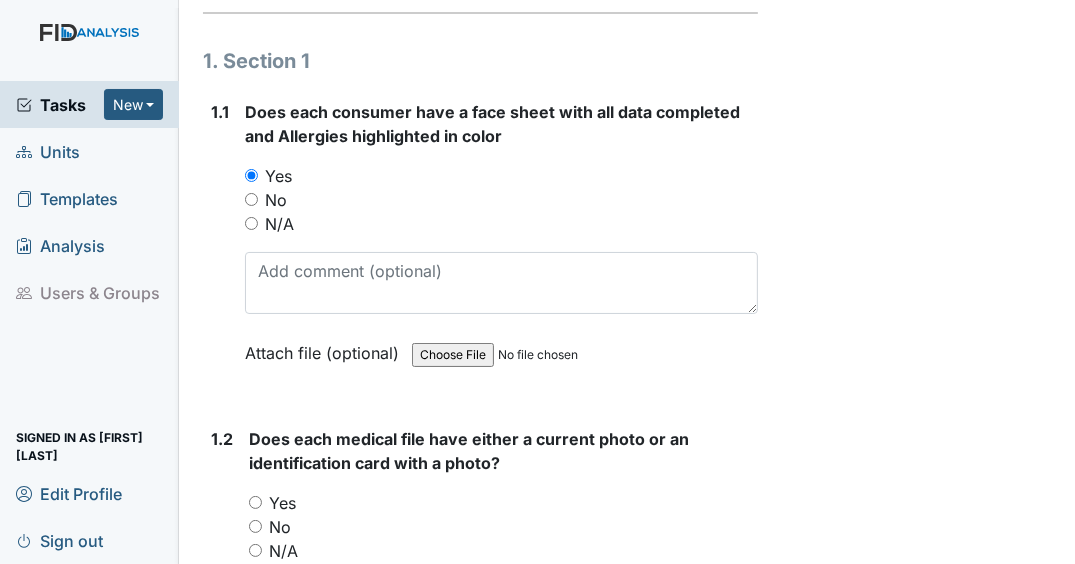 scroll, scrollTop: 560, scrollLeft: 0, axis: vertical 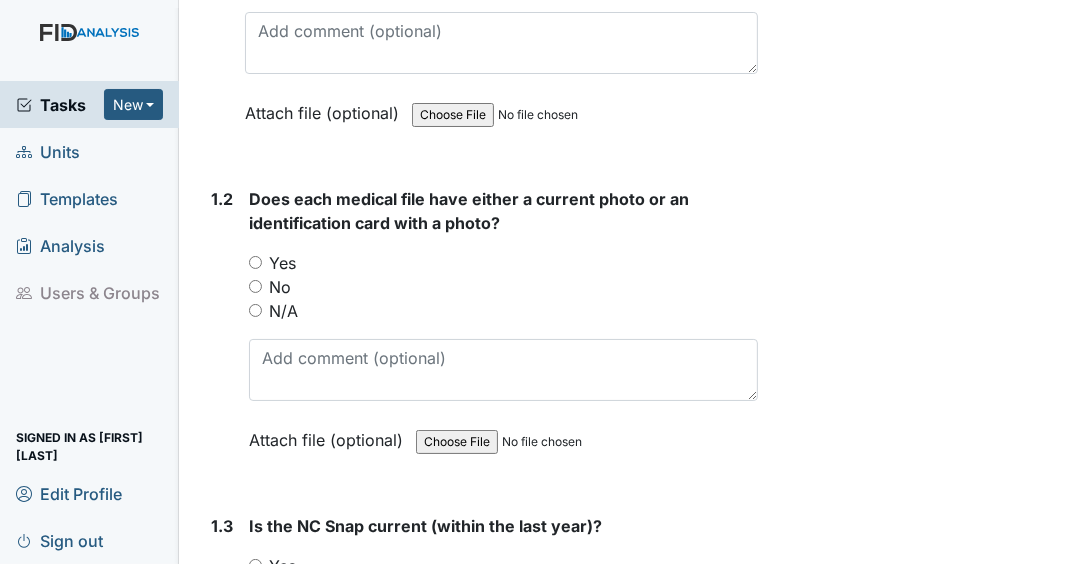 click on "Yes" at bounding box center [255, 262] 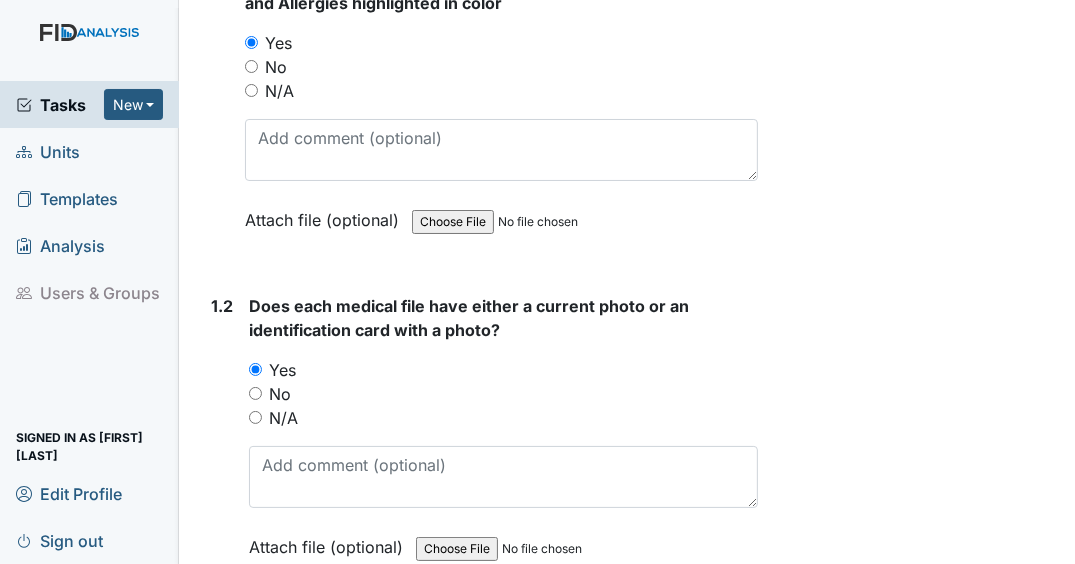 scroll, scrollTop: 320, scrollLeft: 0, axis: vertical 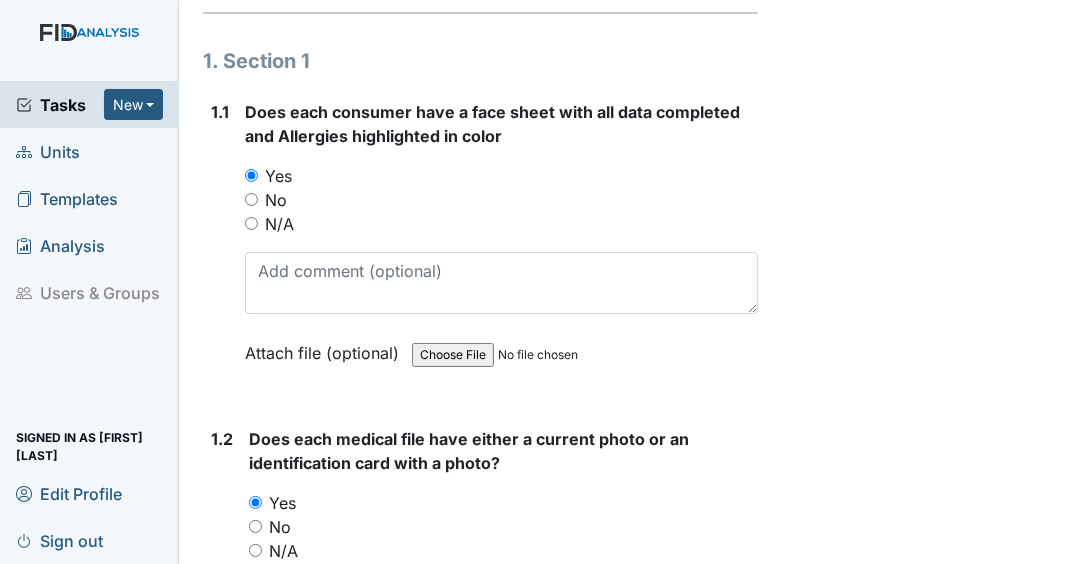 click on "N/A" at bounding box center [251, 223] 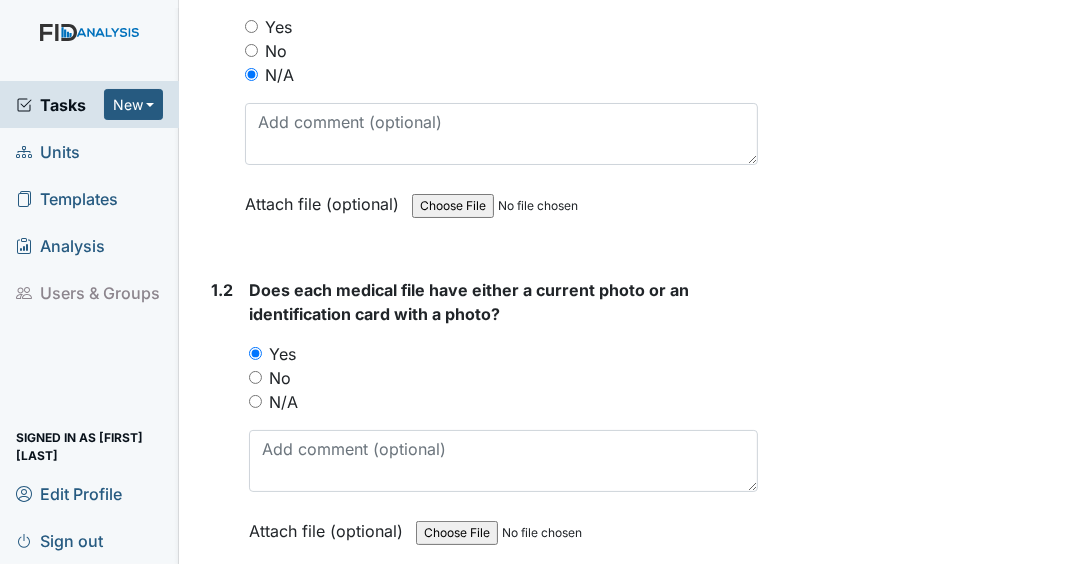 scroll, scrollTop: 640, scrollLeft: 0, axis: vertical 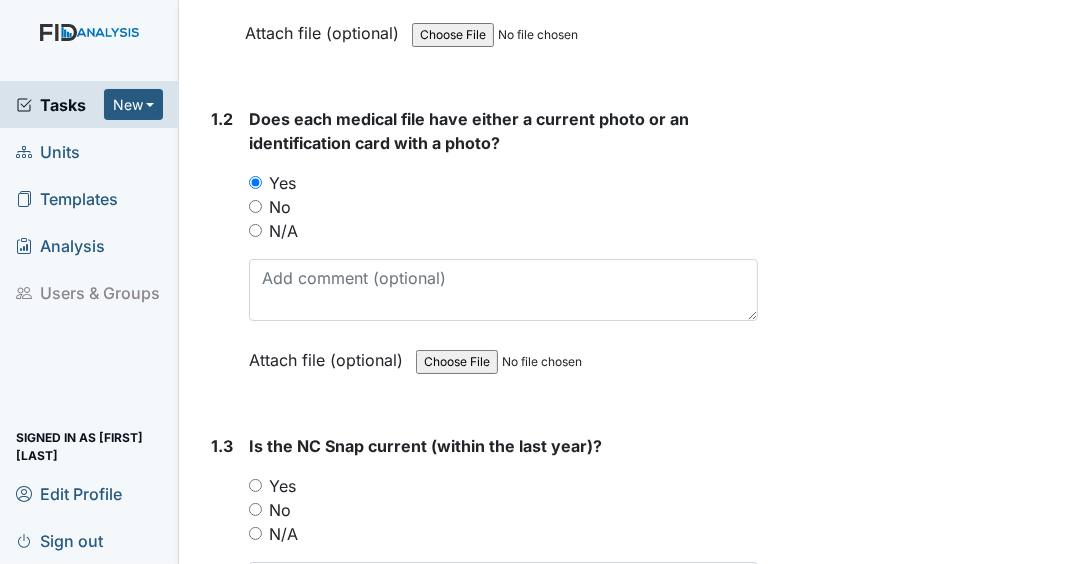 click on "Yes" at bounding box center (255, 485) 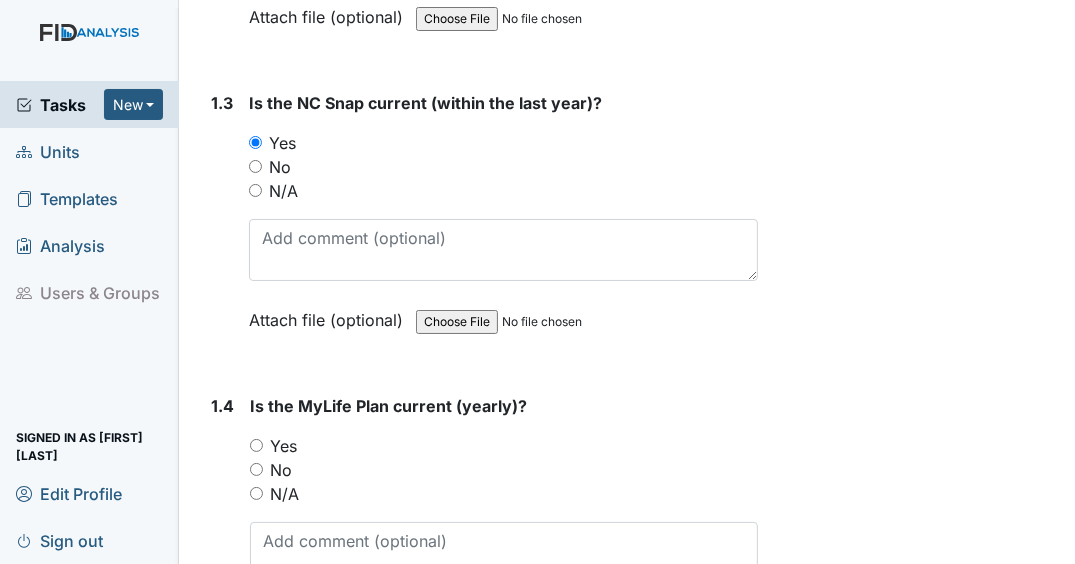 scroll, scrollTop: 1040, scrollLeft: 0, axis: vertical 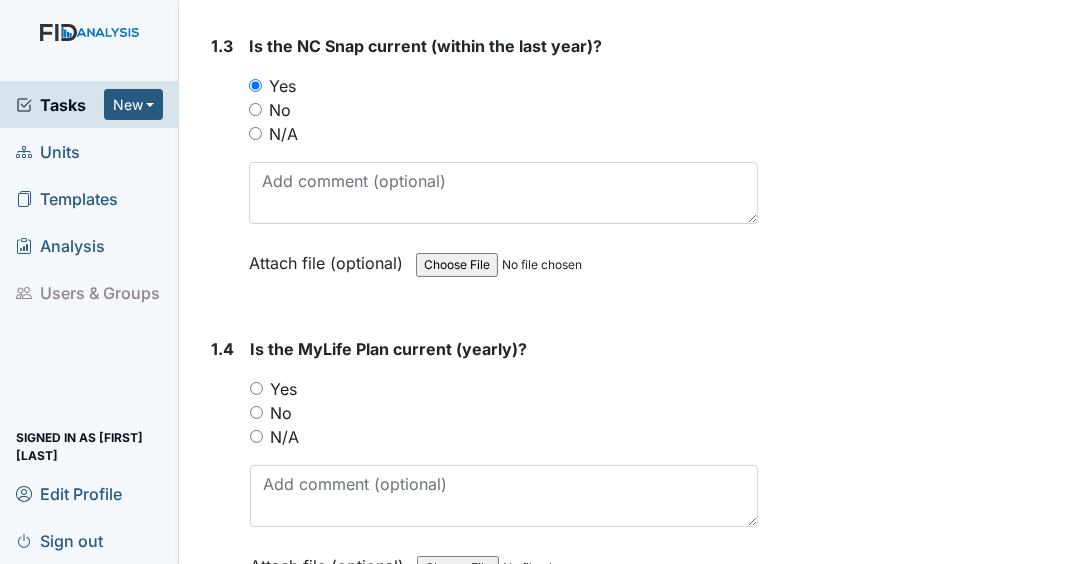 click on "Yes" at bounding box center [256, 388] 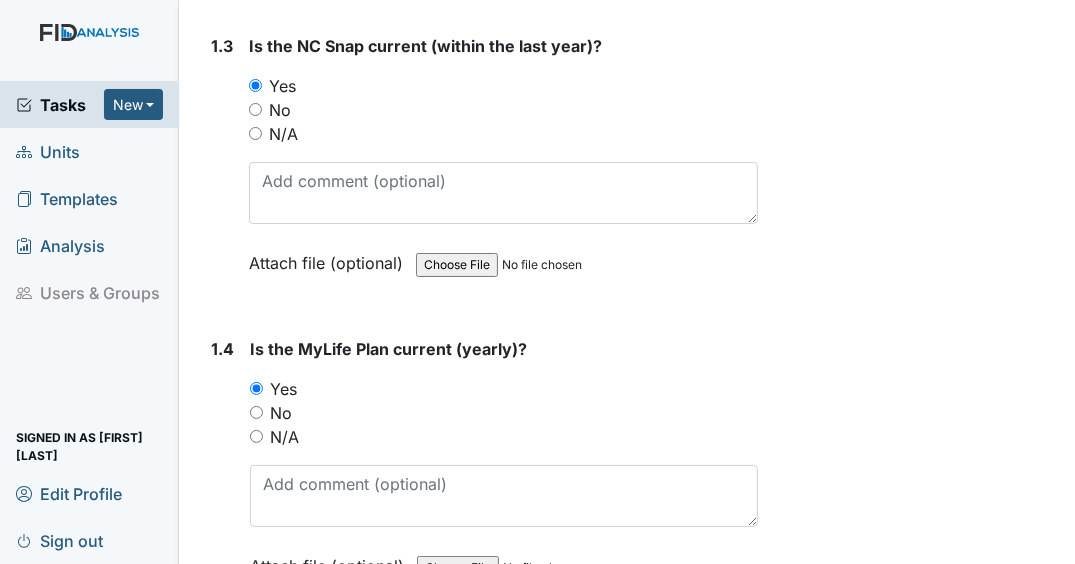 scroll, scrollTop: 1280, scrollLeft: 0, axis: vertical 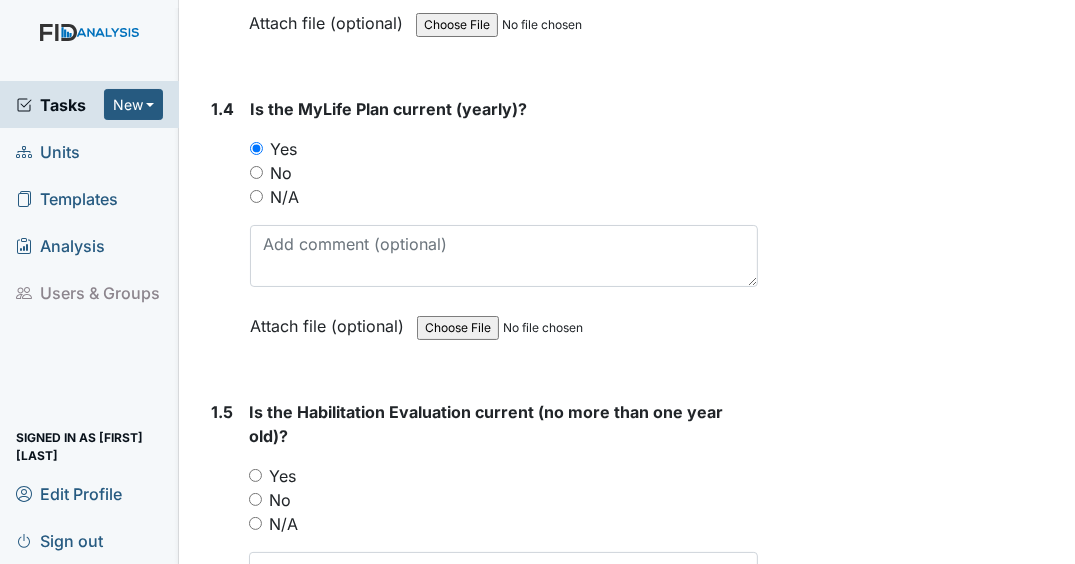 click on "Yes" at bounding box center (255, 475) 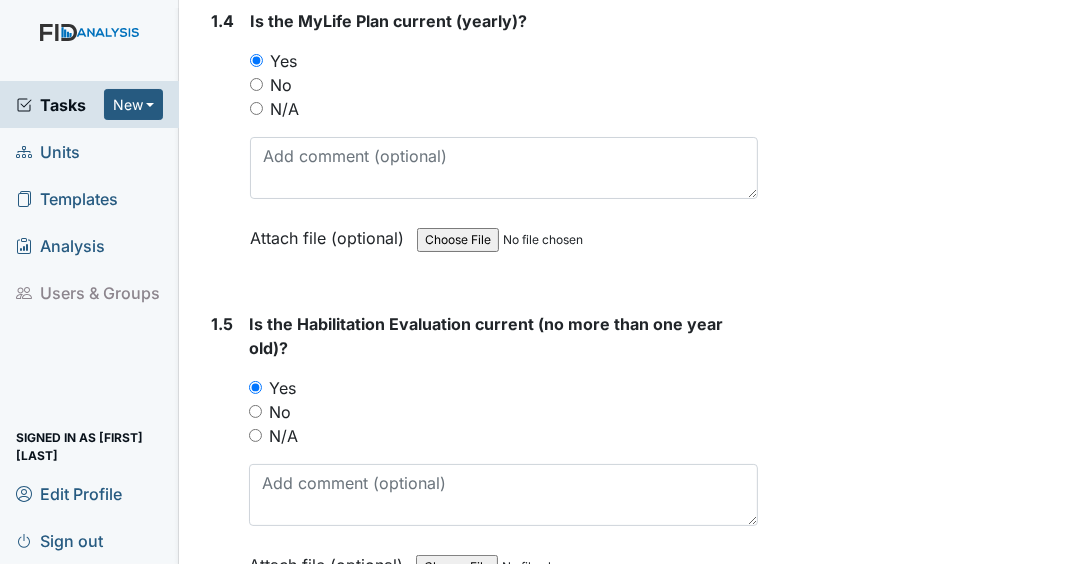 scroll, scrollTop: 1600, scrollLeft: 0, axis: vertical 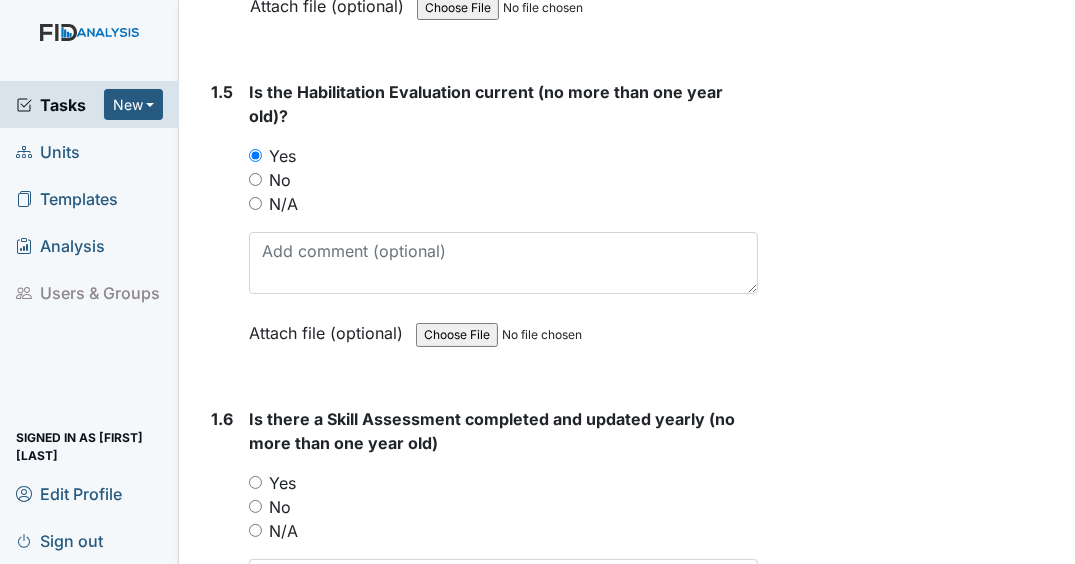 click on "Yes" at bounding box center [255, 482] 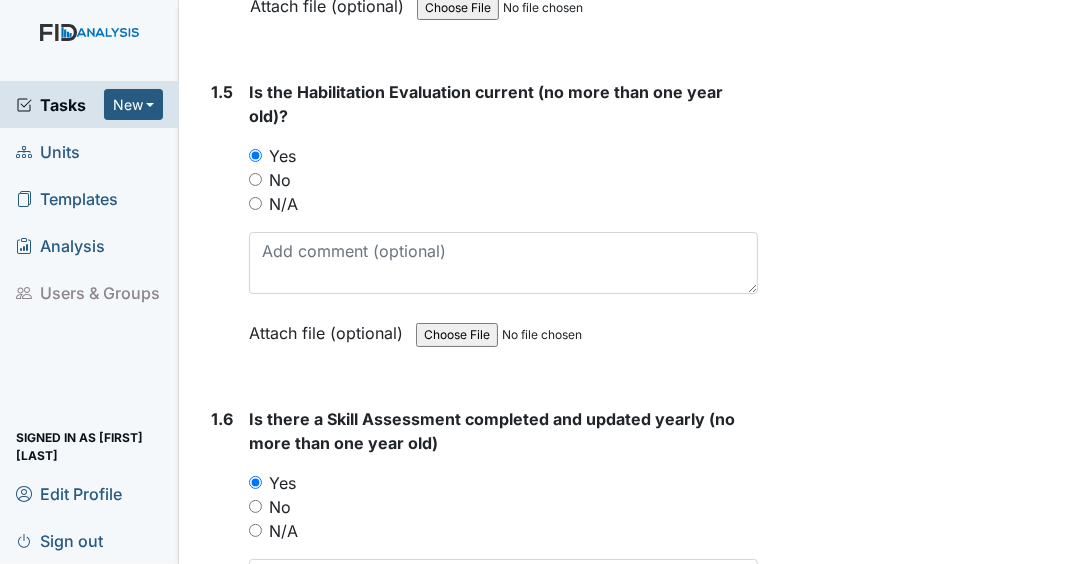 scroll, scrollTop: 1920, scrollLeft: 0, axis: vertical 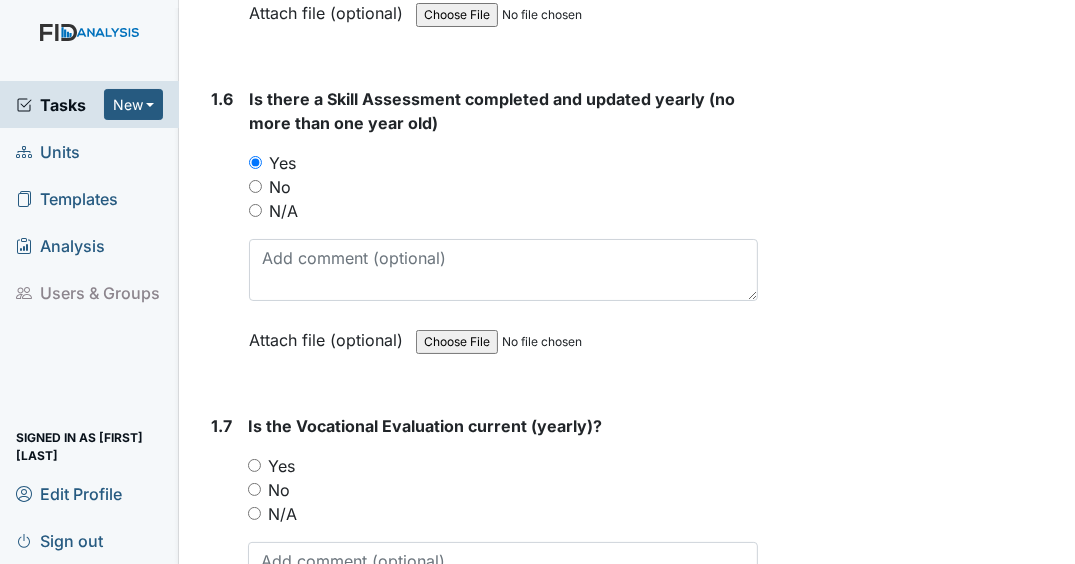 click on "Yes" at bounding box center [503, 466] 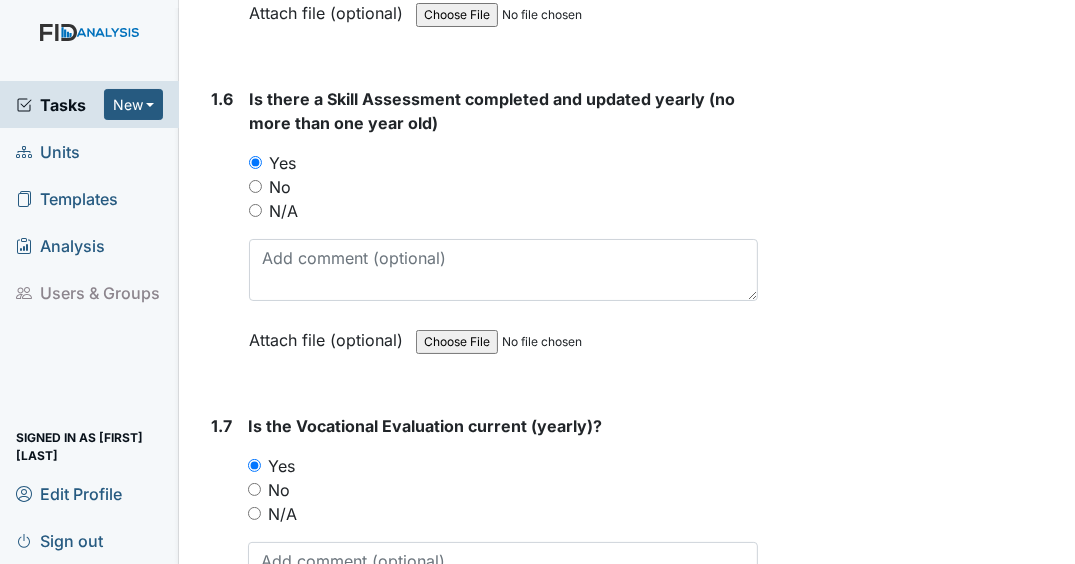 scroll, scrollTop: 2160, scrollLeft: 0, axis: vertical 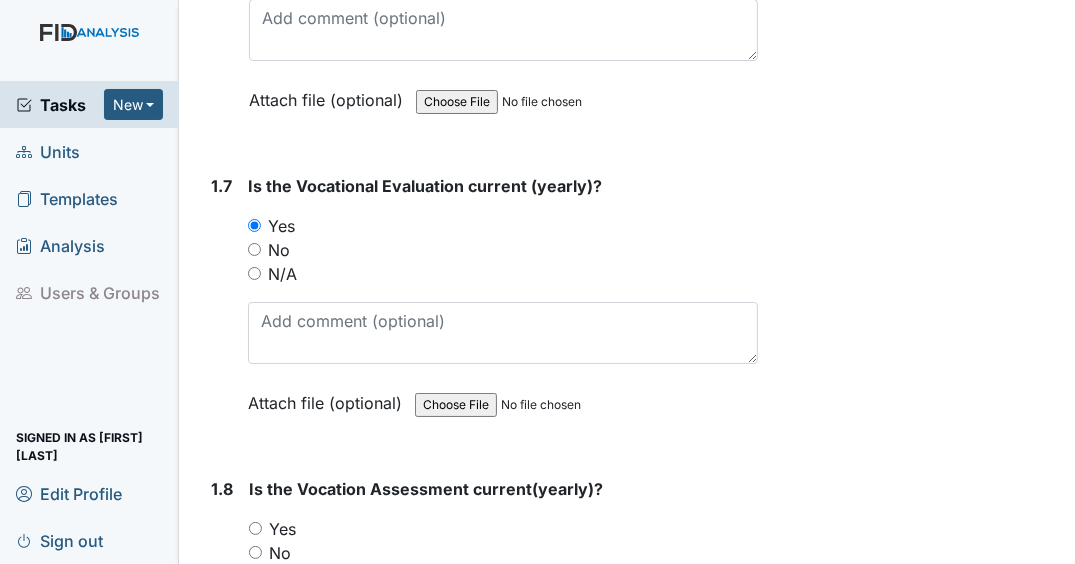 click on "Yes" at bounding box center (255, 528) 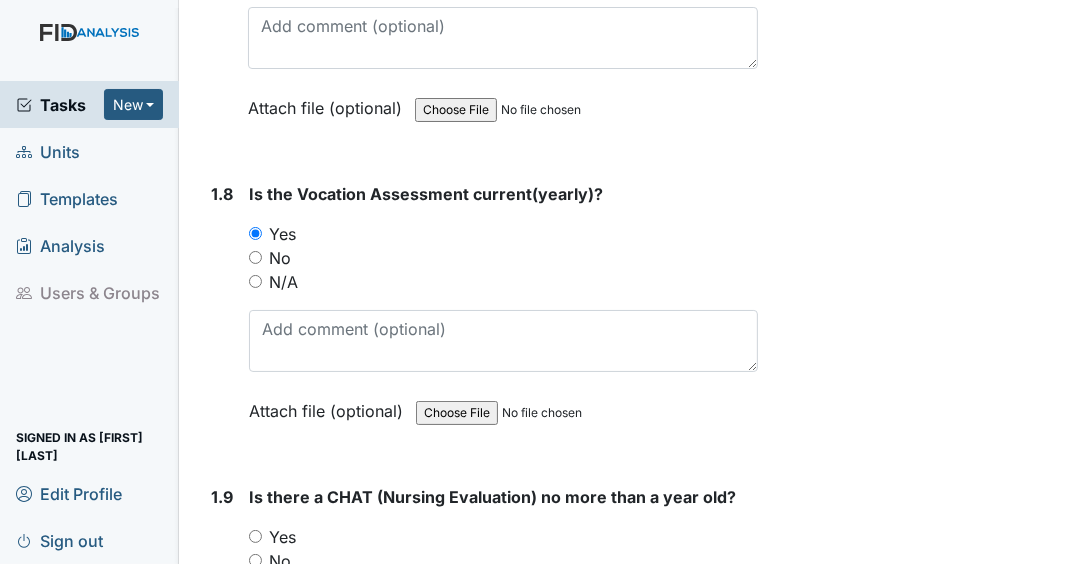 scroll, scrollTop: 2480, scrollLeft: 0, axis: vertical 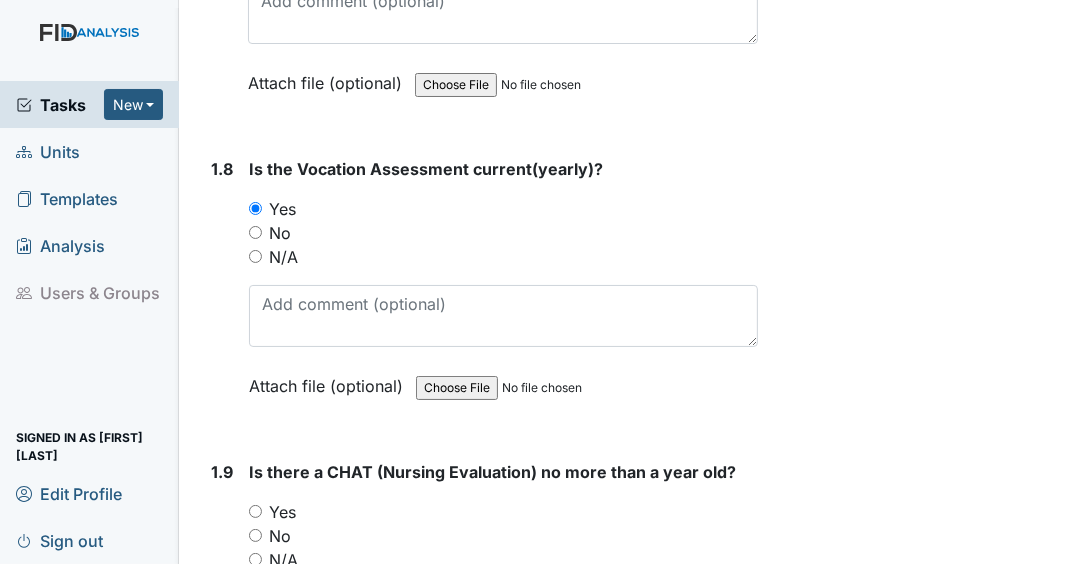 click on "Yes" at bounding box center [255, 511] 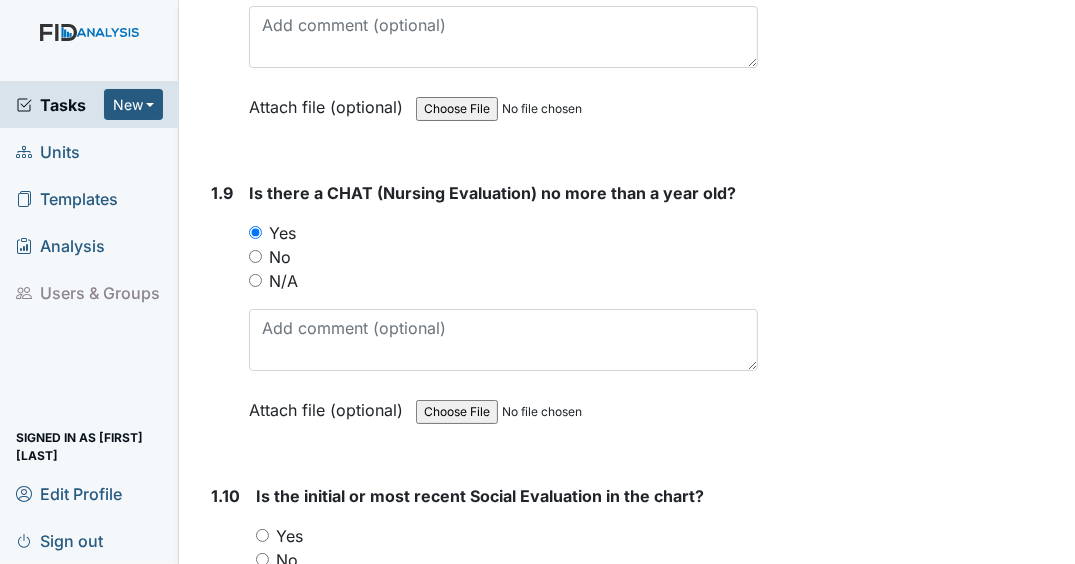 scroll, scrollTop: 2800, scrollLeft: 0, axis: vertical 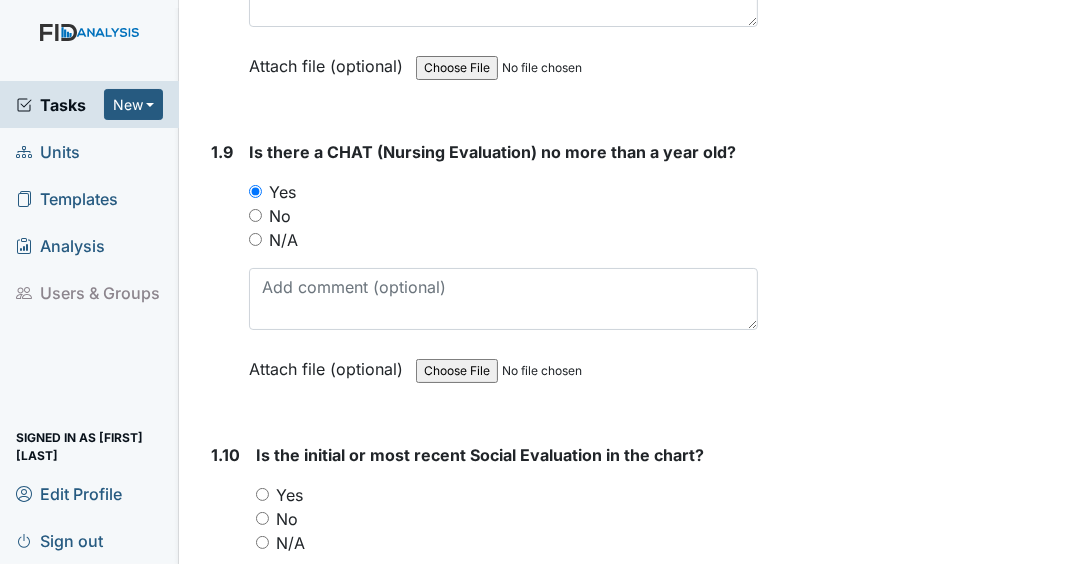 click on "Yes" at bounding box center (262, 494) 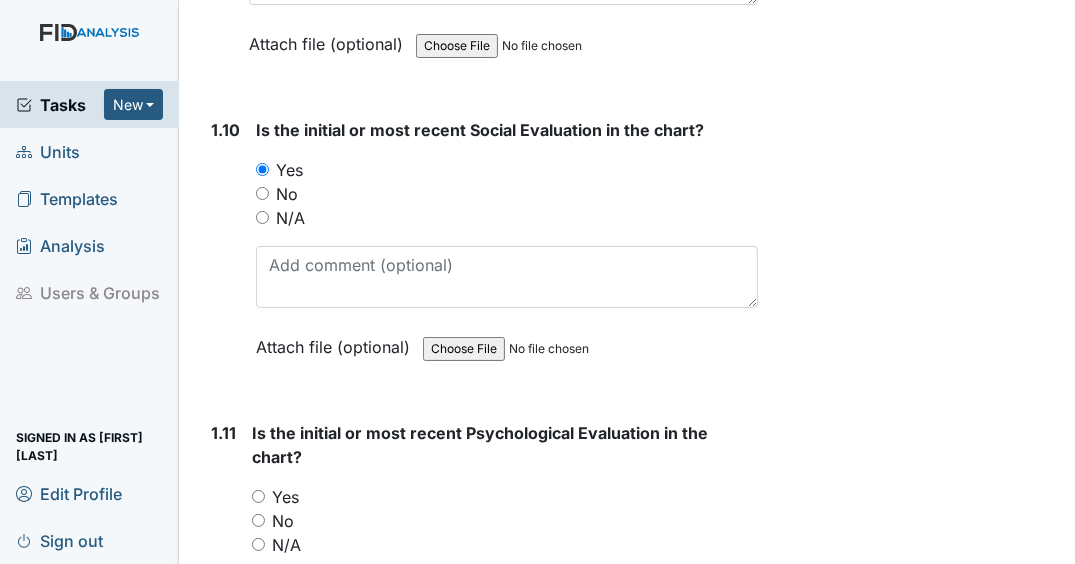 scroll, scrollTop: 3280, scrollLeft: 0, axis: vertical 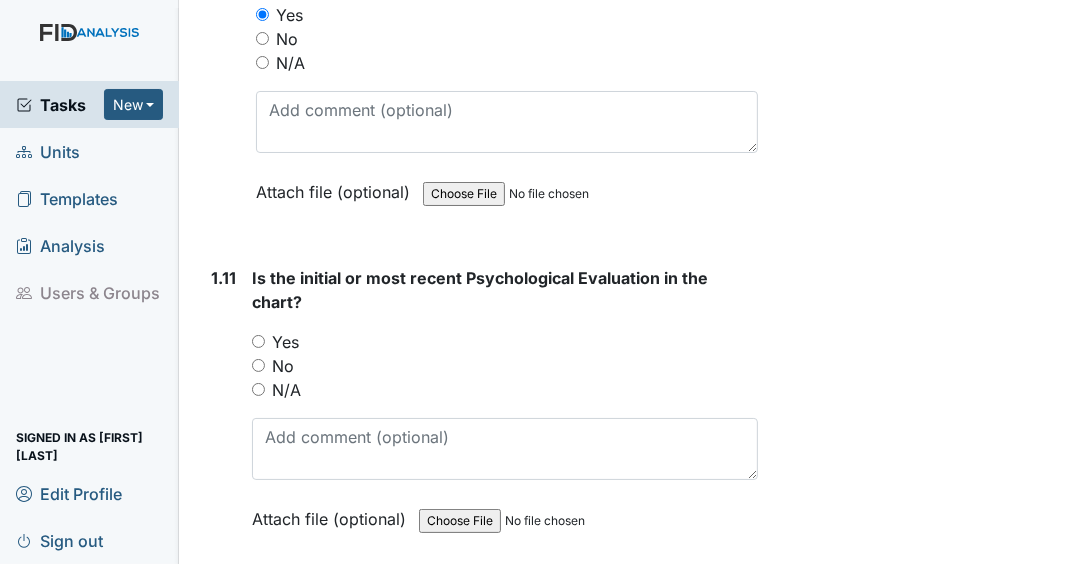click on "Yes" at bounding box center [258, 341] 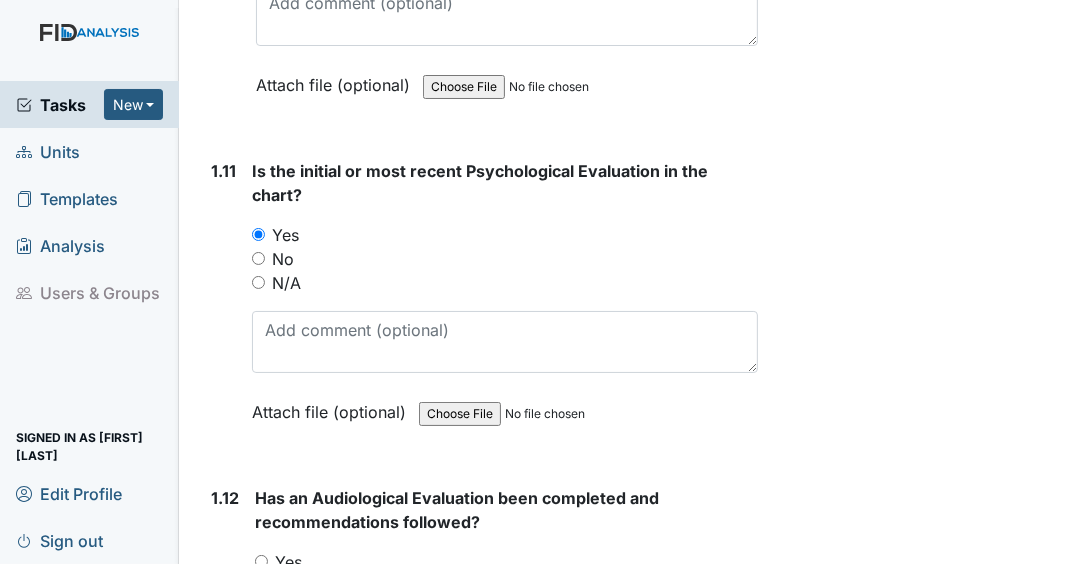 scroll, scrollTop: 3600, scrollLeft: 0, axis: vertical 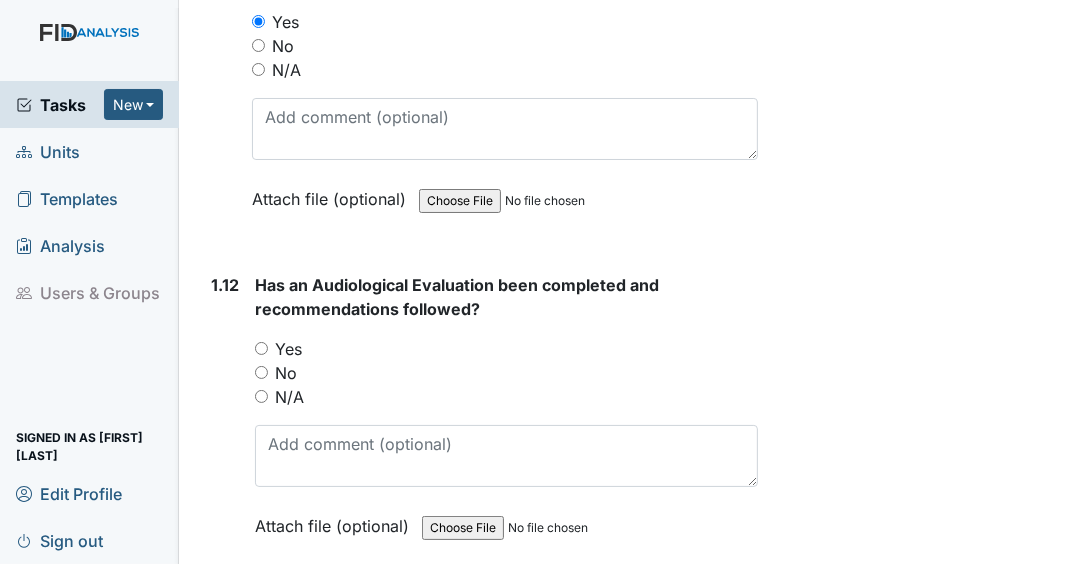 click on "Yes" at bounding box center (261, 348) 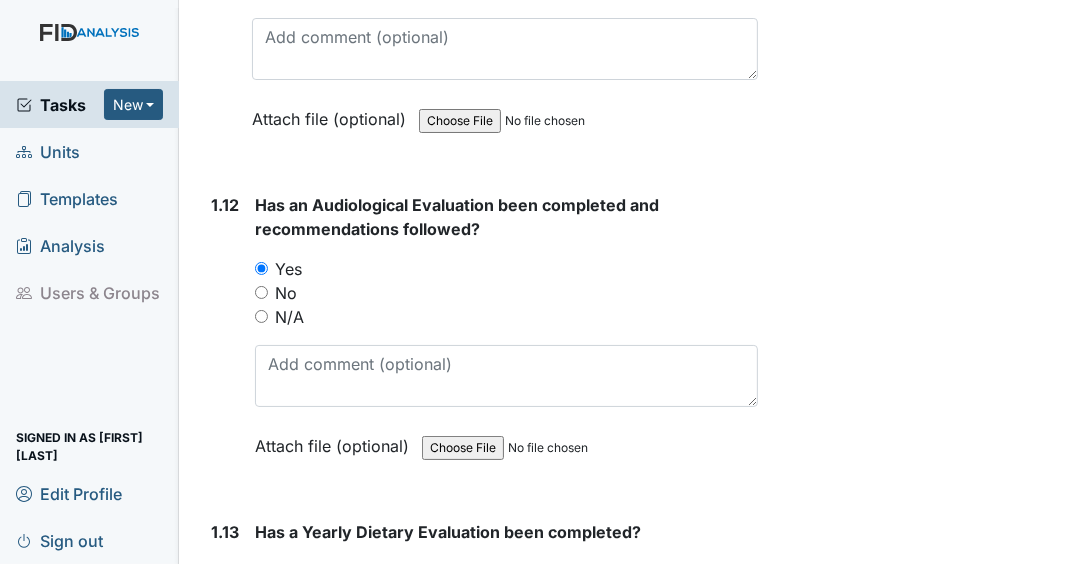 scroll, scrollTop: 3840, scrollLeft: 0, axis: vertical 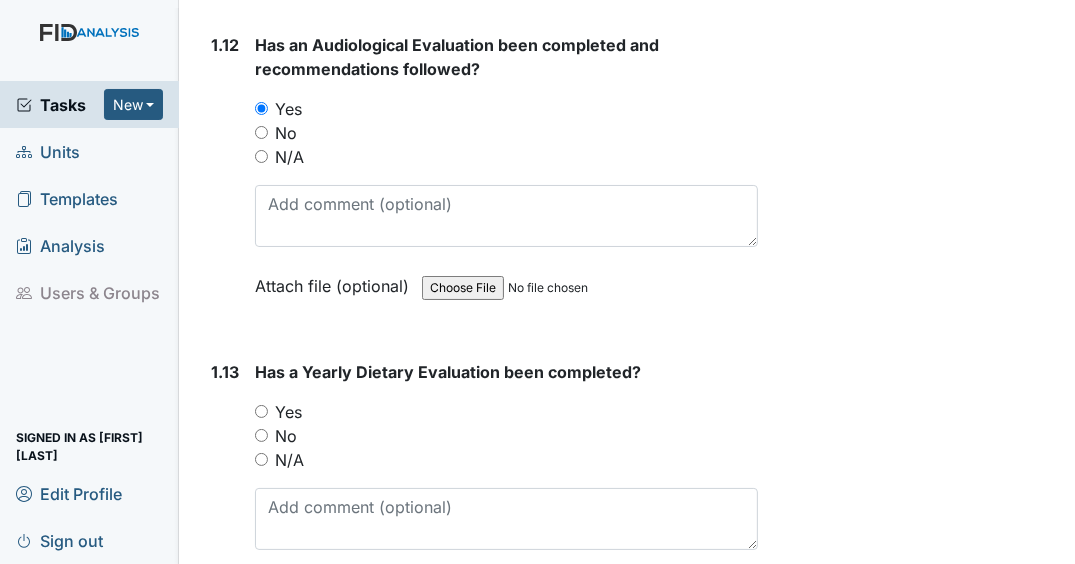 click on "Yes" at bounding box center [261, 411] 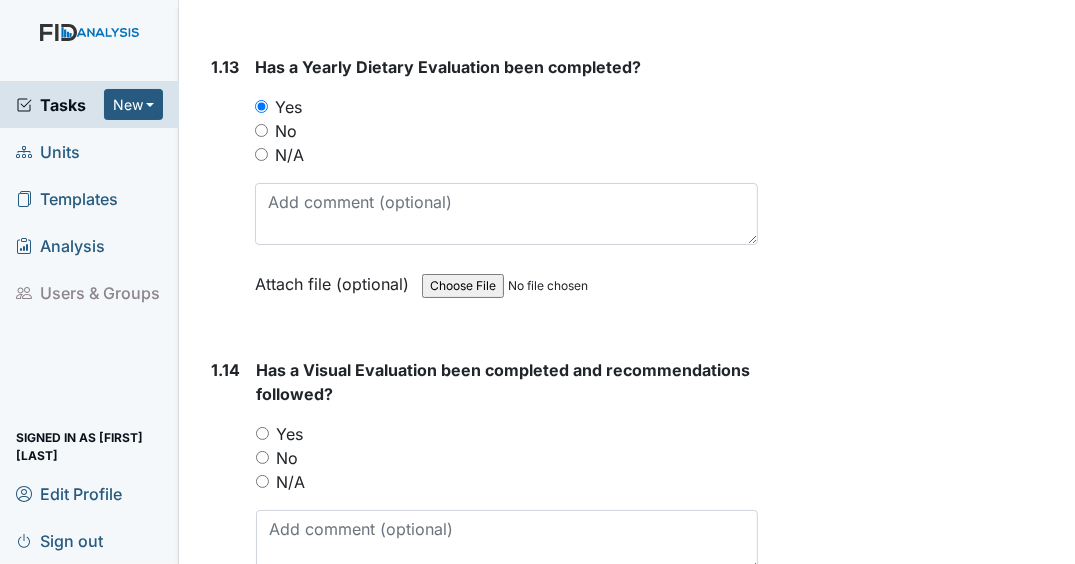 scroll, scrollTop: 4160, scrollLeft: 0, axis: vertical 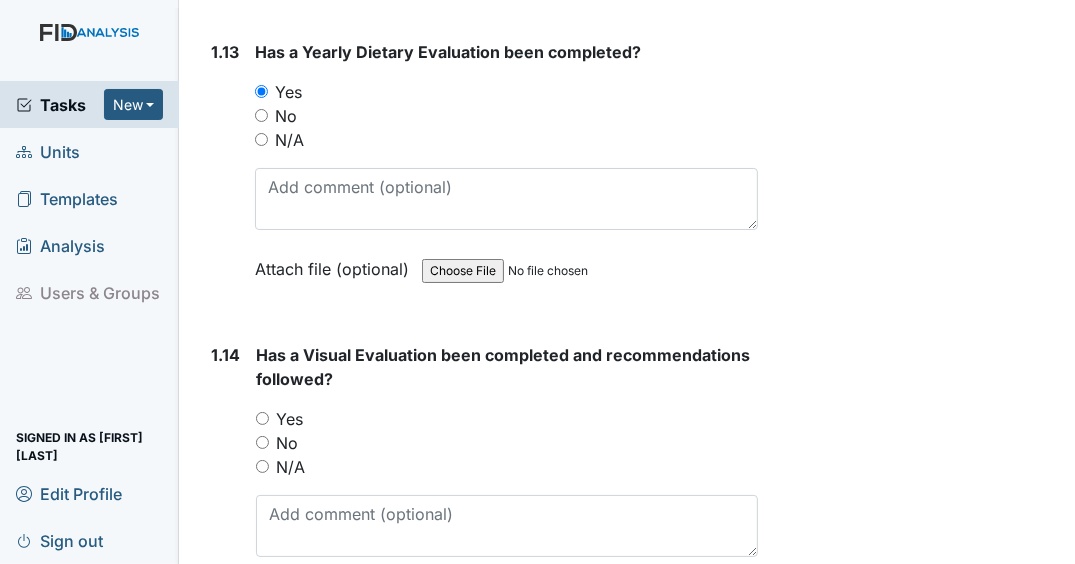 click on "Yes" at bounding box center [262, 418] 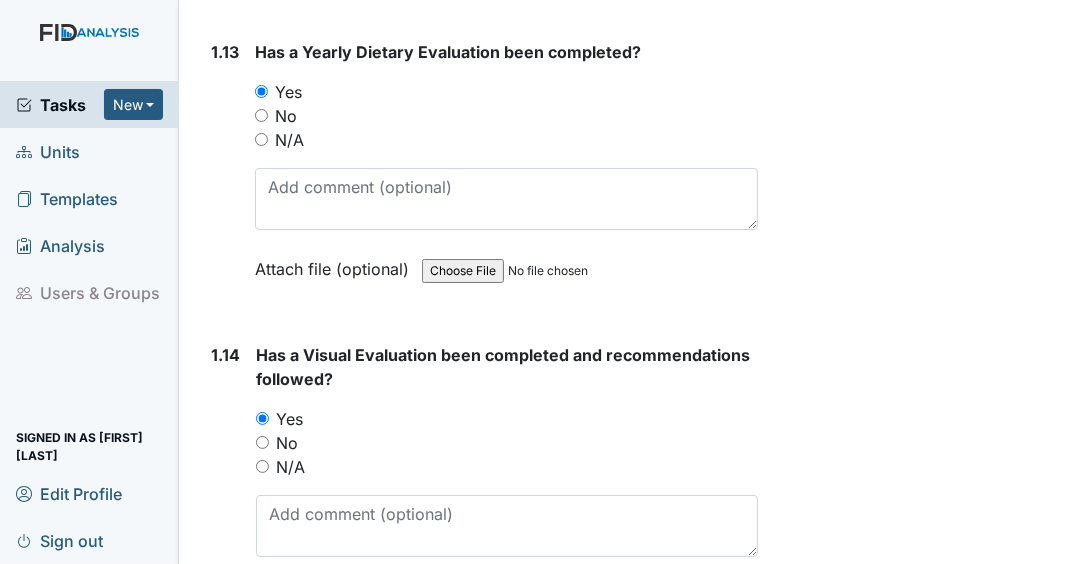 scroll, scrollTop: 4480, scrollLeft: 0, axis: vertical 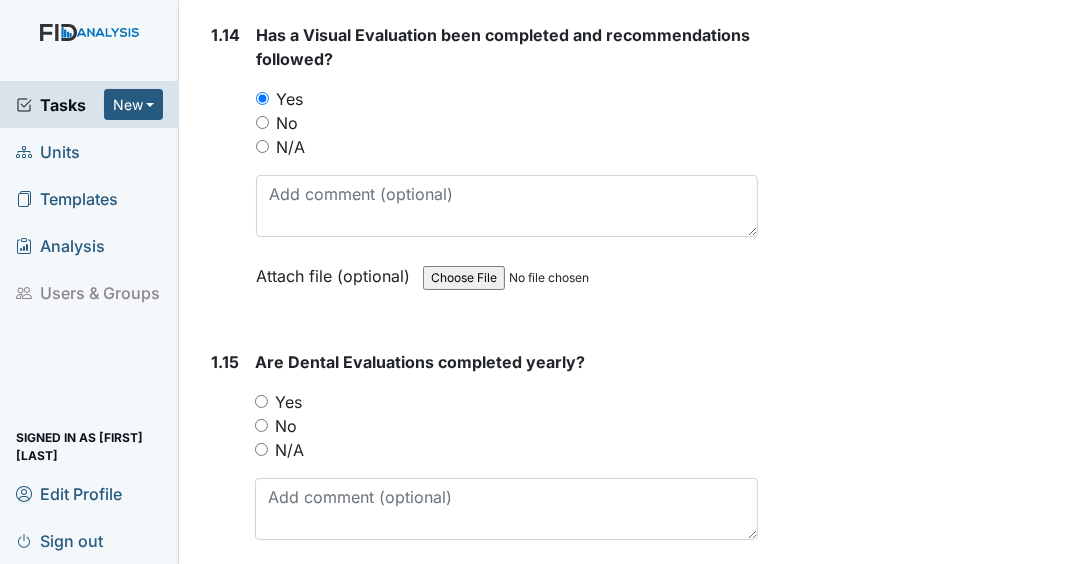 click on "Yes" at bounding box center [261, 401] 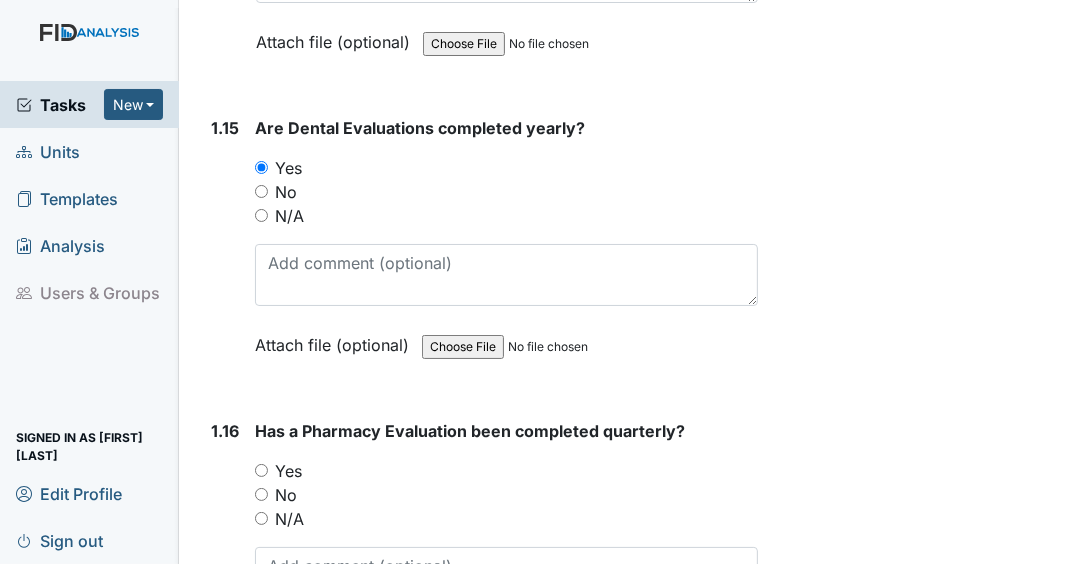 scroll, scrollTop: 4720, scrollLeft: 0, axis: vertical 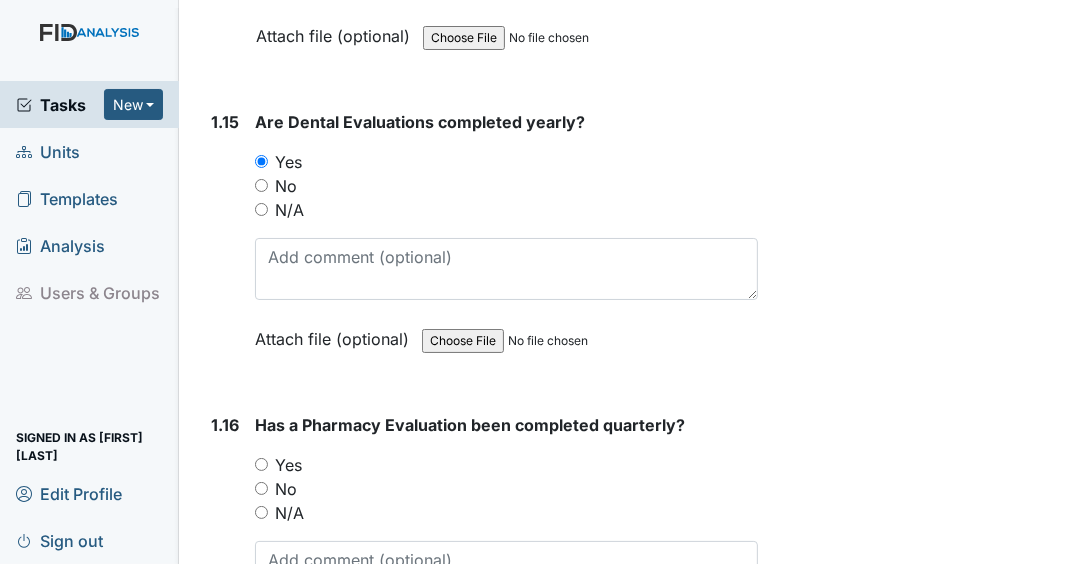click on "Yes" at bounding box center (261, 464) 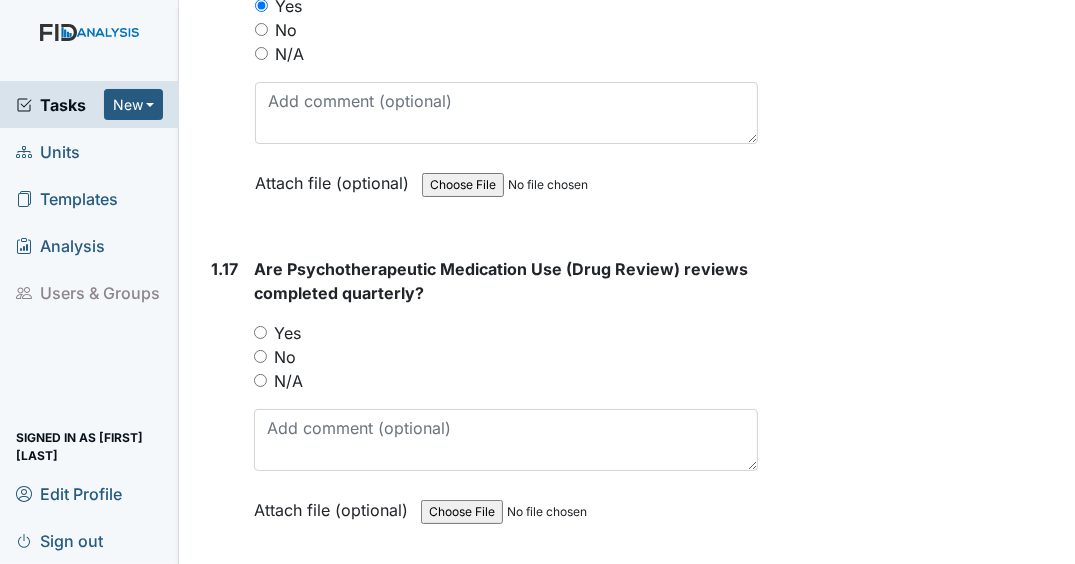 scroll, scrollTop: 5200, scrollLeft: 0, axis: vertical 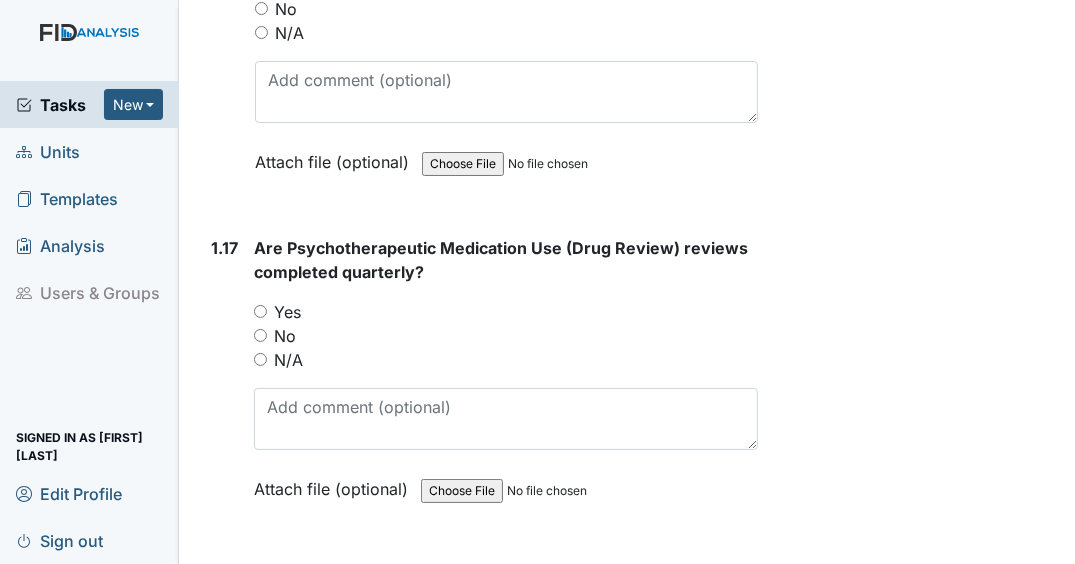 click on "Yes" at bounding box center [260, 311] 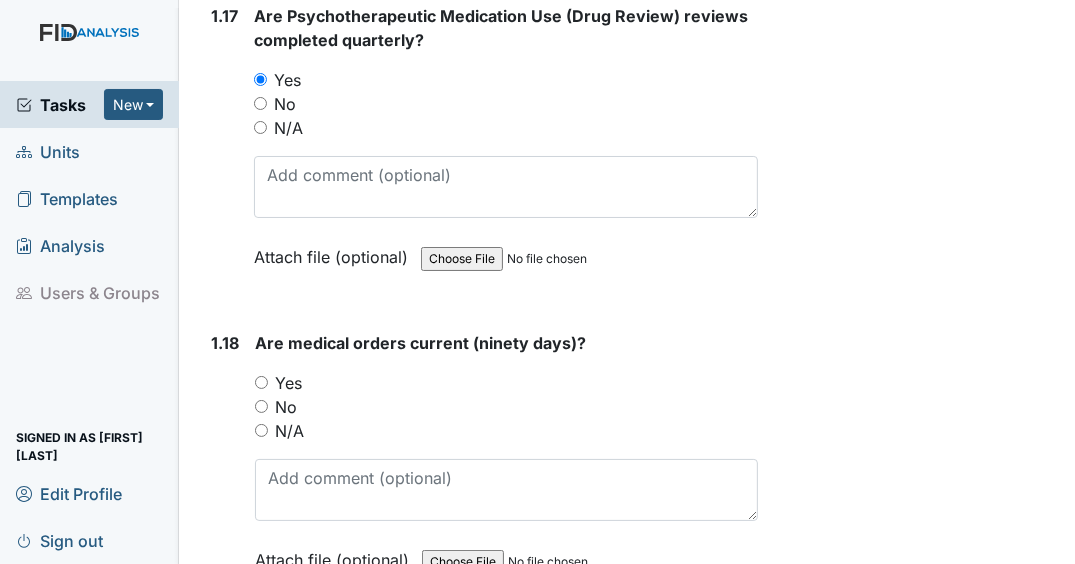 scroll, scrollTop: 5440, scrollLeft: 0, axis: vertical 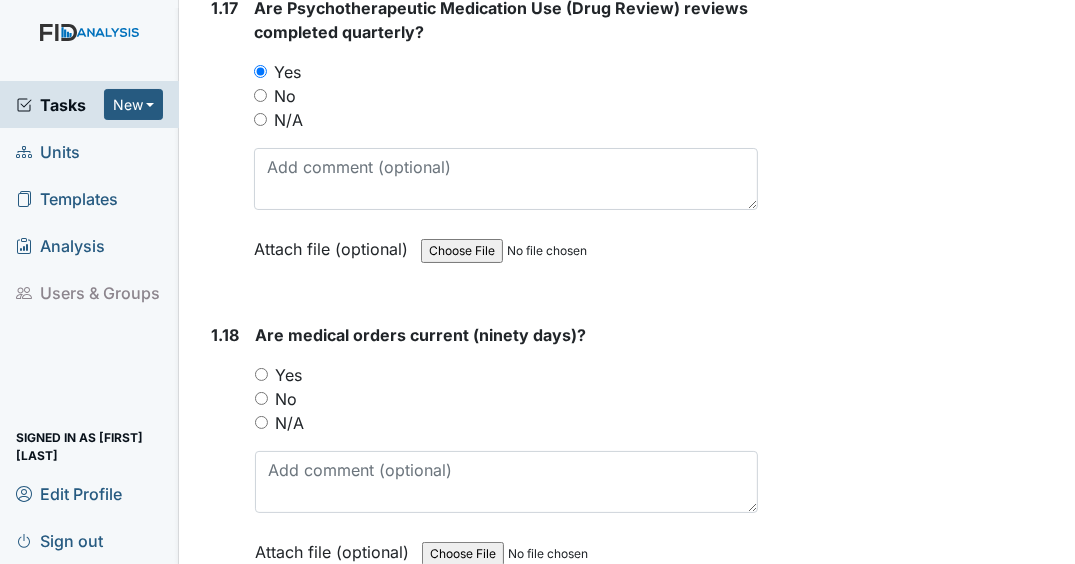 click on "Yes" at bounding box center (261, 374) 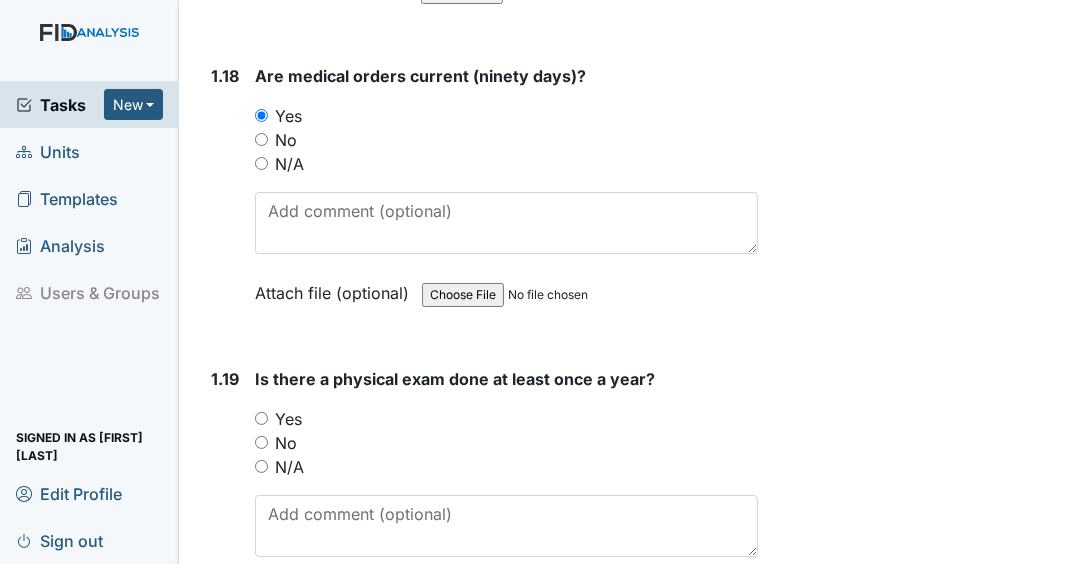 scroll, scrollTop: 5760, scrollLeft: 0, axis: vertical 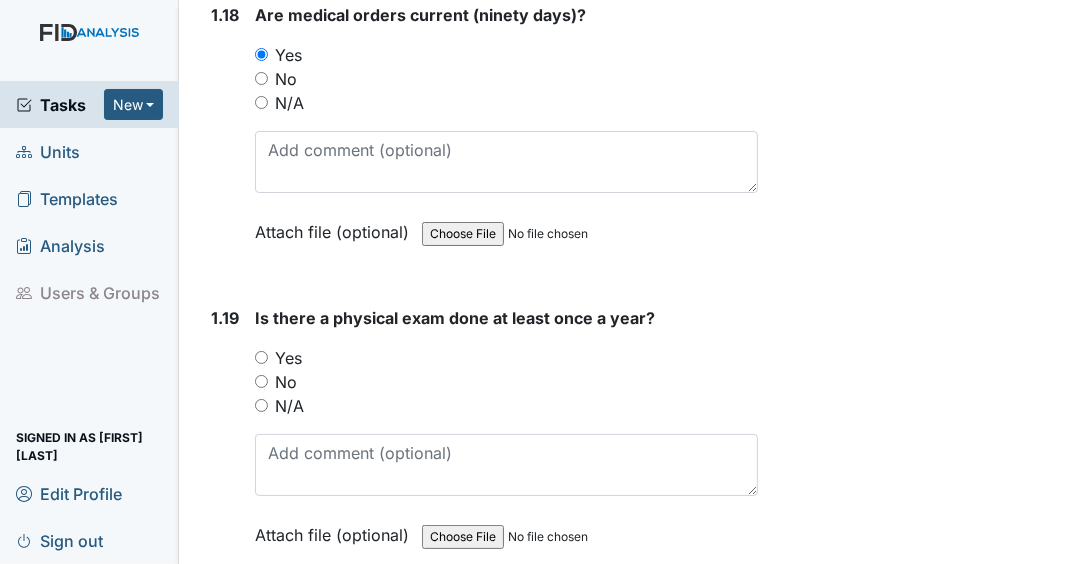 click on "Yes" at bounding box center (261, 357) 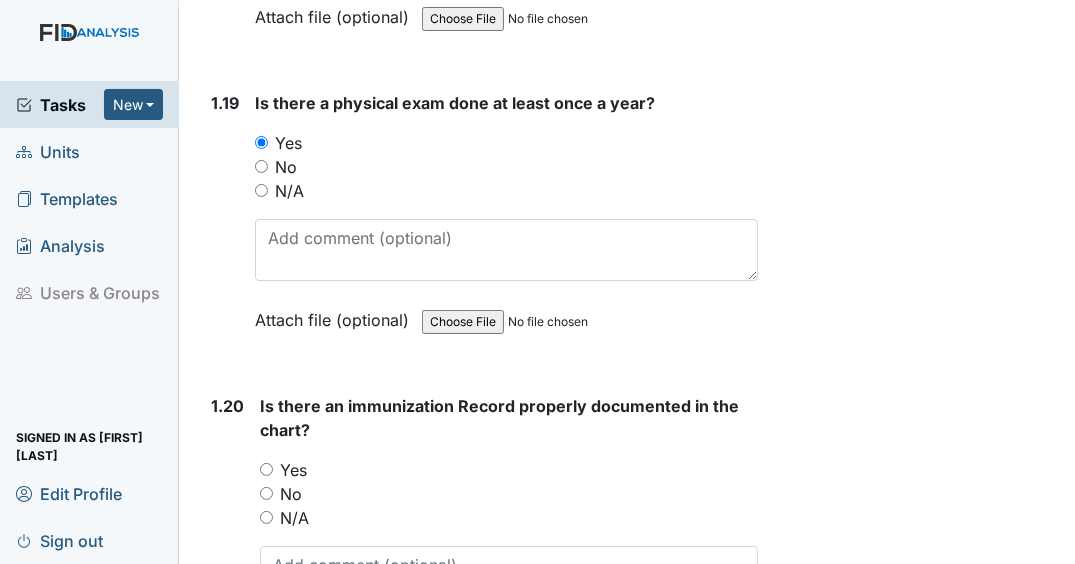 scroll, scrollTop: 6000, scrollLeft: 0, axis: vertical 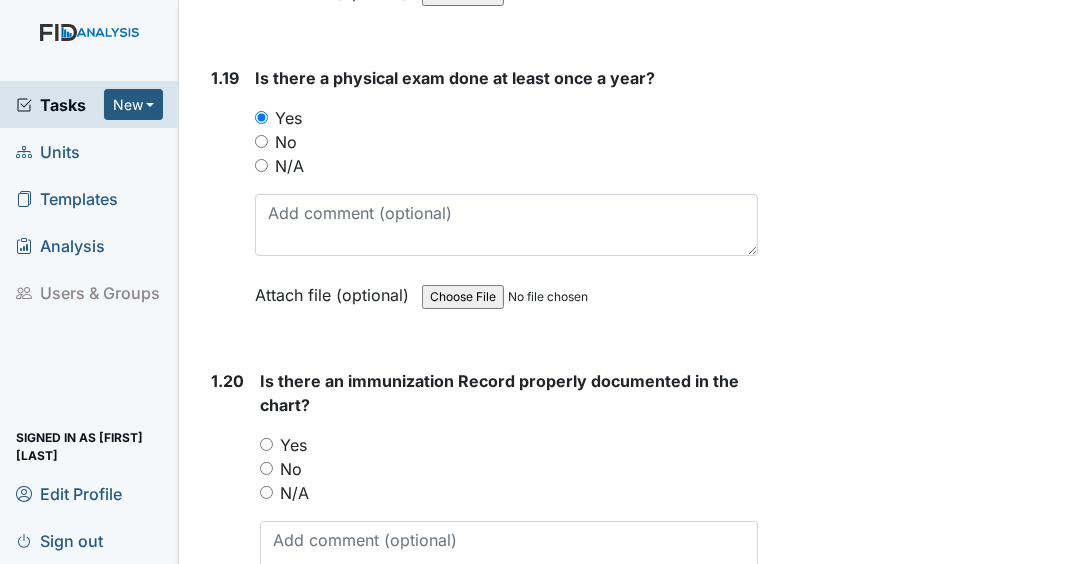 click on "Yes" at bounding box center [266, 444] 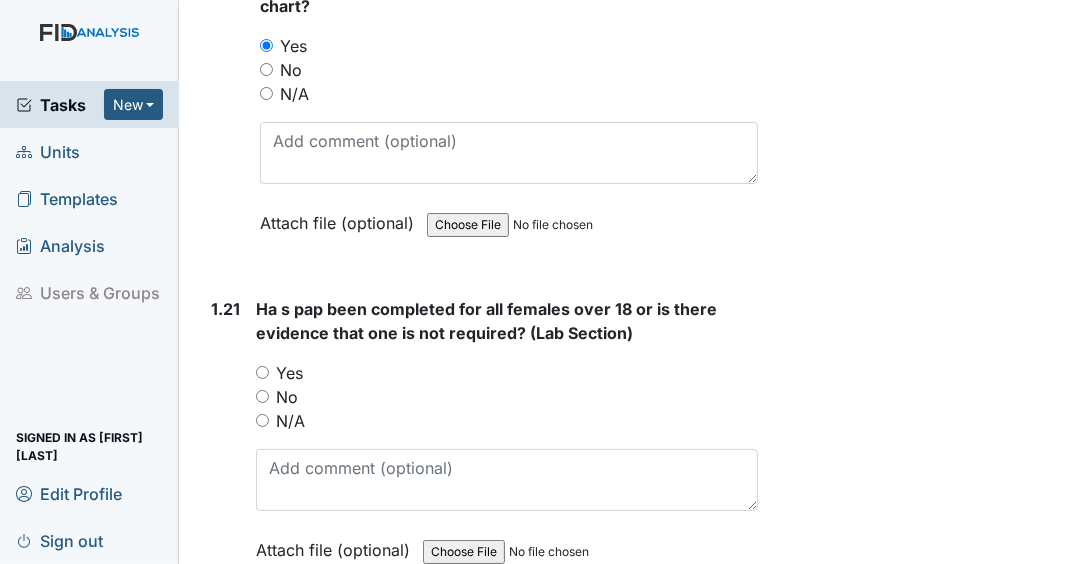 scroll, scrollTop: 6400, scrollLeft: 0, axis: vertical 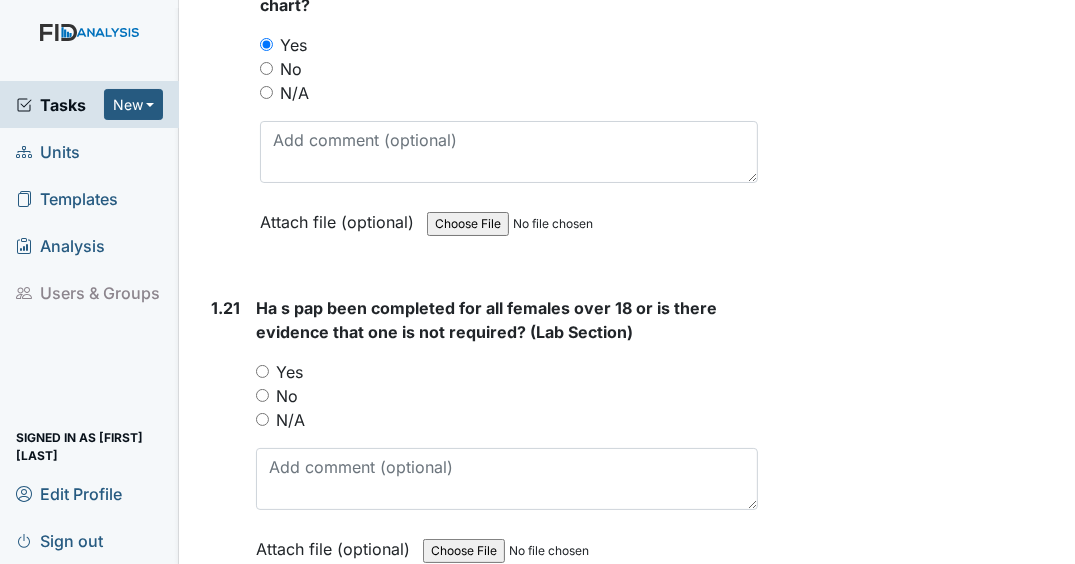click on "N/A" at bounding box center [262, 419] 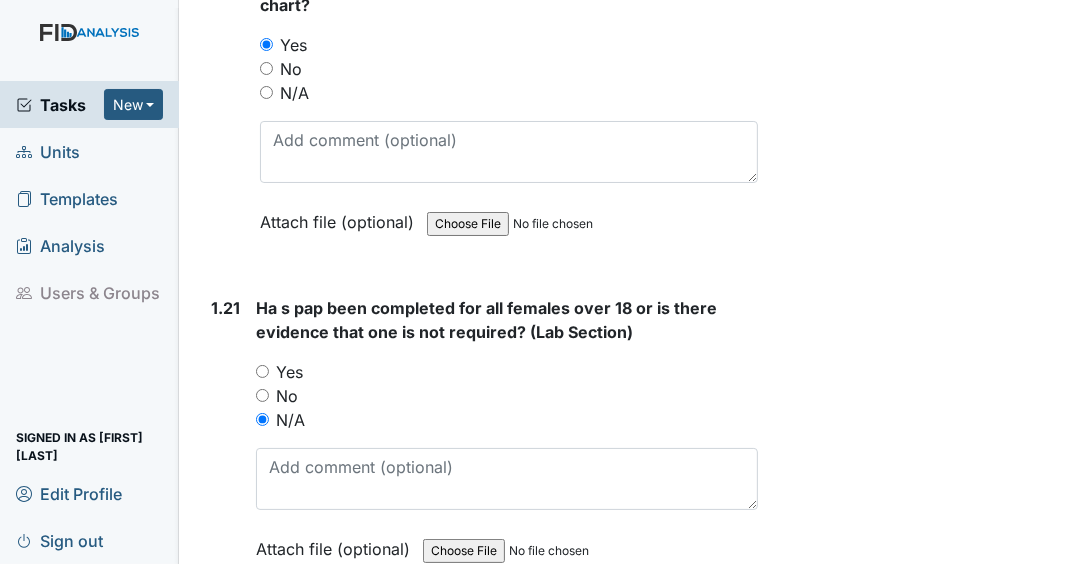 scroll, scrollTop: 6640, scrollLeft: 0, axis: vertical 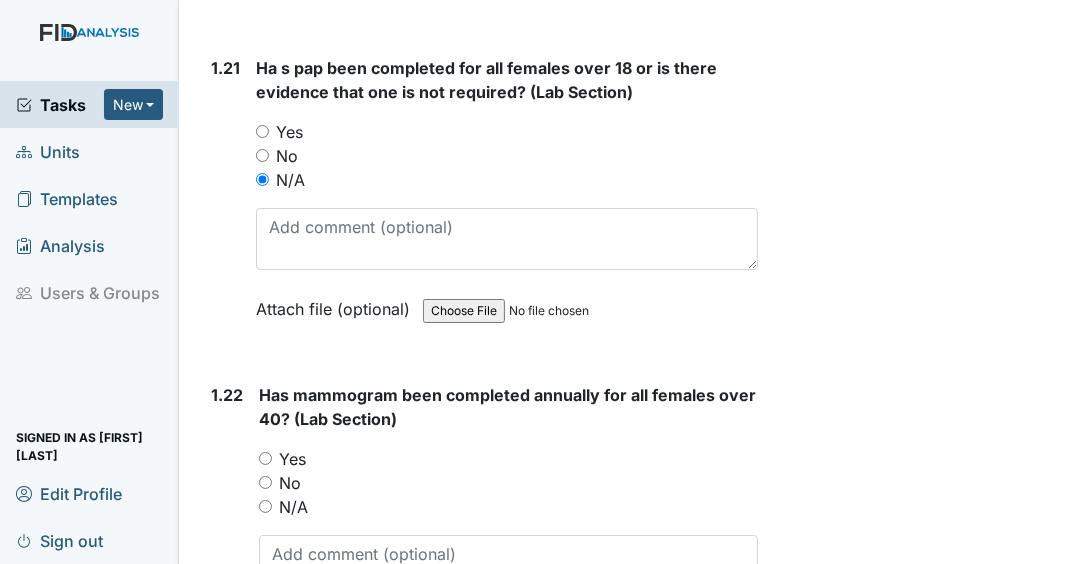 click on "N/A" at bounding box center [265, 506] 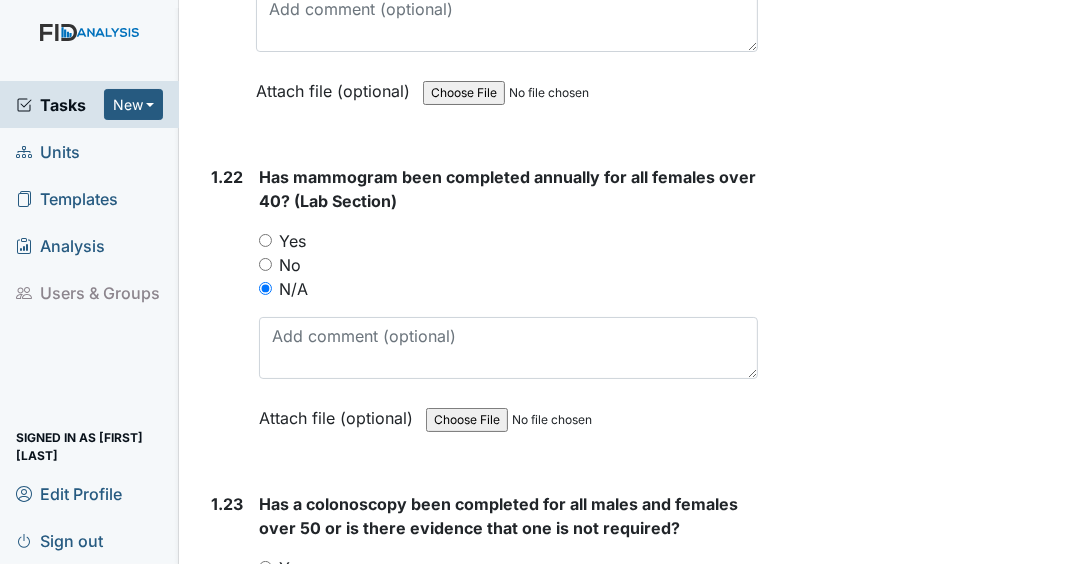 scroll, scrollTop: 6880, scrollLeft: 0, axis: vertical 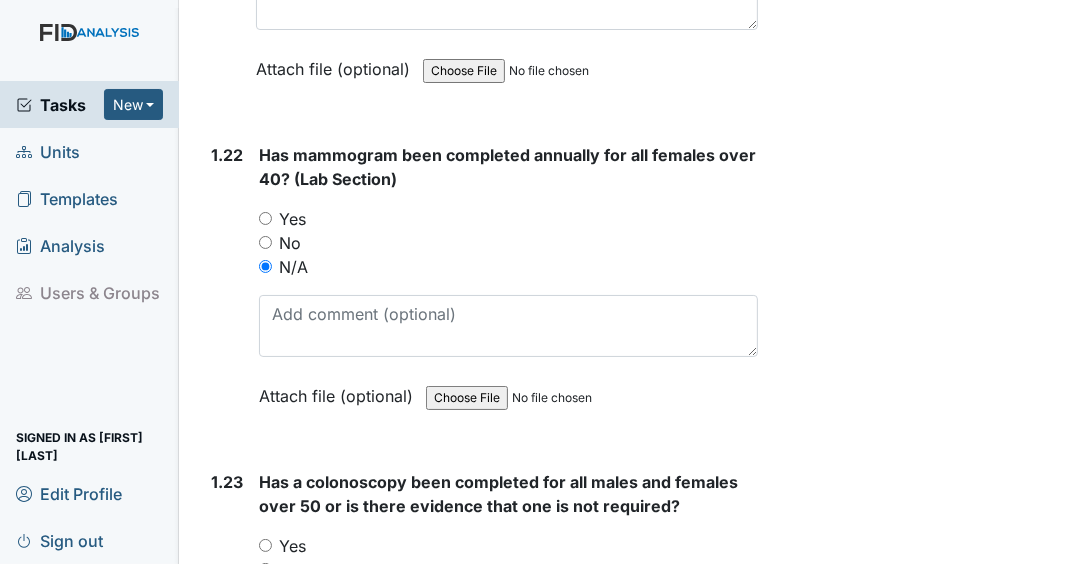 click on "Yes" at bounding box center (265, 545) 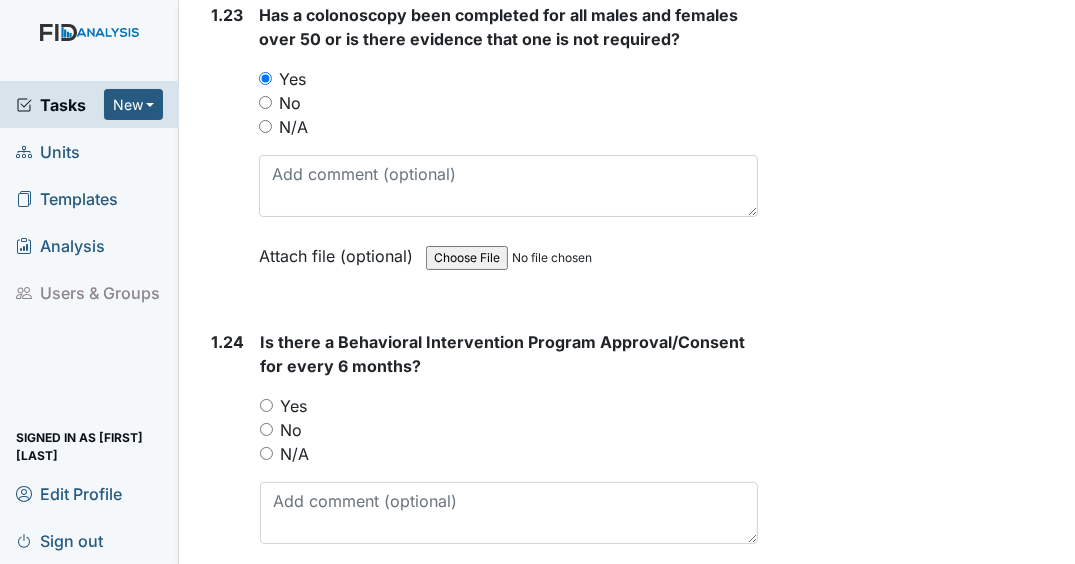 scroll, scrollTop: 7360, scrollLeft: 0, axis: vertical 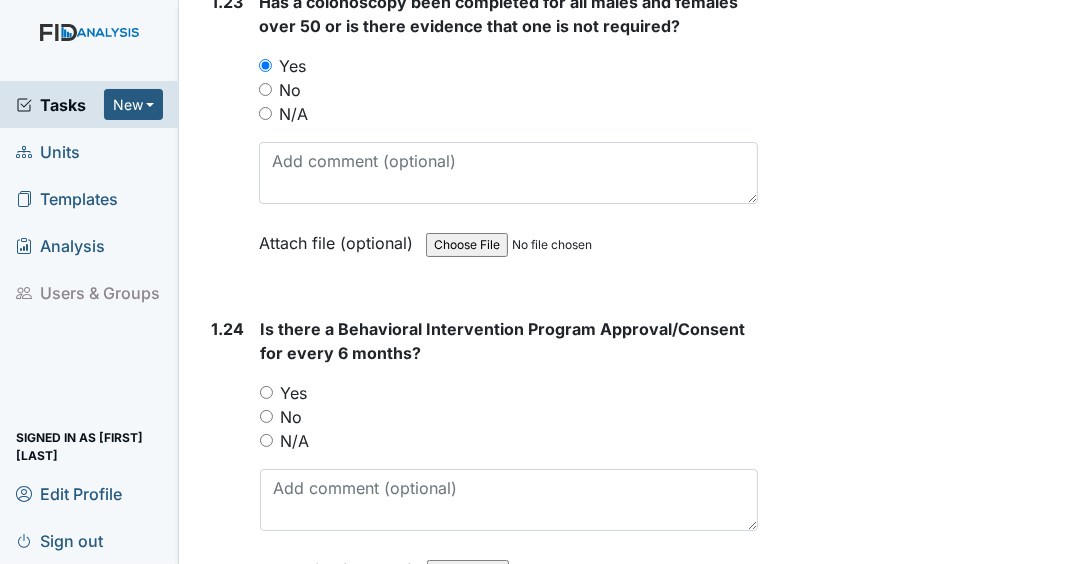 click on "N/A" at bounding box center [266, 440] 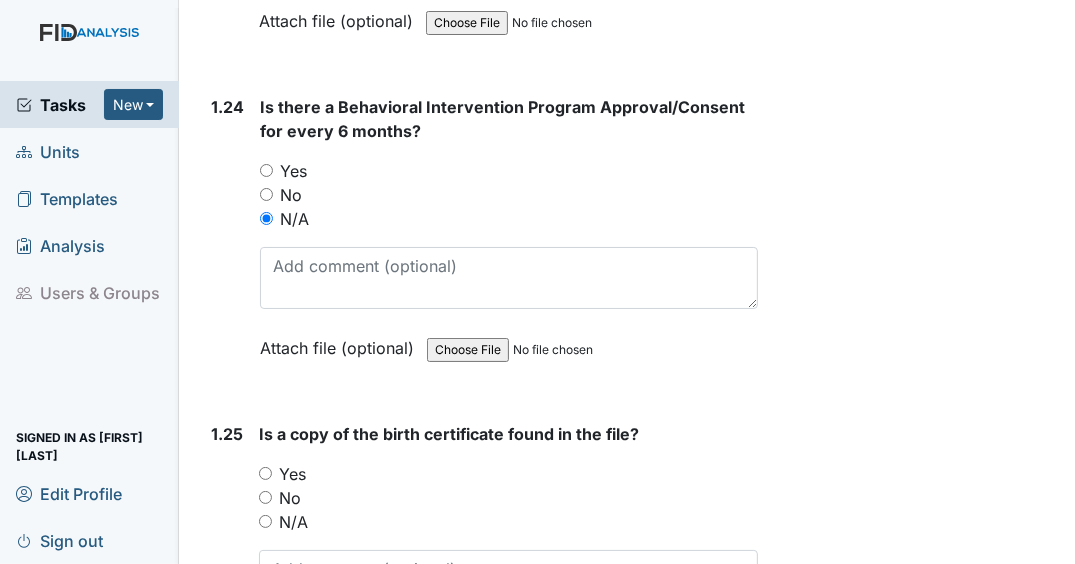 scroll, scrollTop: 7600, scrollLeft: 0, axis: vertical 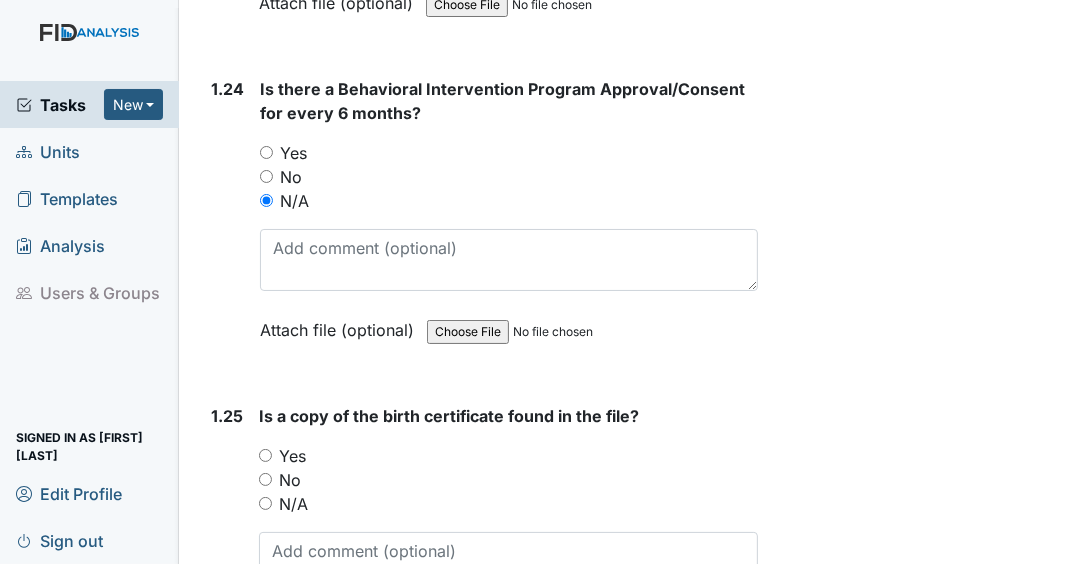 click on "No" at bounding box center [265, 479] 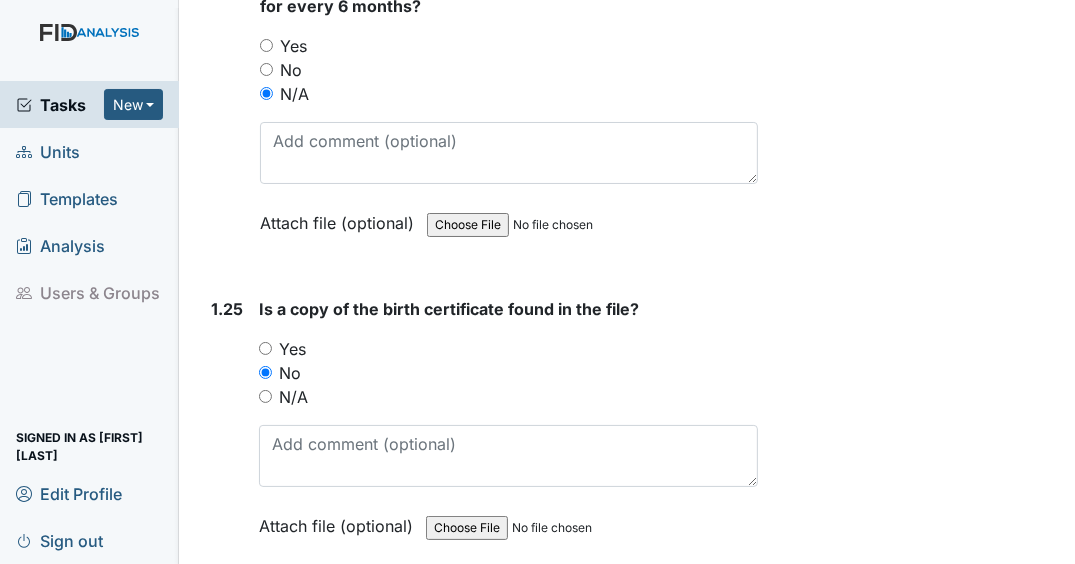 scroll, scrollTop: 7920, scrollLeft: 0, axis: vertical 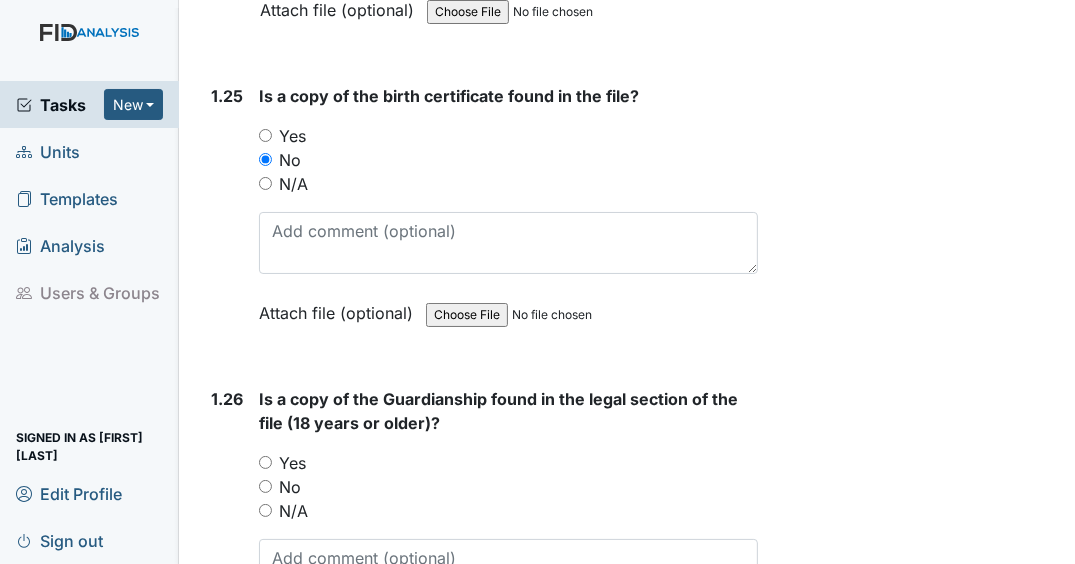 click on "Yes" at bounding box center [265, 462] 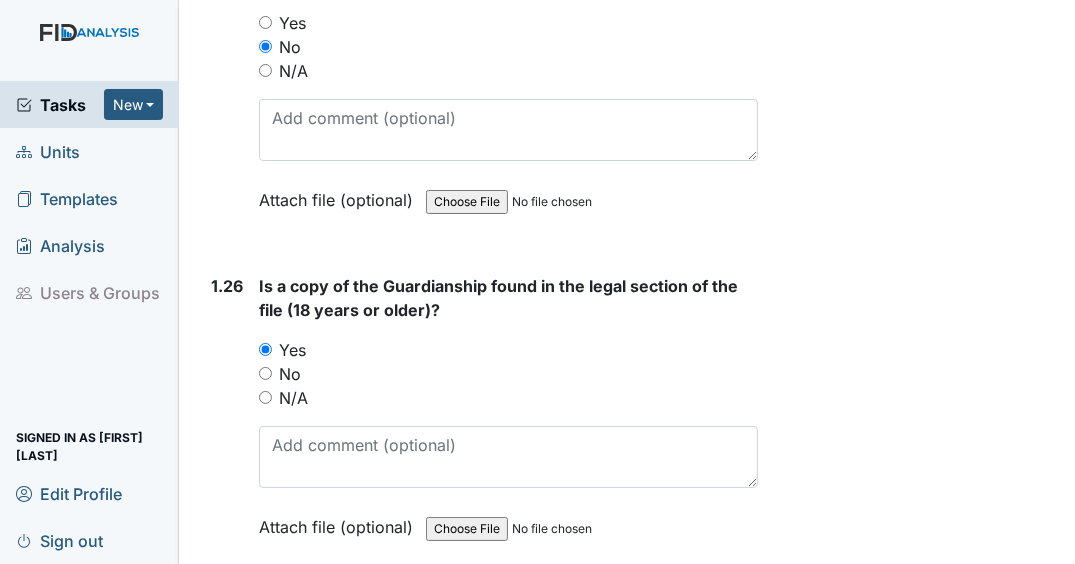 scroll, scrollTop: 8240, scrollLeft: 0, axis: vertical 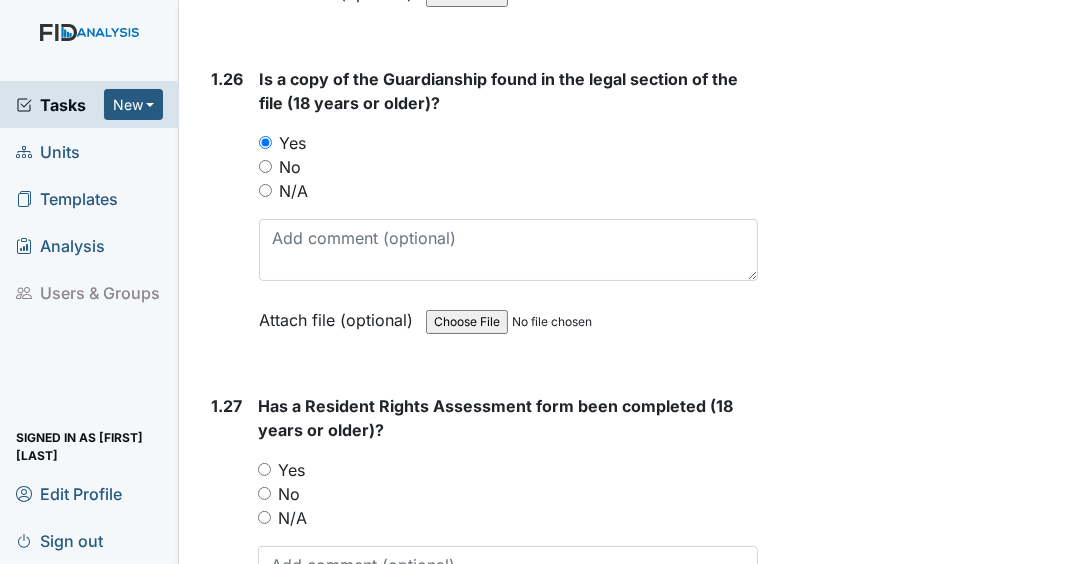 click on "Yes" at bounding box center [264, 469] 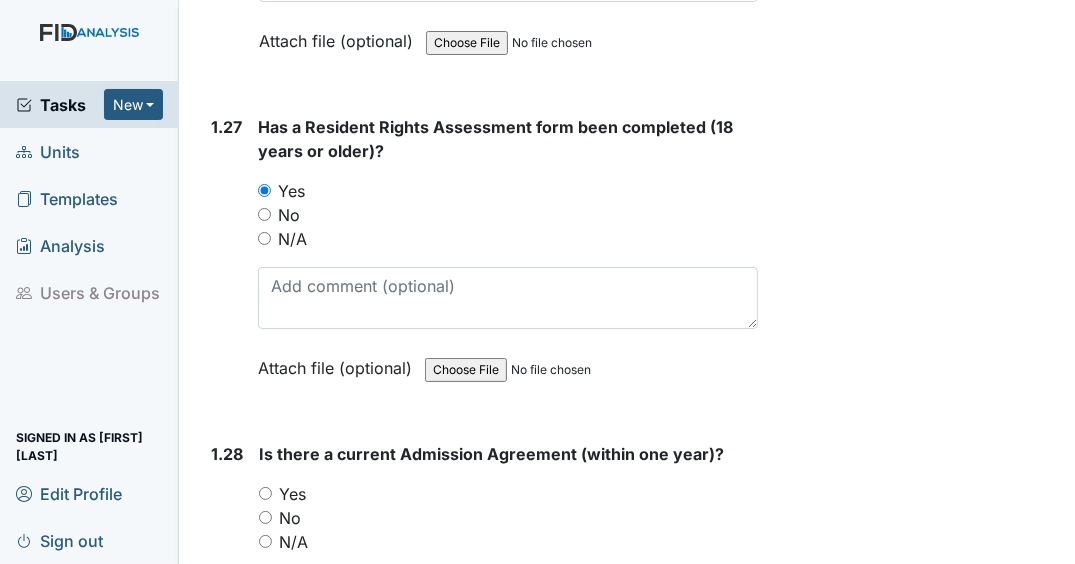 scroll, scrollTop: 8640, scrollLeft: 0, axis: vertical 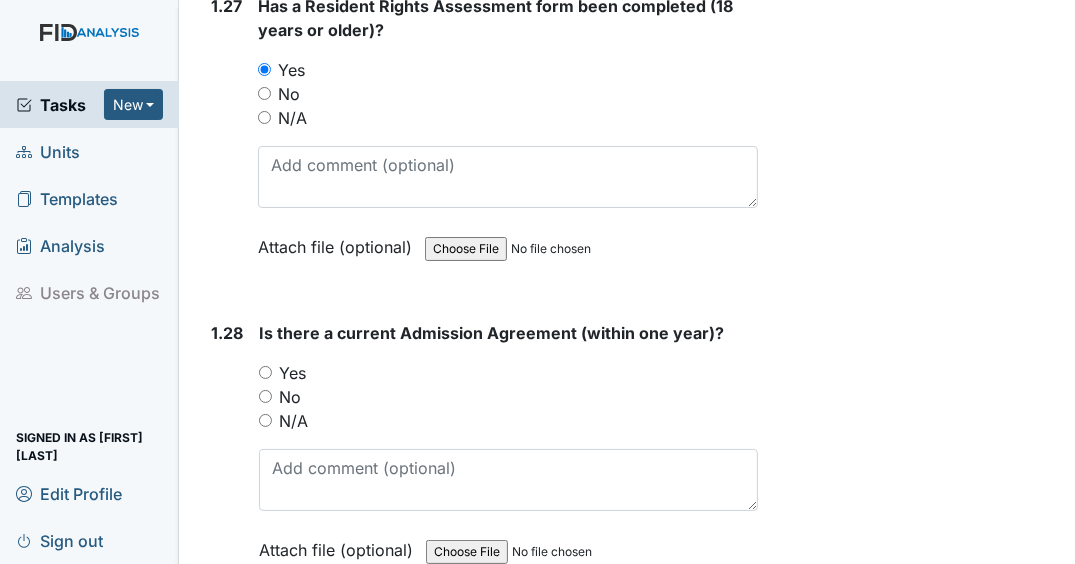 click on "Yes" at bounding box center [265, 372] 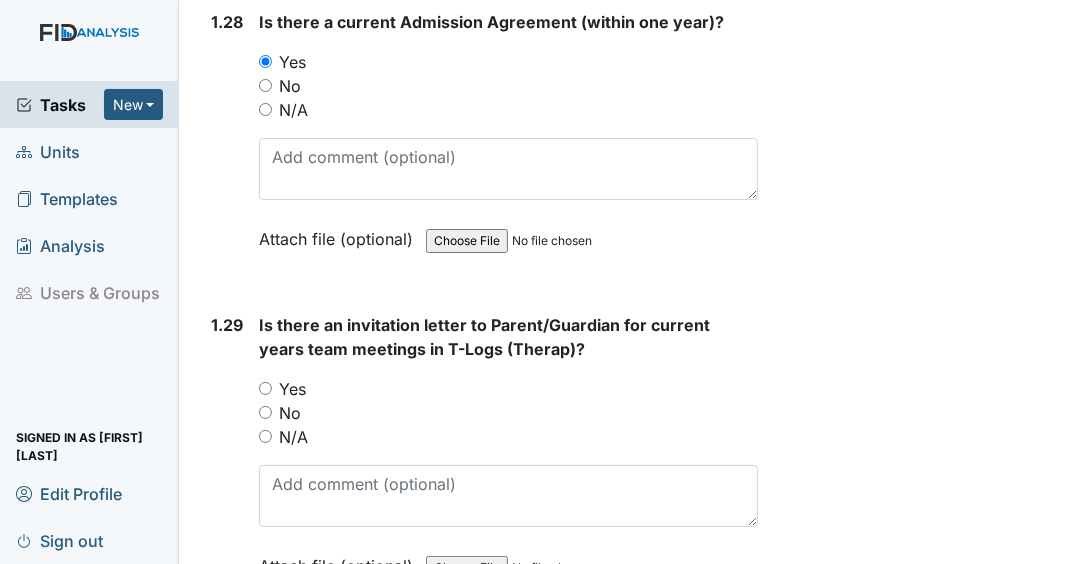 scroll, scrollTop: 8960, scrollLeft: 0, axis: vertical 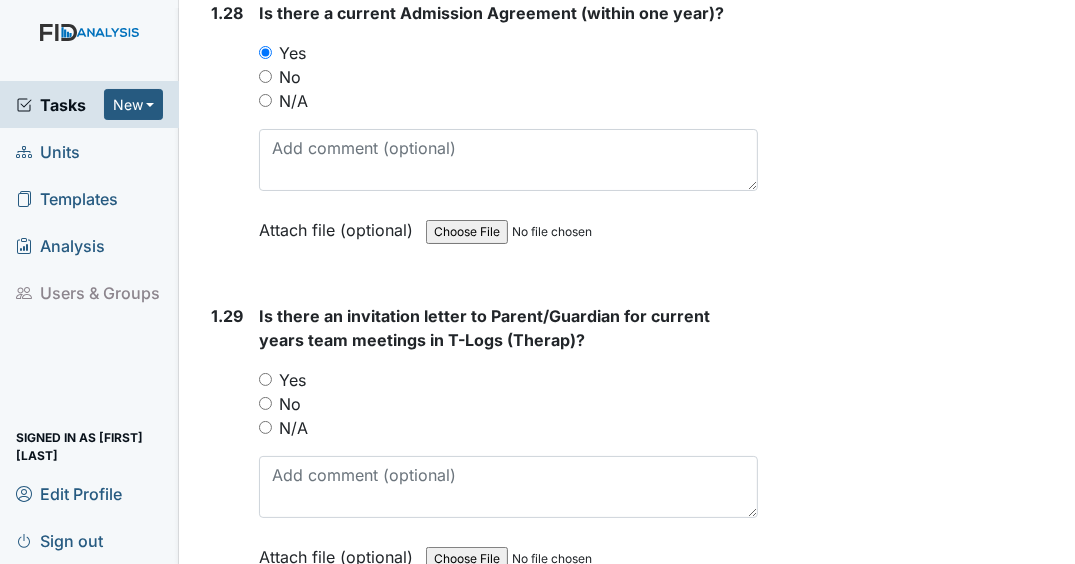 click on "N/A" at bounding box center [265, 427] 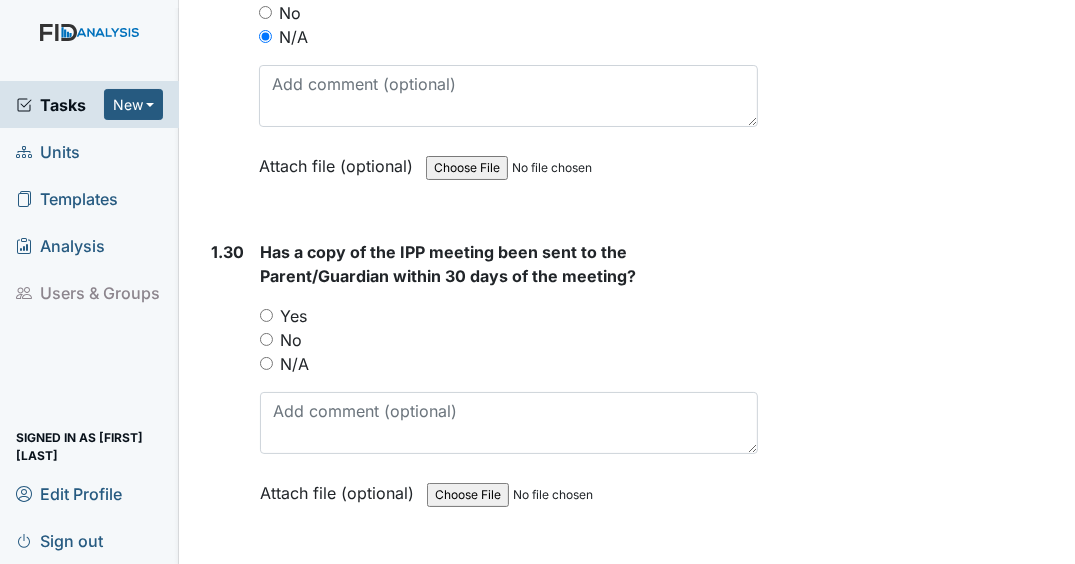 scroll, scrollTop: 9360, scrollLeft: 0, axis: vertical 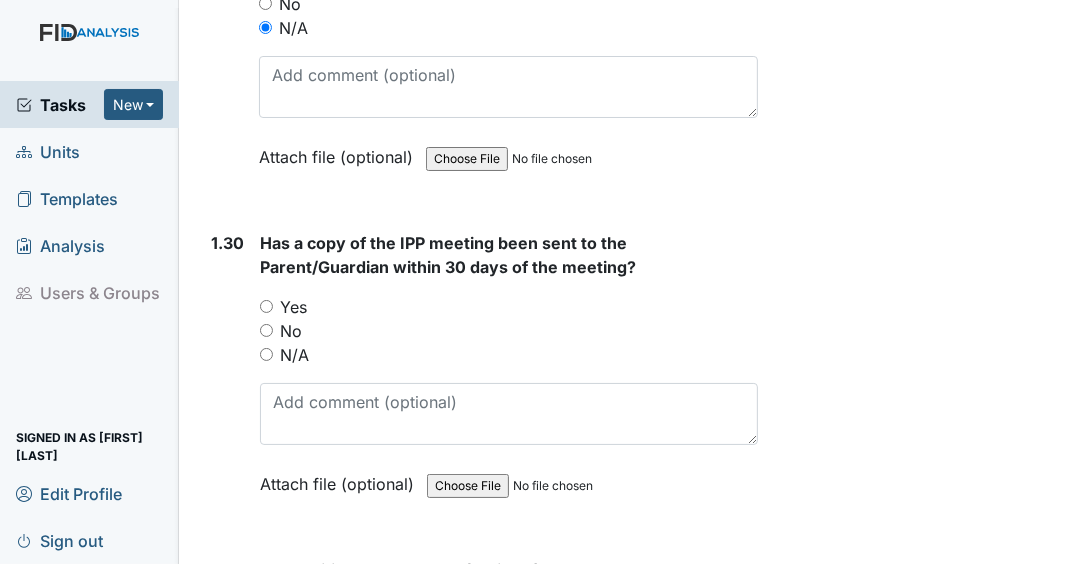 click on "No" at bounding box center [266, 330] 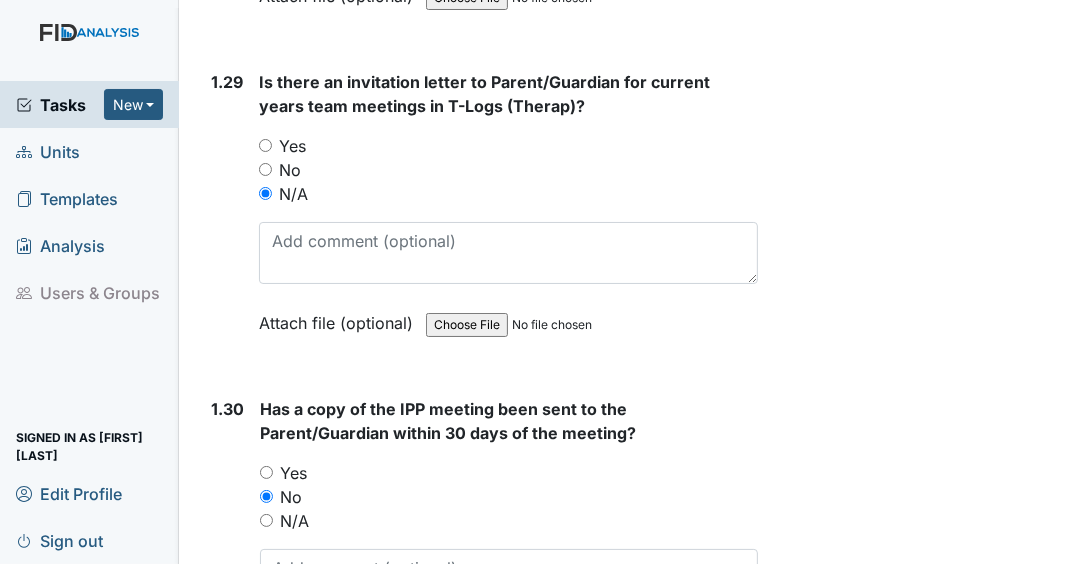 scroll, scrollTop: 9178, scrollLeft: 0, axis: vertical 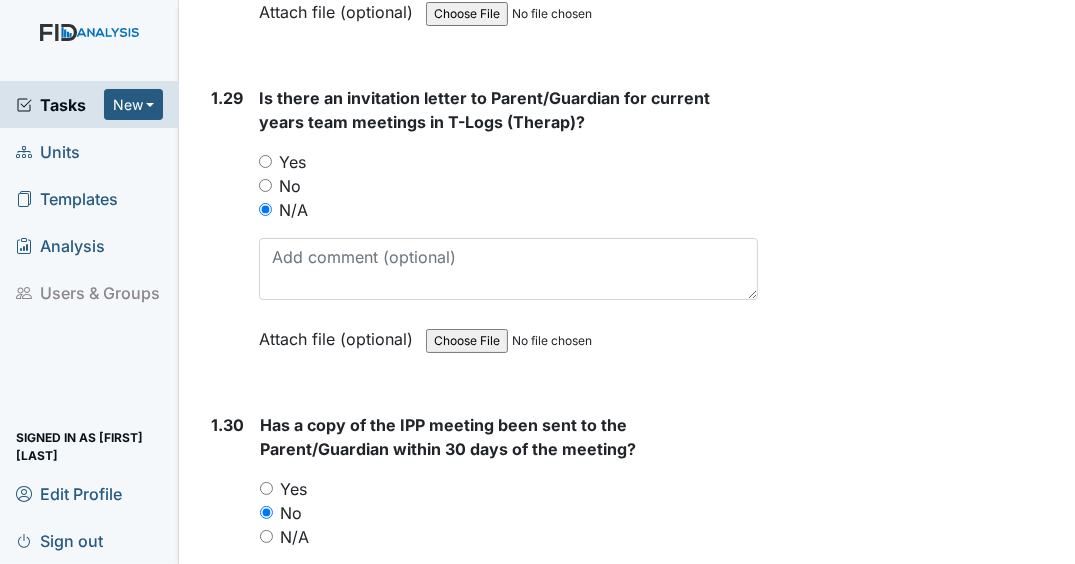 click on "Yes" at bounding box center (265, 161) 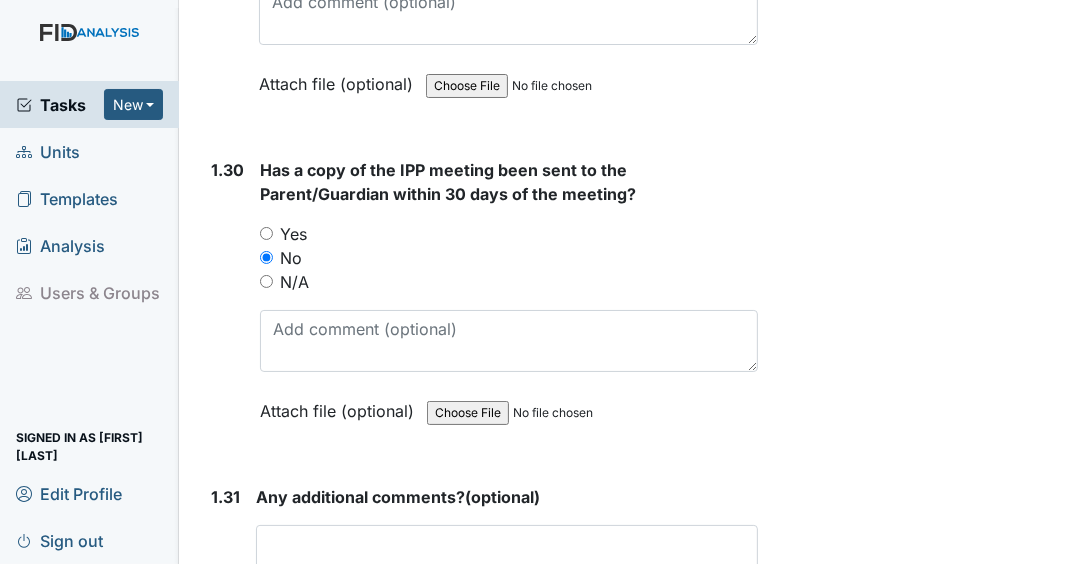 scroll, scrollTop: 9658, scrollLeft: 0, axis: vertical 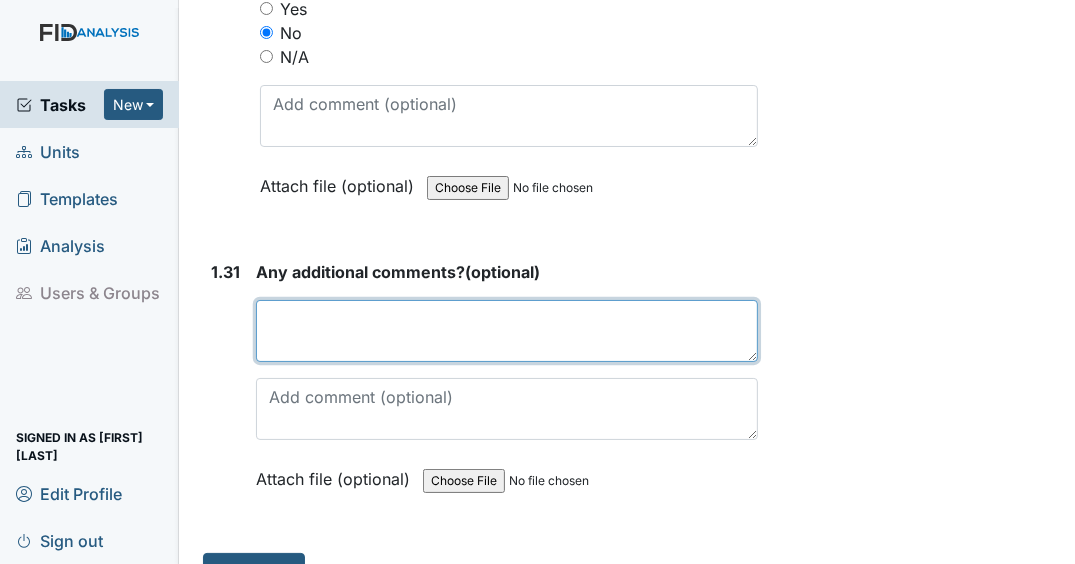 click at bounding box center [507, 331] 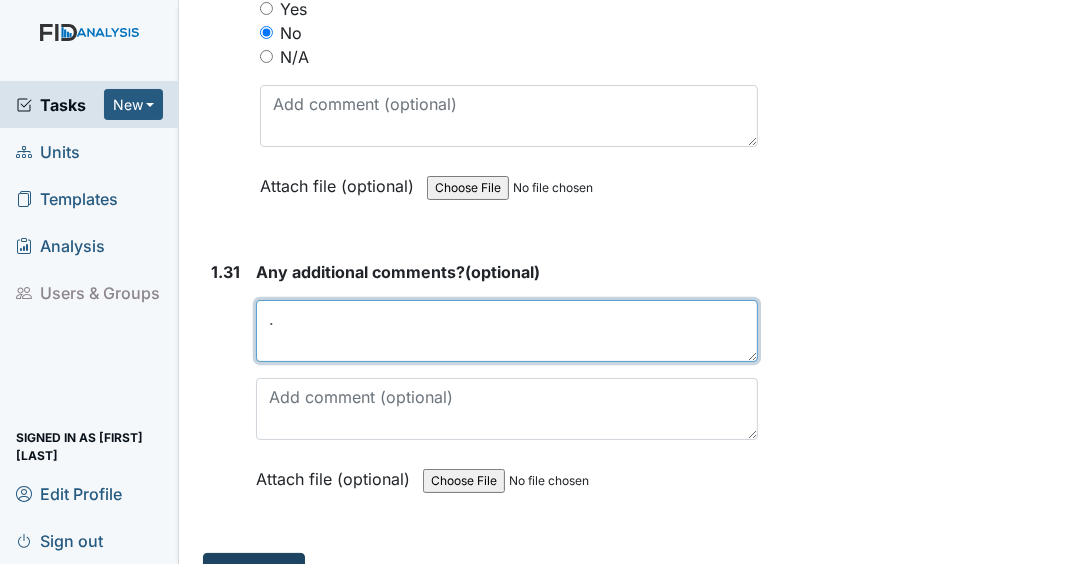 type on "." 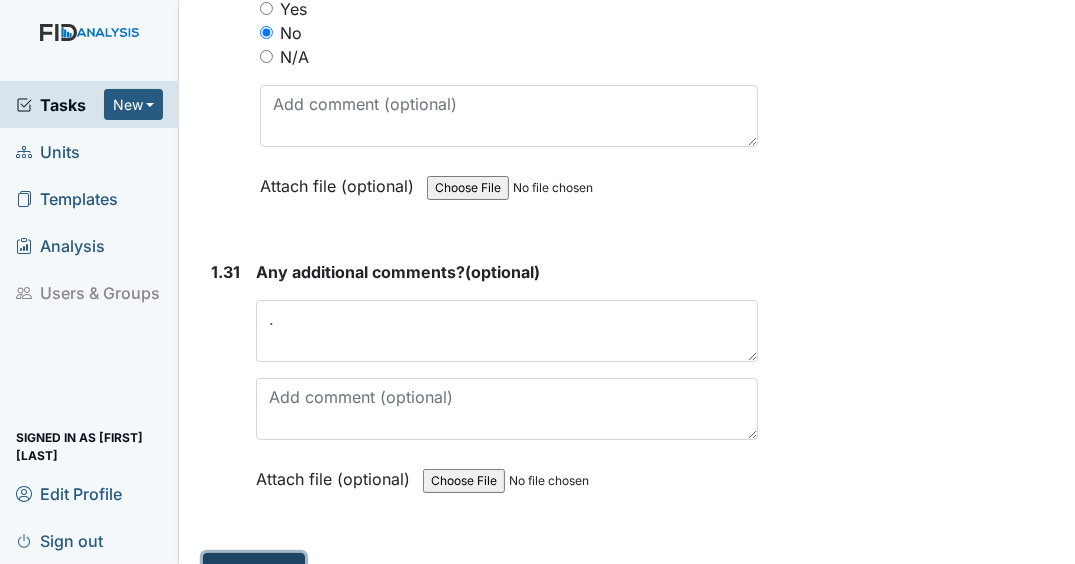 click on "Submit" at bounding box center [254, 572] 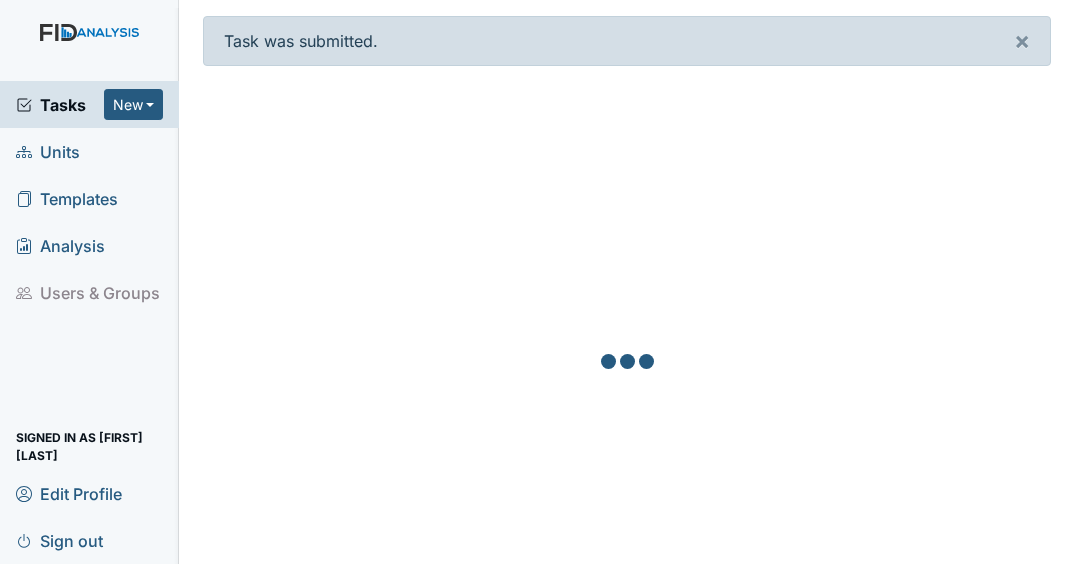 scroll, scrollTop: 0, scrollLeft: 0, axis: both 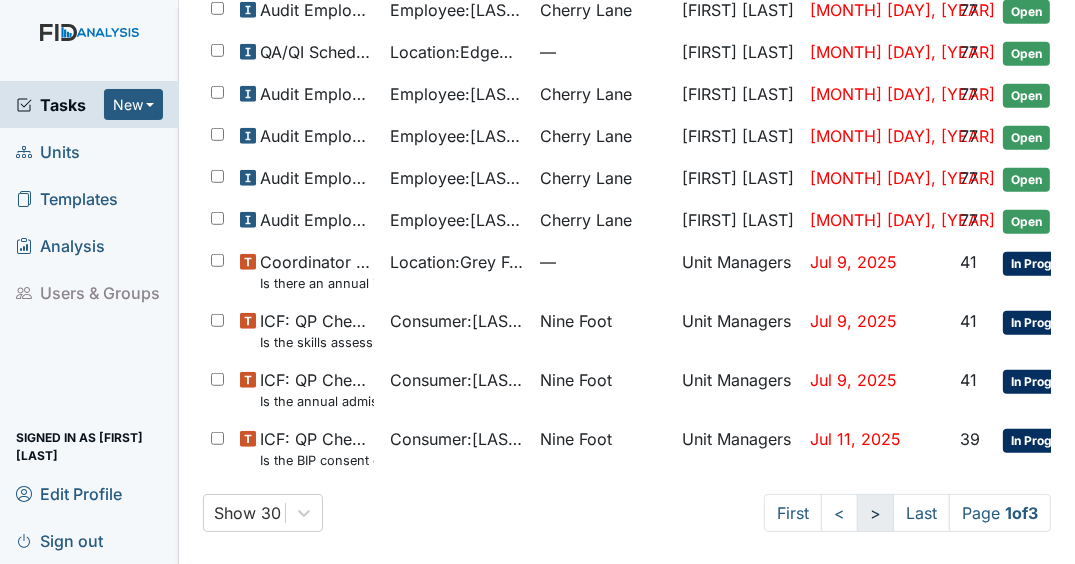 click on ">" at bounding box center (875, 513) 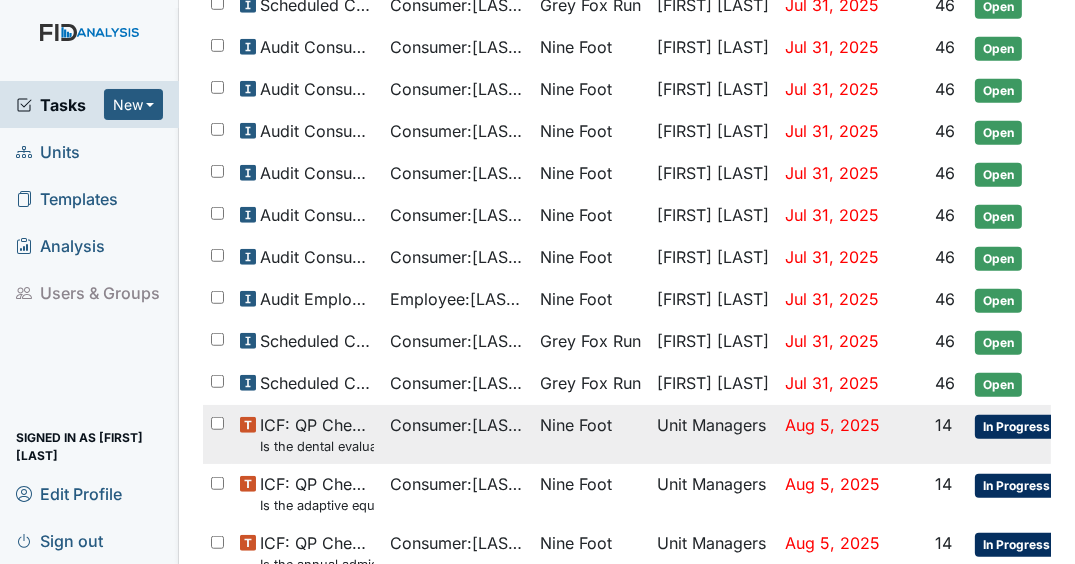 scroll, scrollTop: 1225, scrollLeft: 0, axis: vertical 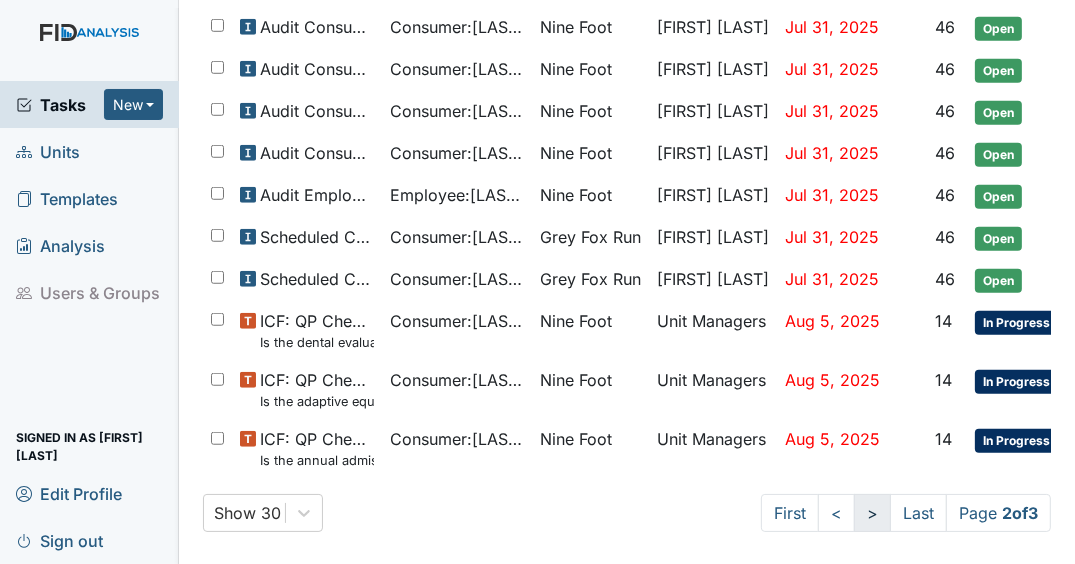 click on ">" at bounding box center (872, 513) 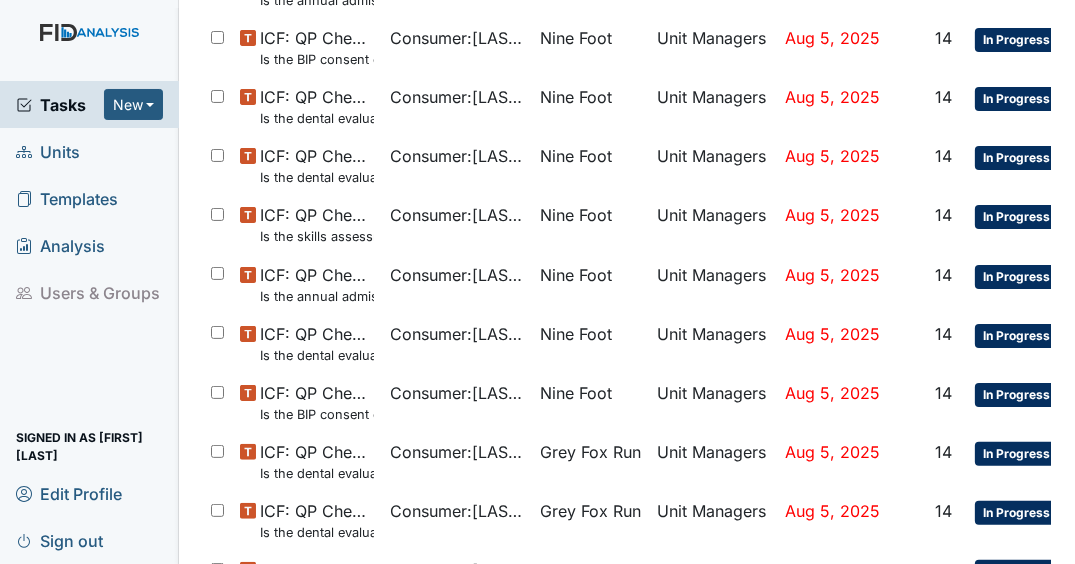 scroll, scrollTop: 256, scrollLeft: 0, axis: vertical 